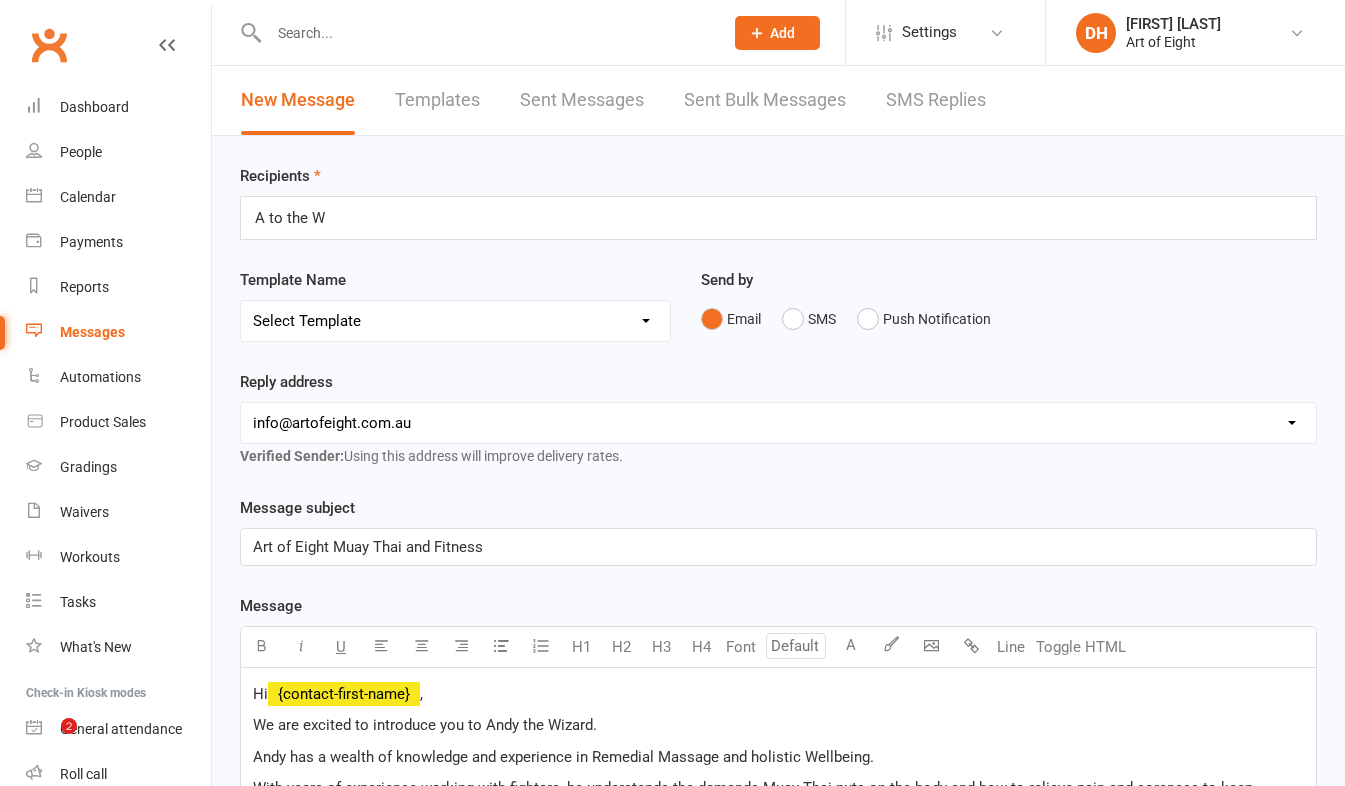 scroll, scrollTop: 544, scrollLeft: 0, axis: vertical 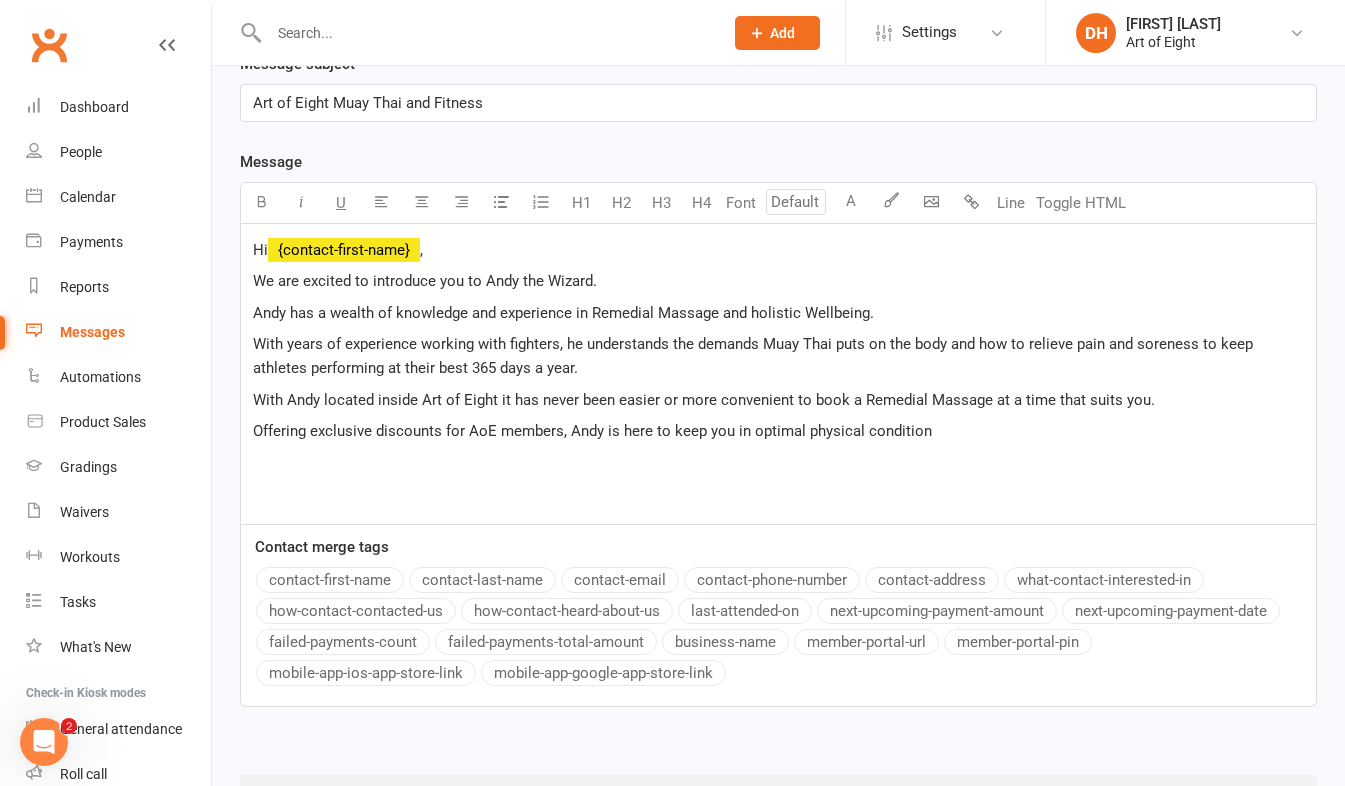 click on "Hi" at bounding box center (260, 250) 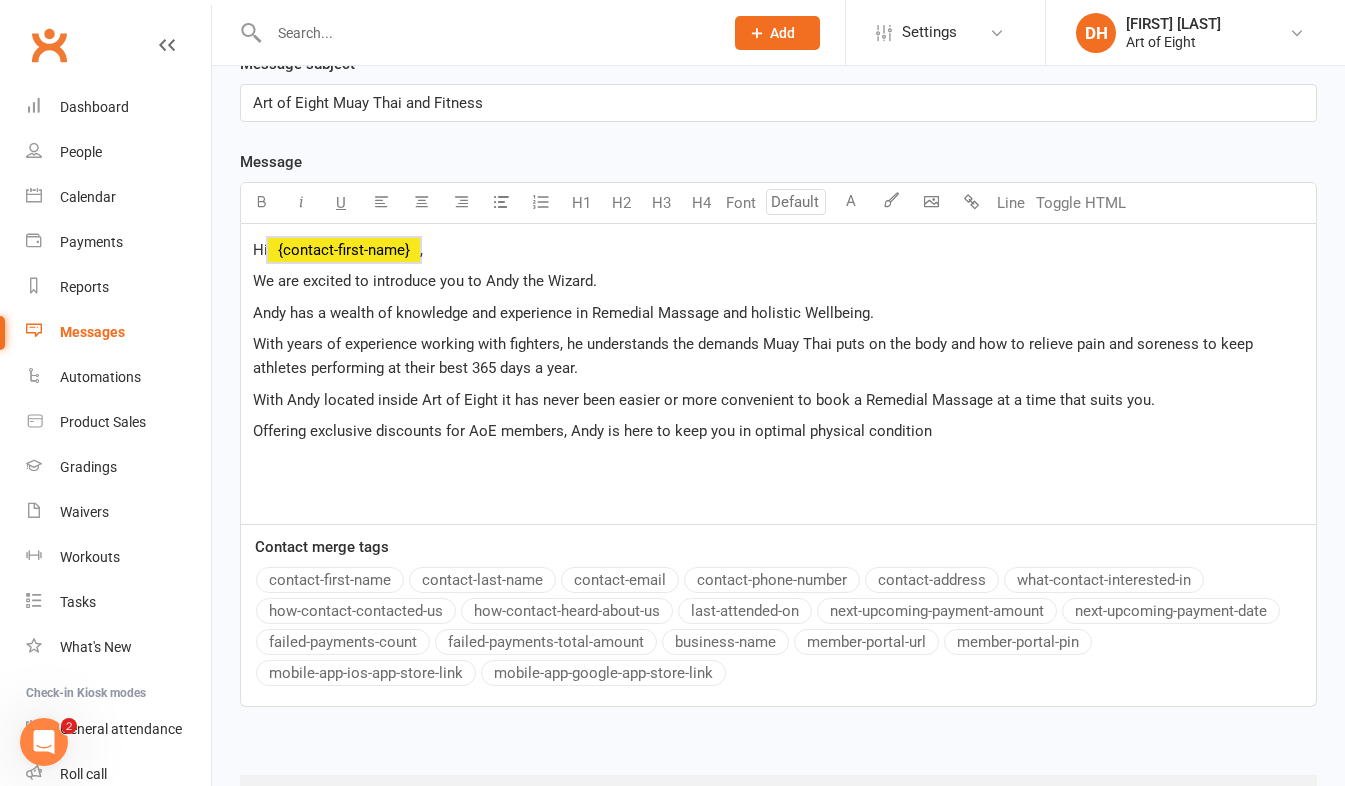 drag, startPoint x: 253, startPoint y: 247, endPoint x: 1092, endPoint y: 447, distance: 862.50854 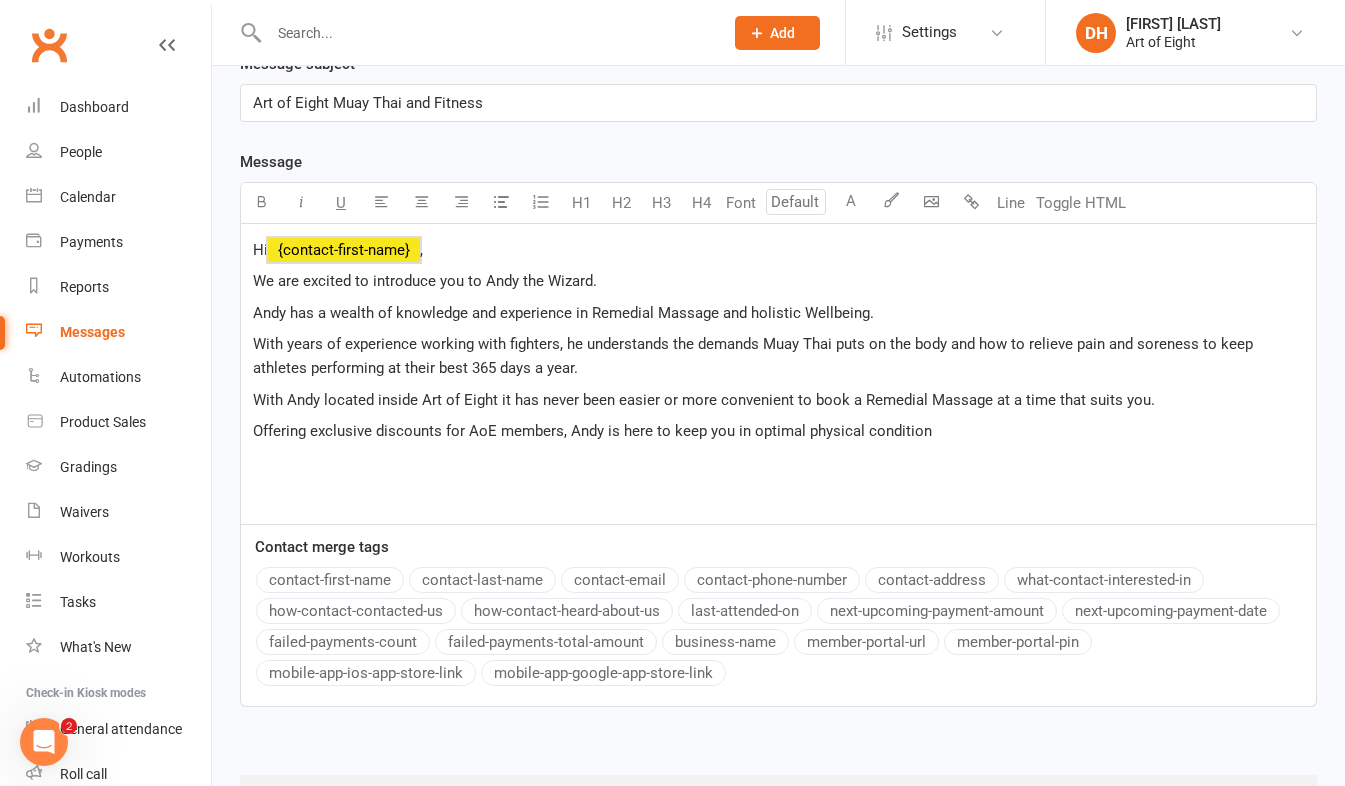 copy on "Hi  ﻿ {contact-first-name}  , We are excited to introduce you to Andy the Wizard.  Andy has a wealth of knowledge and experience in Remedial Massage and holistic Wellbeing.  With years of experience working with fighters, he understands the demands Muay Thai puts on the body and how to relieve pain and soreness to keep athletes performing at their best 365 days a year.  With Andy located inside Art of Eight it has never been easier or more convenient to book a Remedial Massage at a time that suits you. Offering exclusive discounts for AoE members, Andy is here to keep you in optimal physical condition" 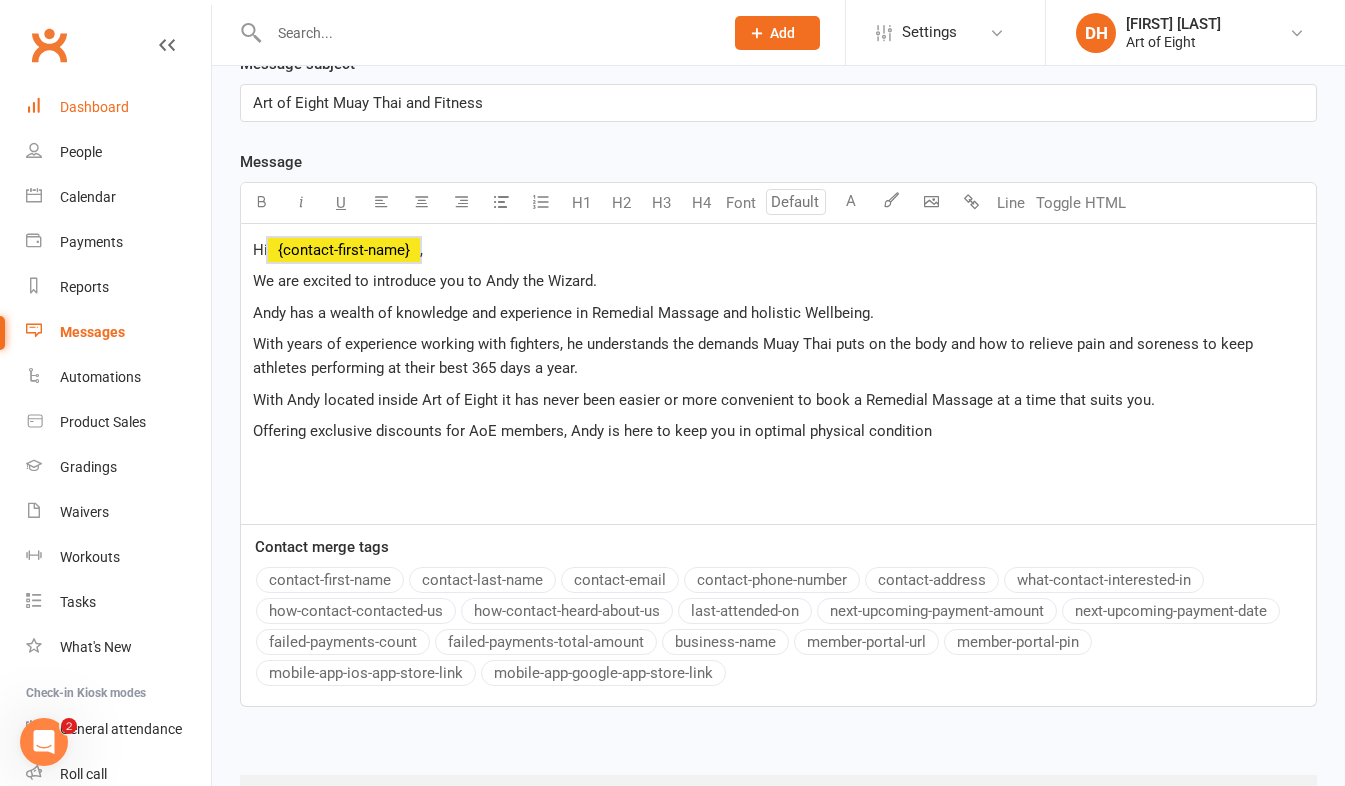 click on "Dashboard" at bounding box center [94, 107] 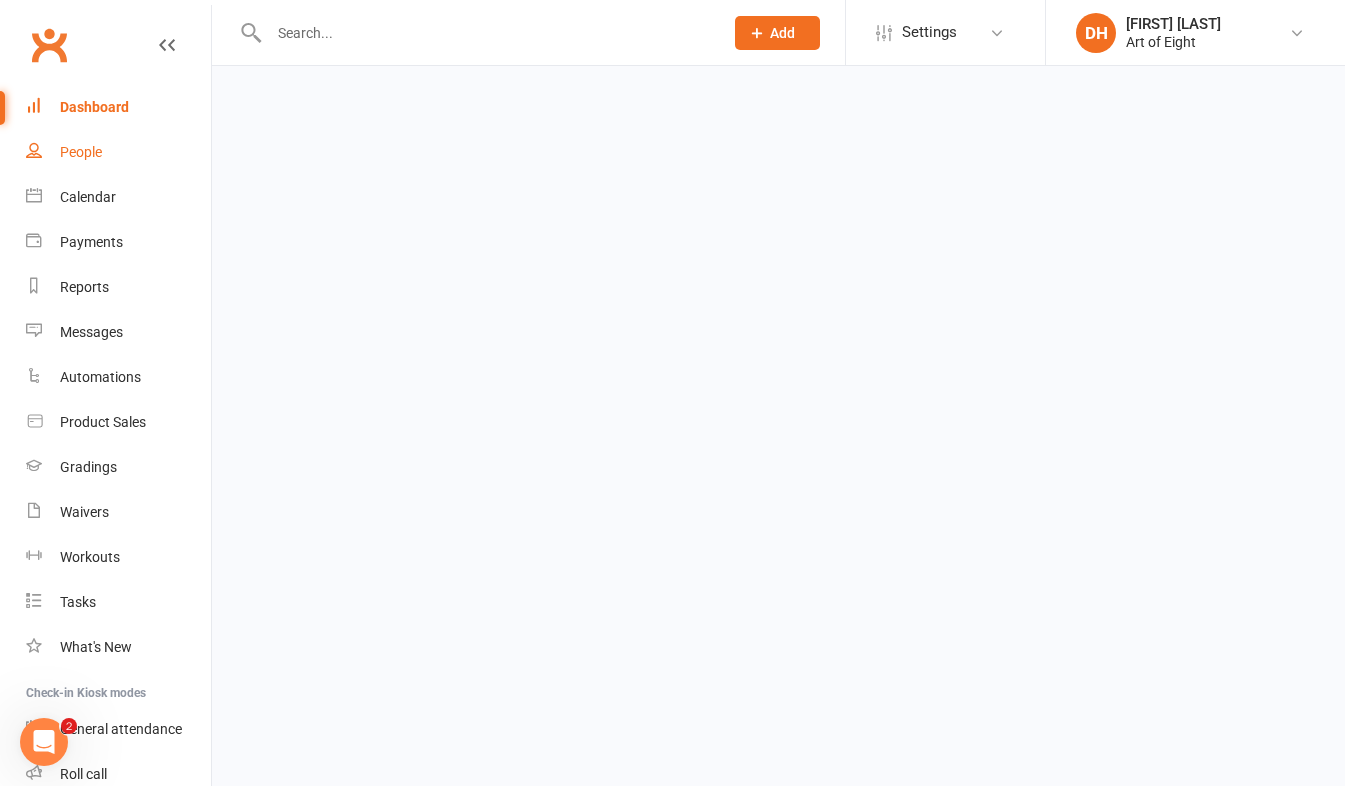 scroll, scrollTop: 0, scrollLeft: 0, axis: both 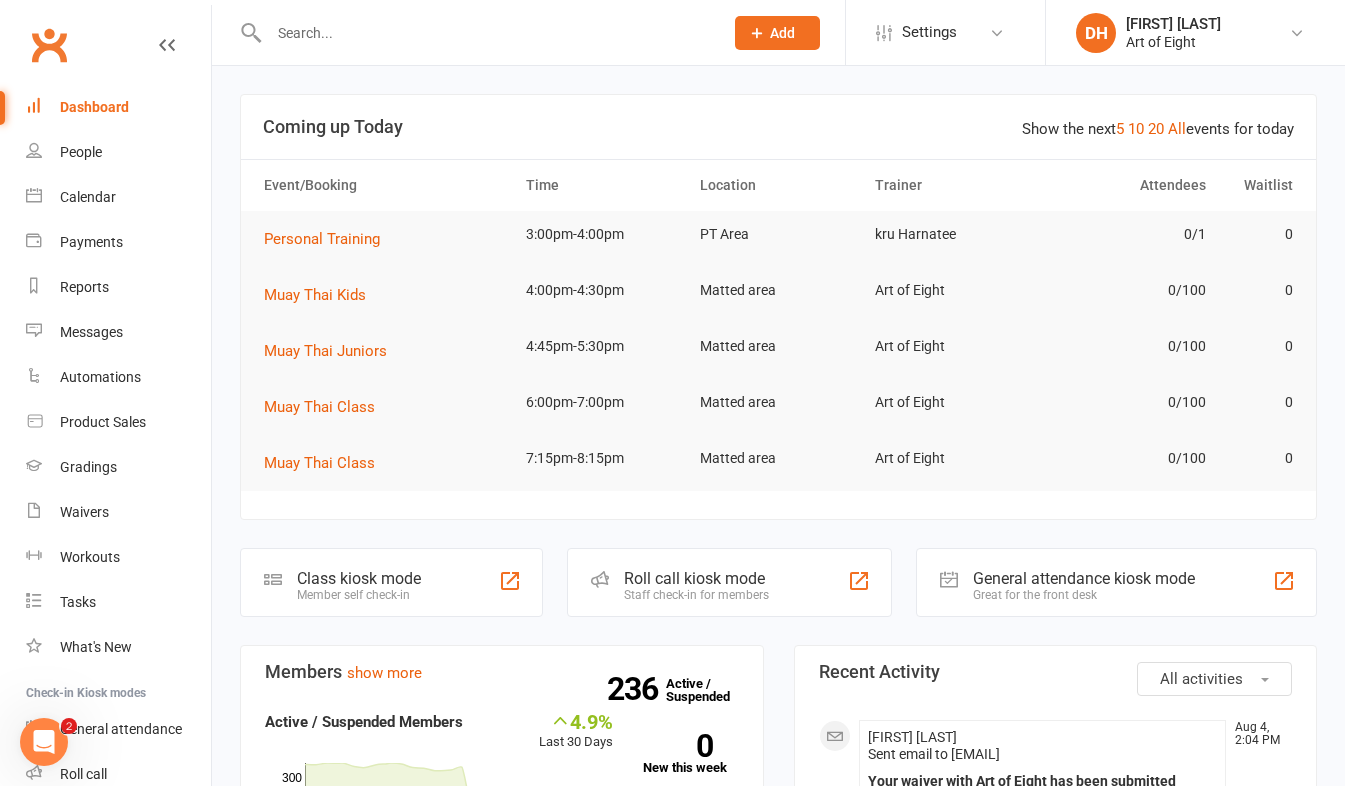 click at bounding box center (486, 33) 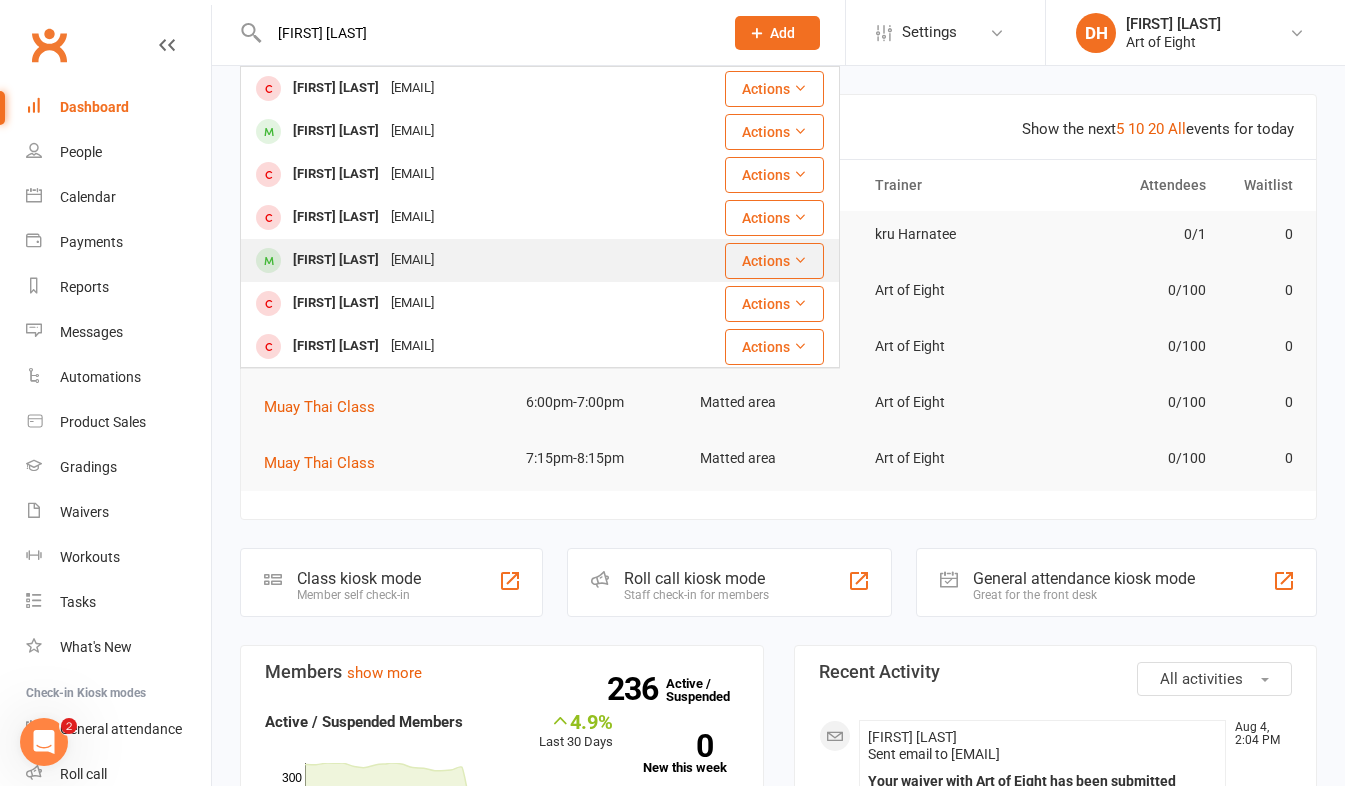 type on "josh bl" 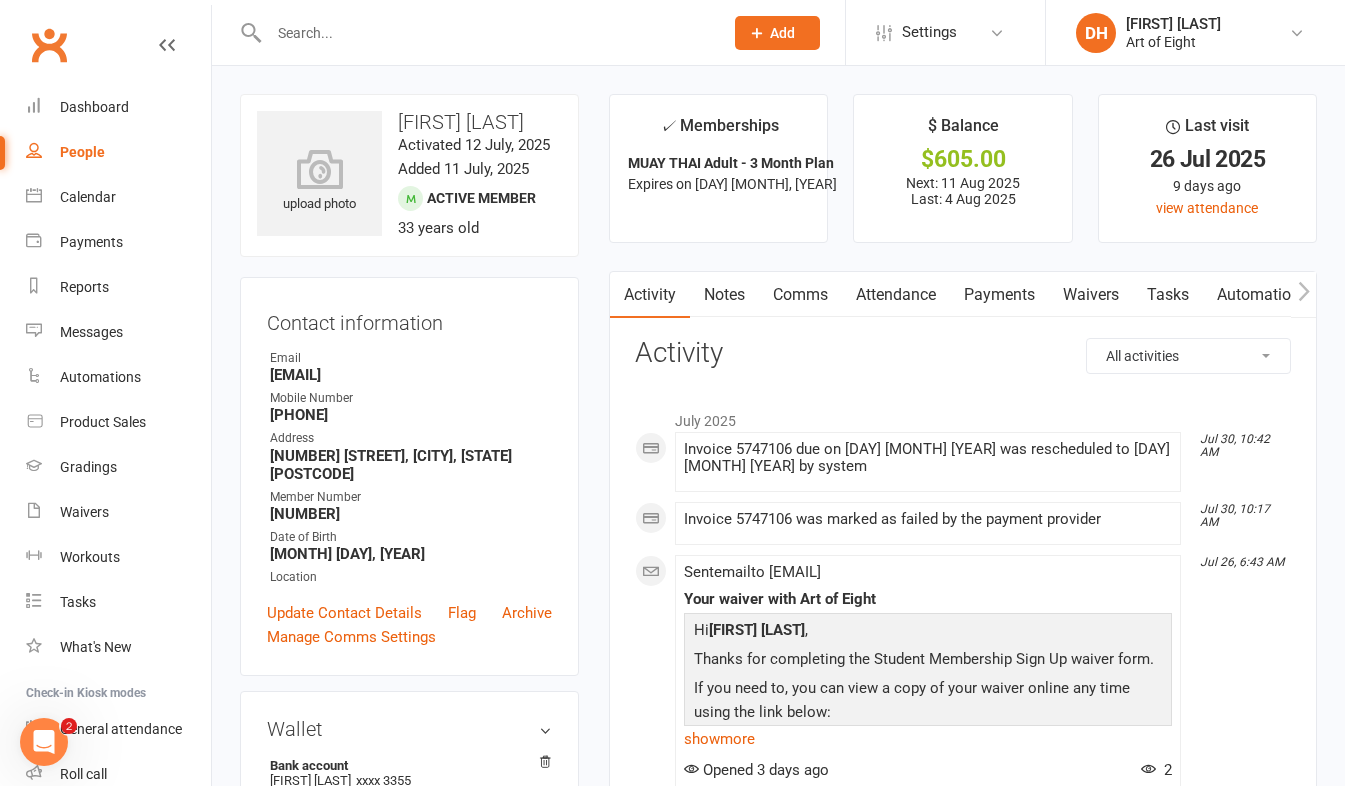 click on "Payments" at bounding box center [999, 295] 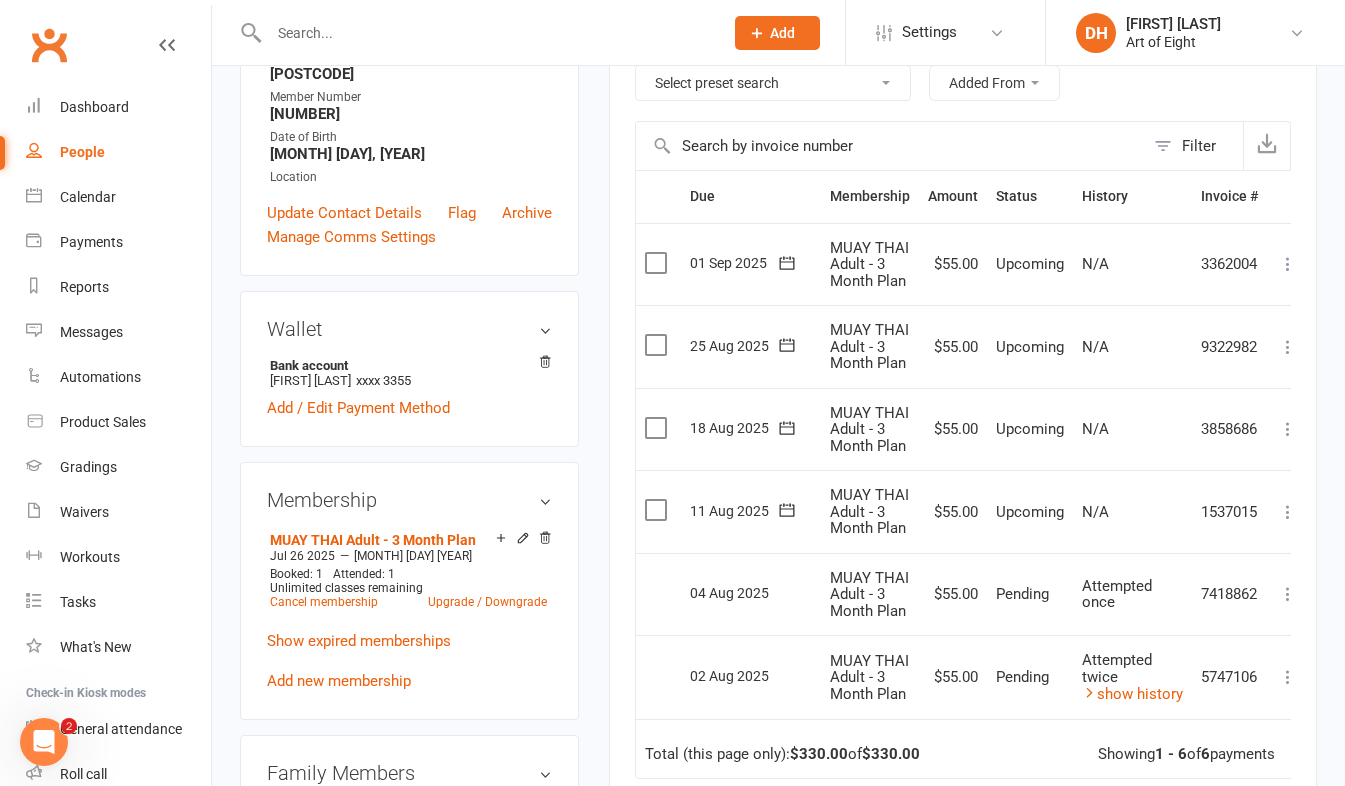 scroll, scrollTop: 500, scrollLeft: 0, axis: vertical 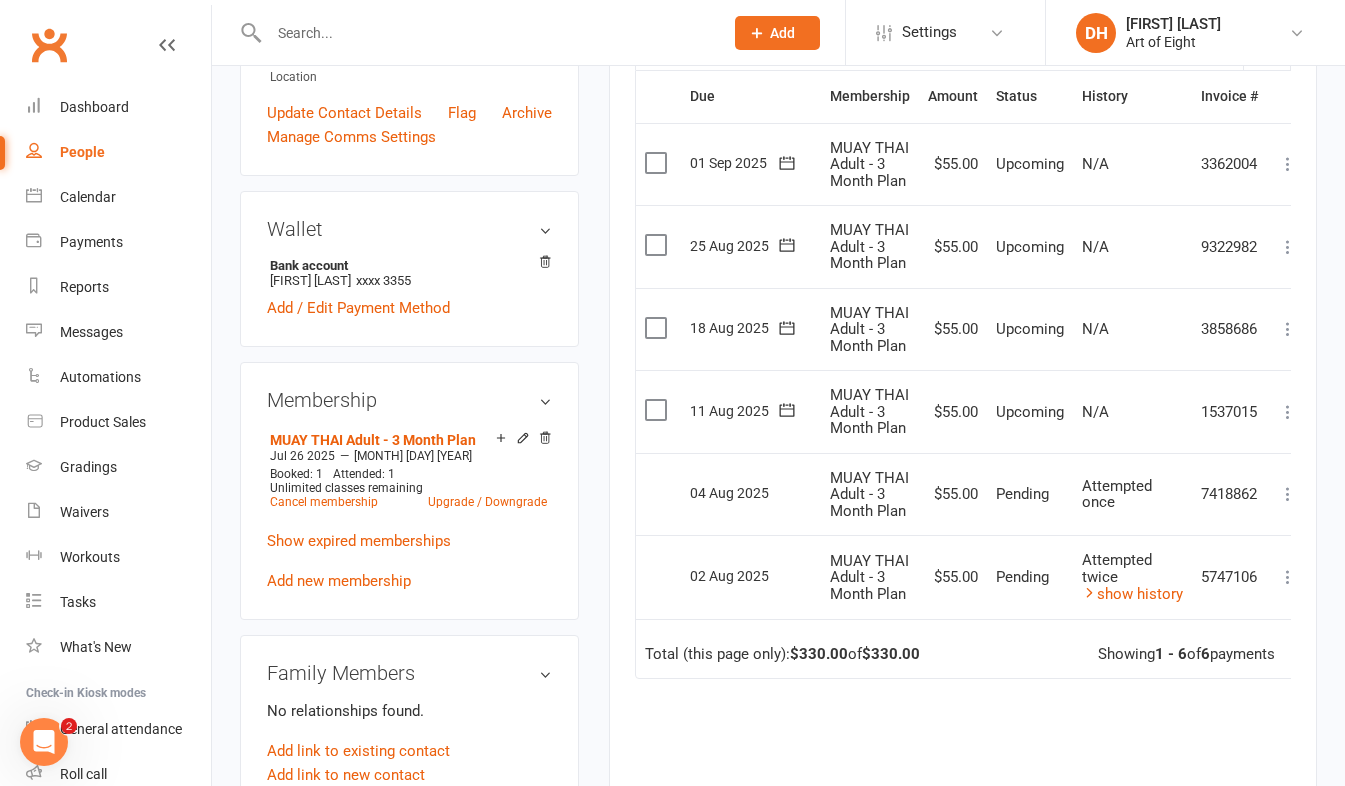 click at bounding box center [1288, 577] 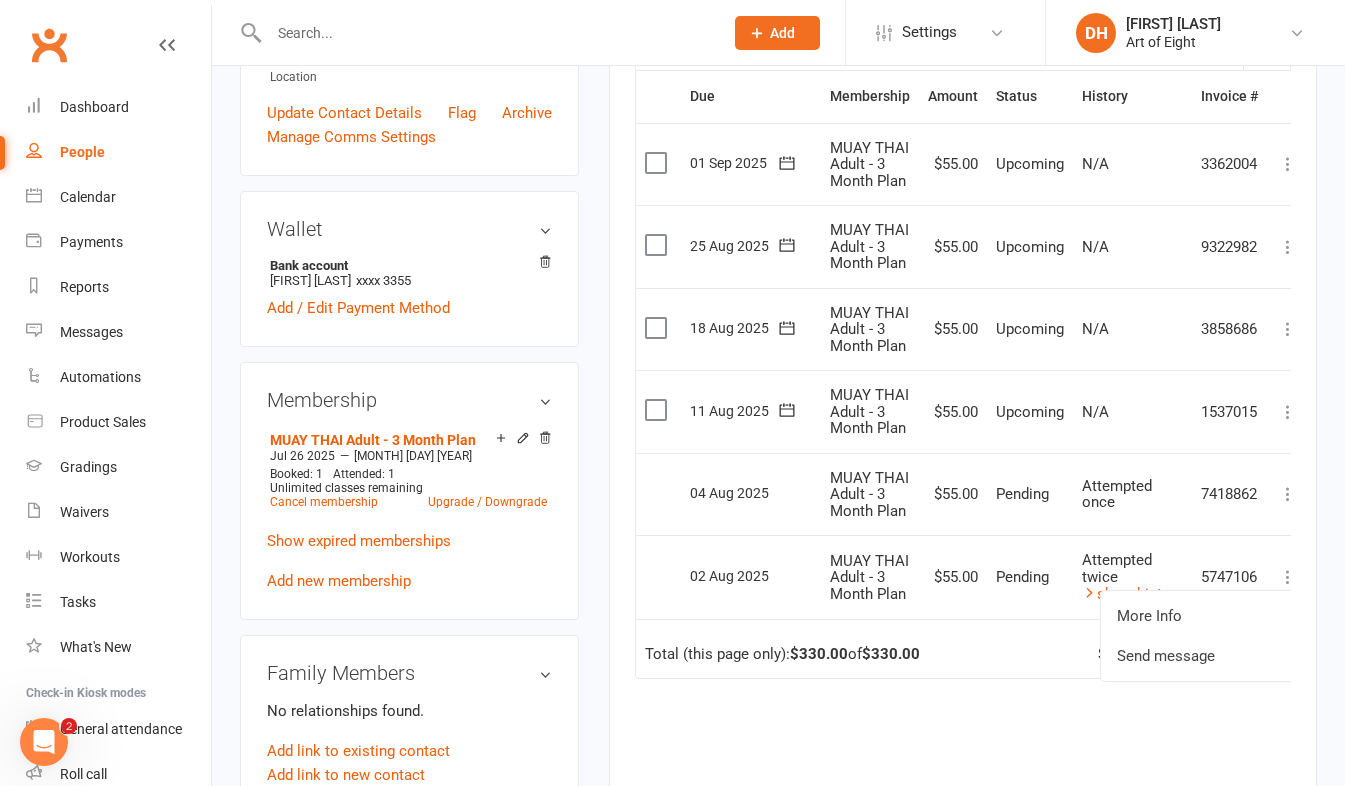 click at bounding box center [1288, 577] 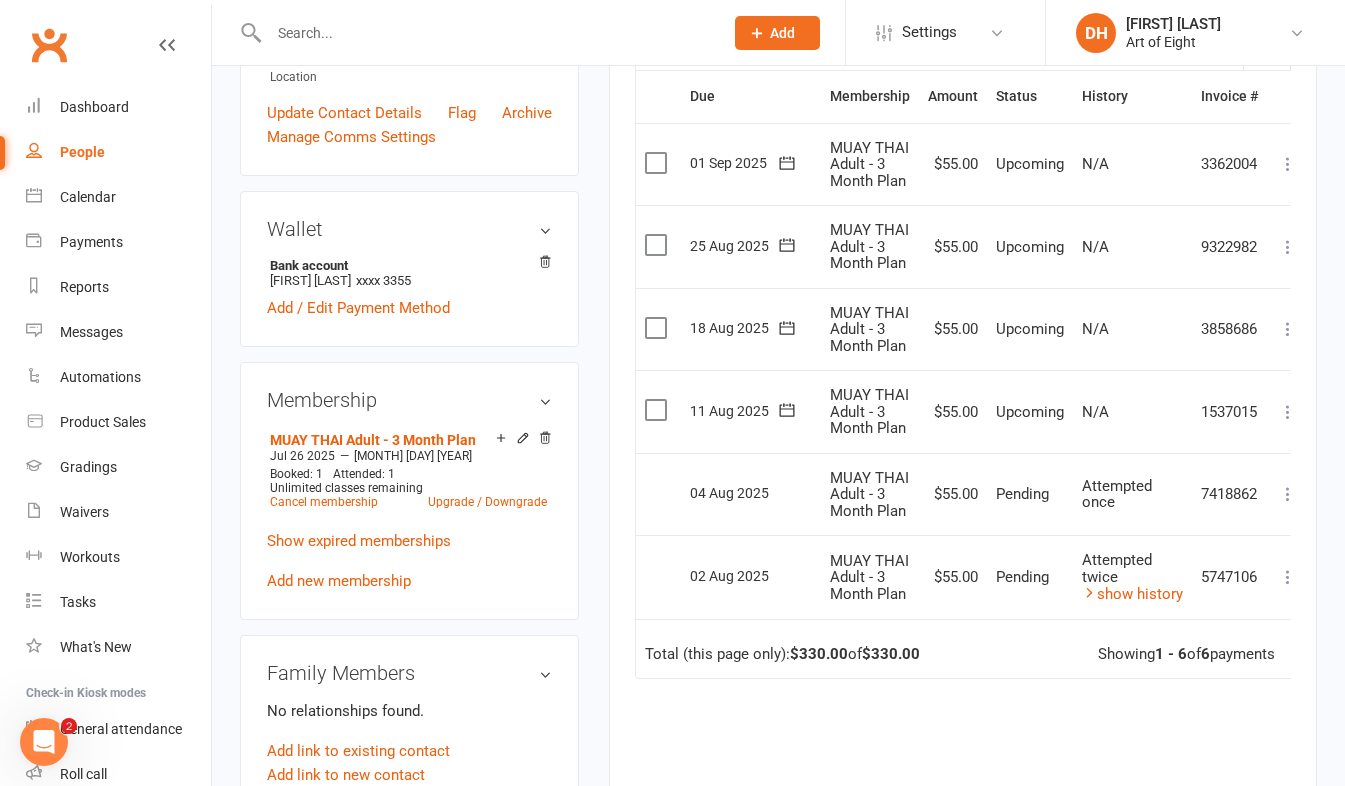 click on "Activity Notes Comms Attendance Payments Waivers Tasks Automations Workouts Gradings / Promotions Mobile App Assessments Credit balance
Payments + Add Adjustment + Add Credit Due date  Due date Date paid Date failed Date settled 04 Jul 2025
July 2025
Sun Mon Tue Wed Thu Fri Sat
27
29
30
01
02
03
04
05
28
06
07
08
09
10
11
12
29
13
14
15
16
17
18
19
30
20
21
22
23
24
25" at bounding box center [963, 369] 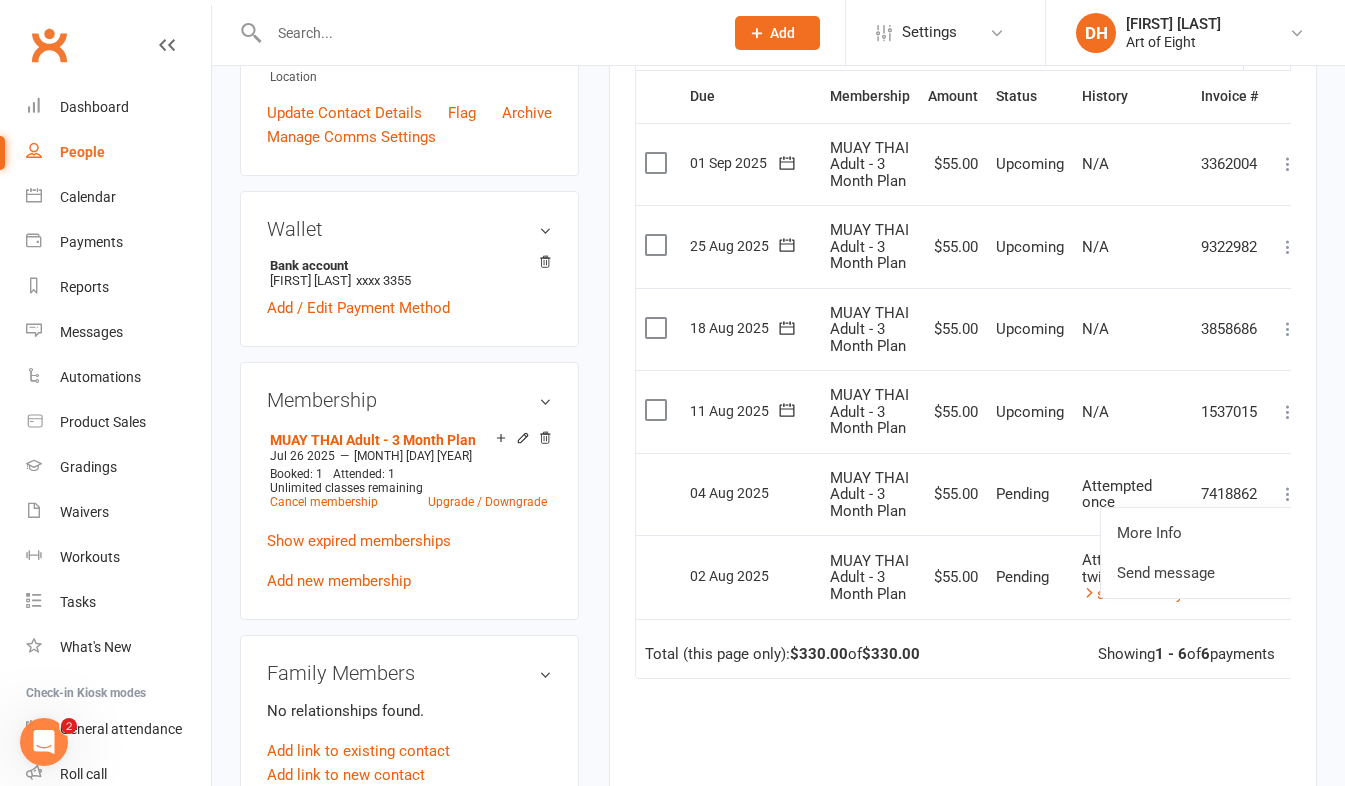 click at bounding box center [1288, 494] 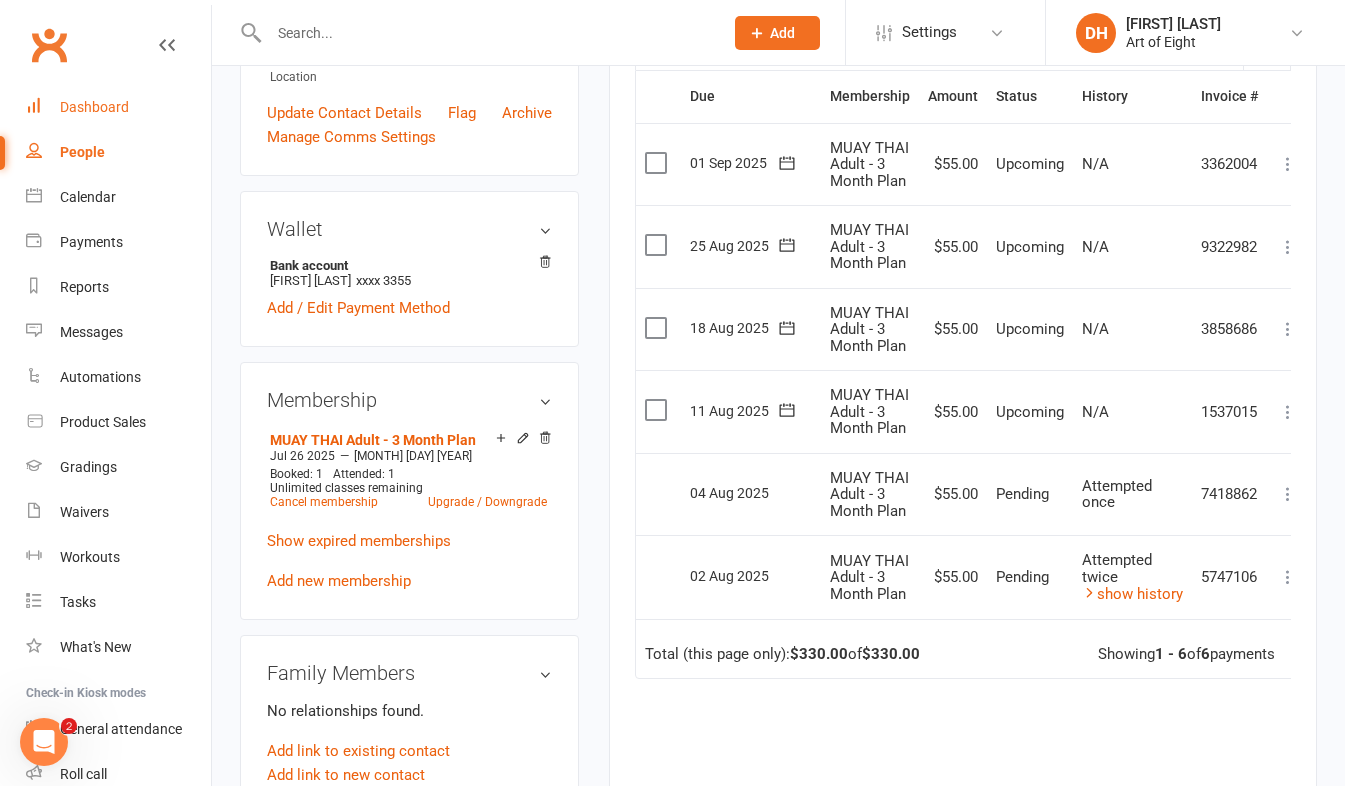 click on "Dashboard" at bounding box center (94, 107) 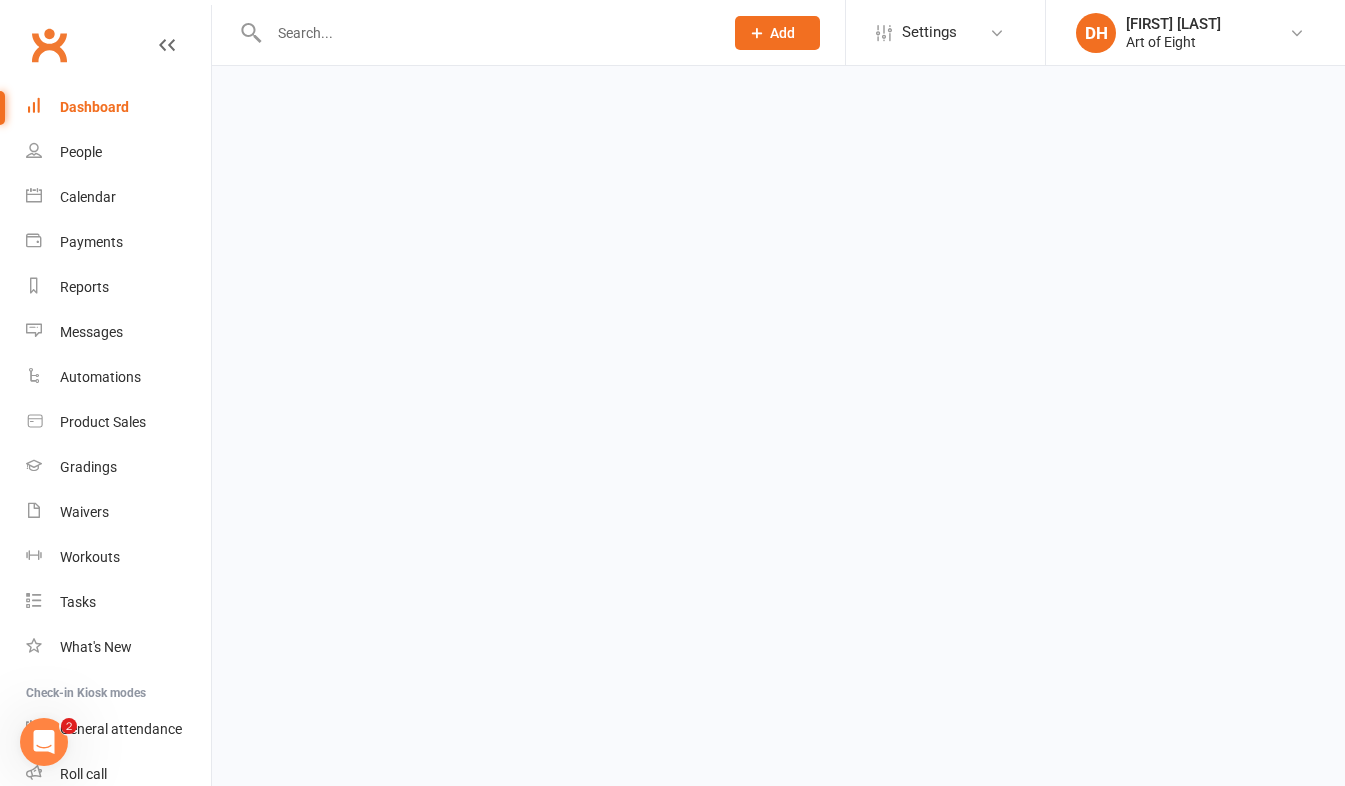 scroll, scrollTop: 0, scrollLeft: 0, axis: both 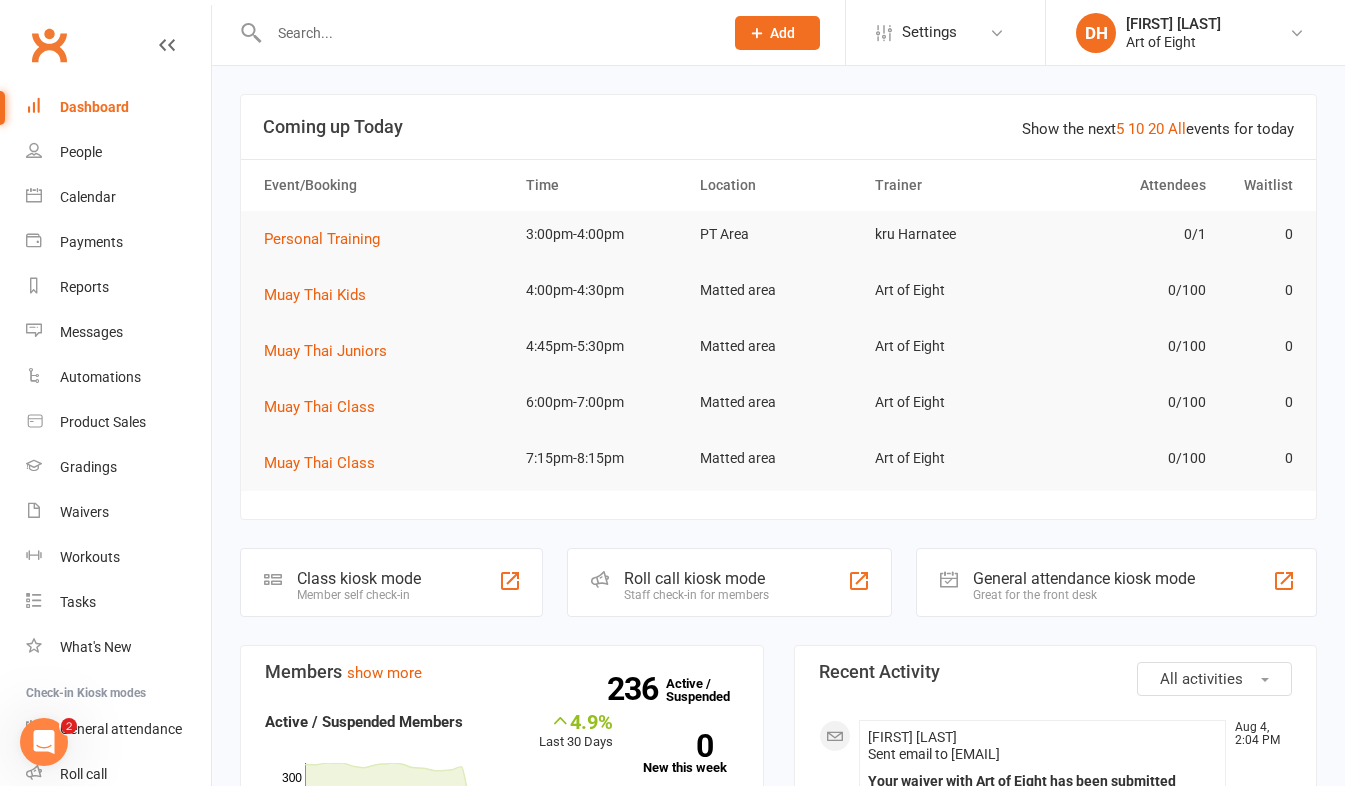 click at bounding box center [486, 33] 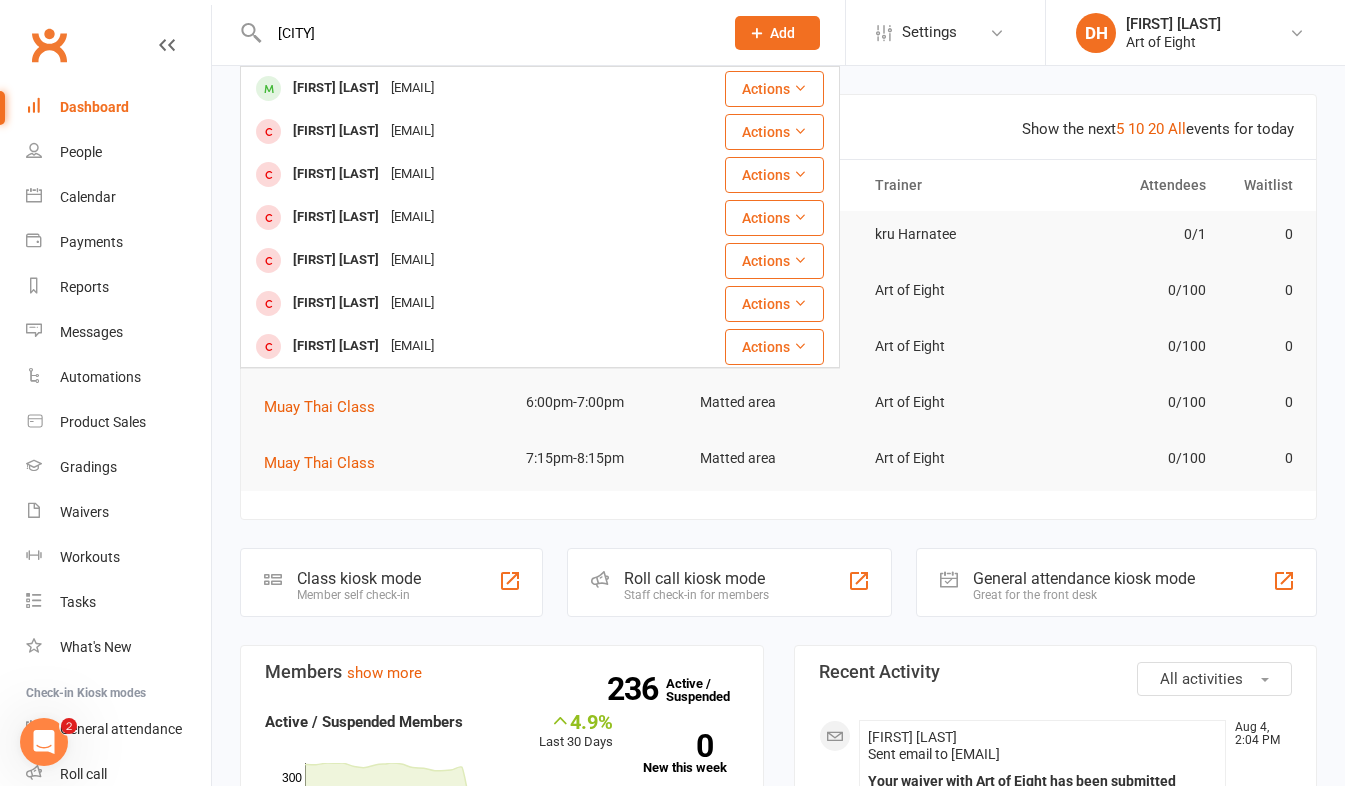 type on "denver" 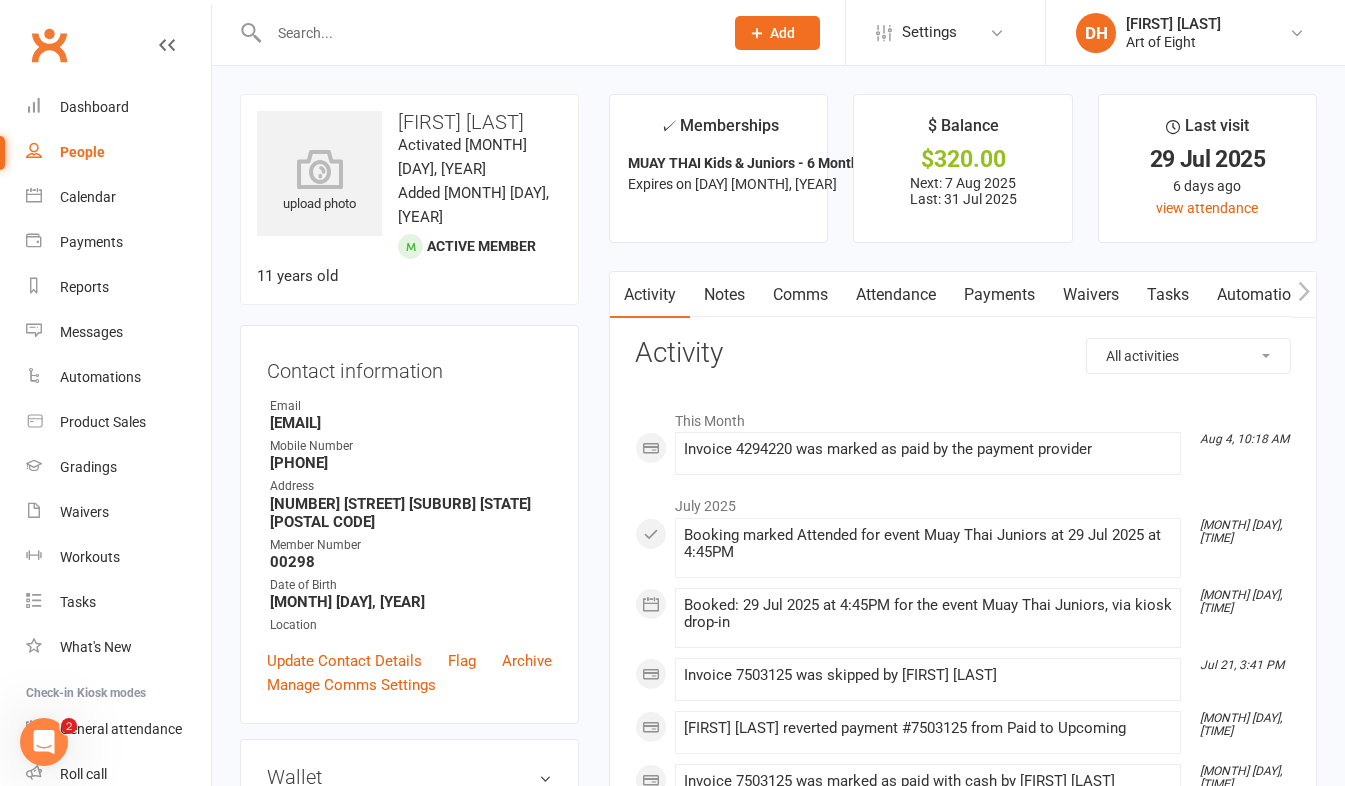 click on "Payments" at bounding box center [999, 295] 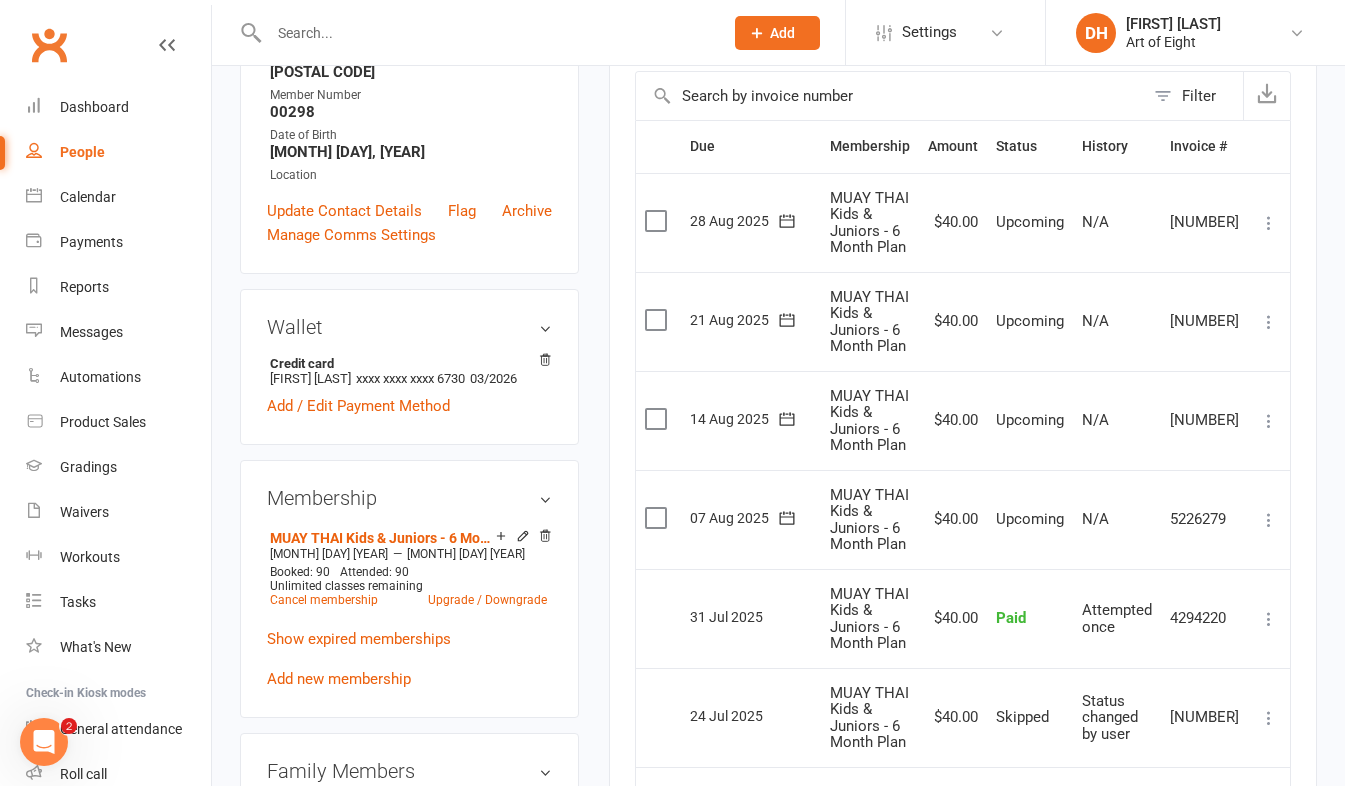 scroll, scrollTop: 500, scrollLeft: 0, axis: vertical 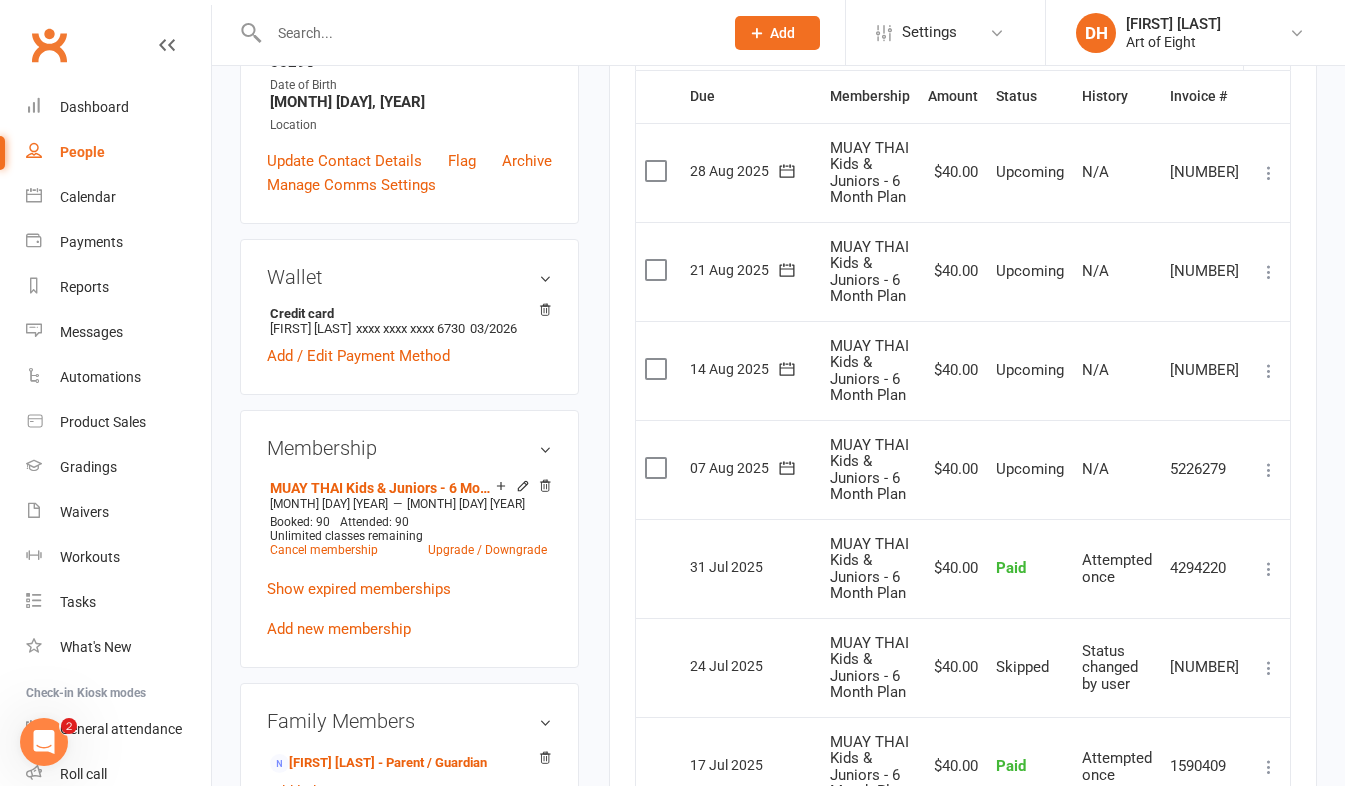 click at bounding box center [1269, 470] 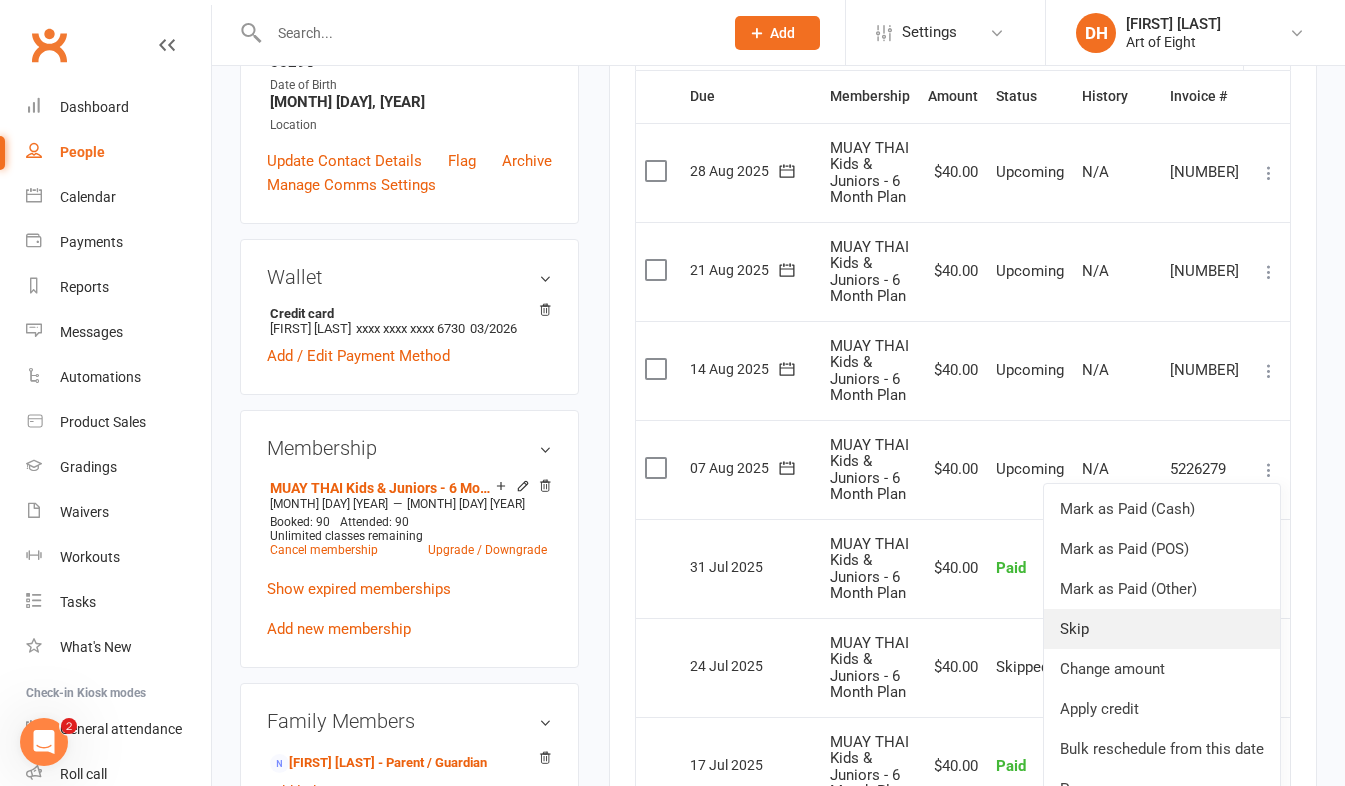 click on "Skip" at bounding box center (1162, 629) 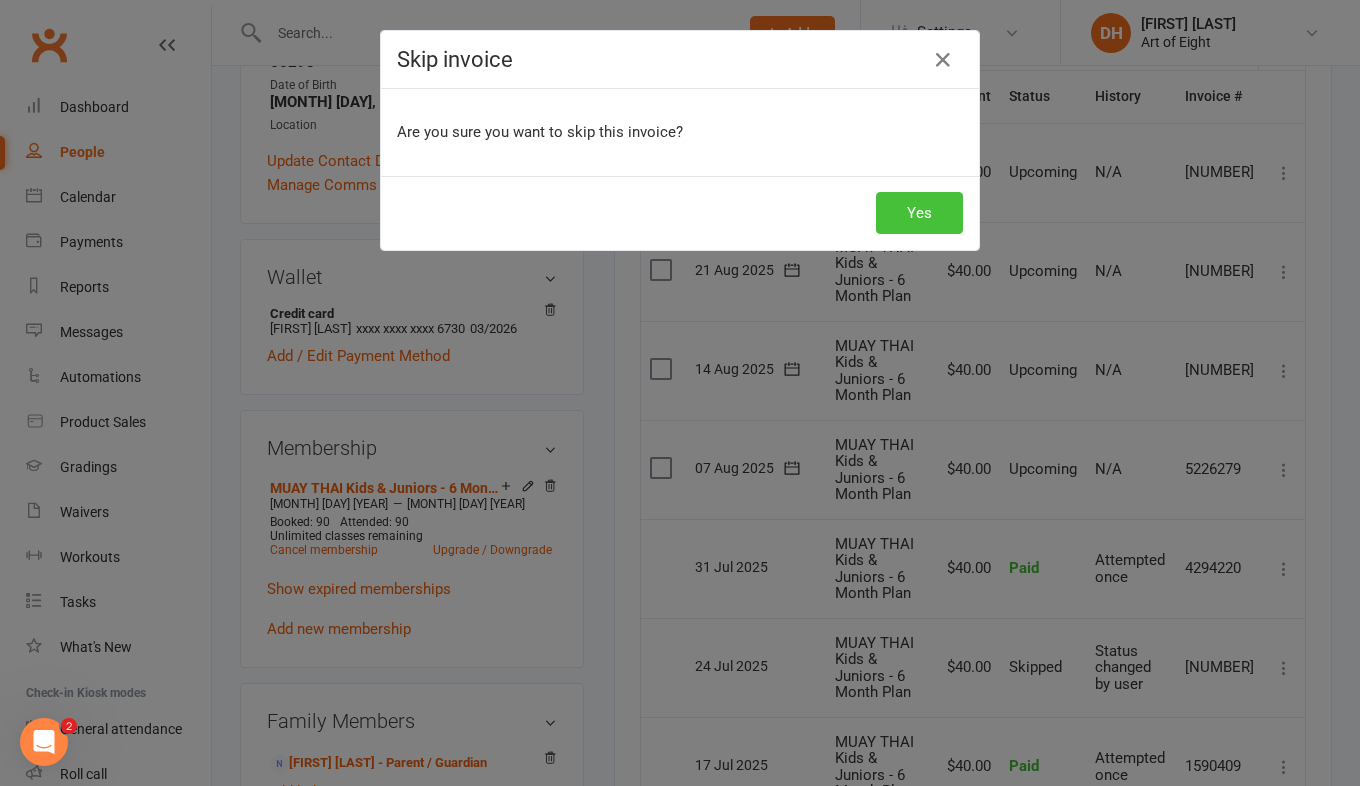 click on "Yes" at bounding box center (919, 213) 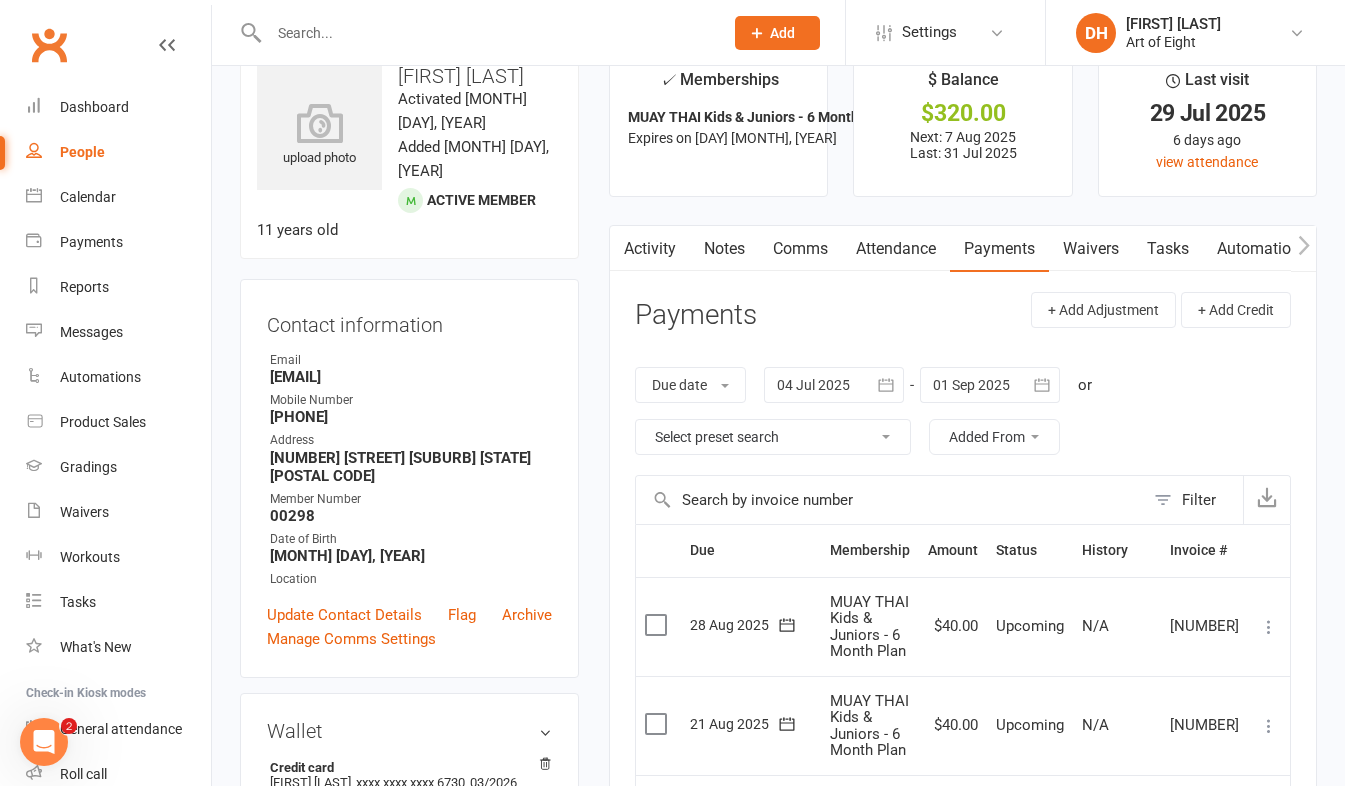 scroll, scrollTop: 0, scrollLeft: 0, axis: both 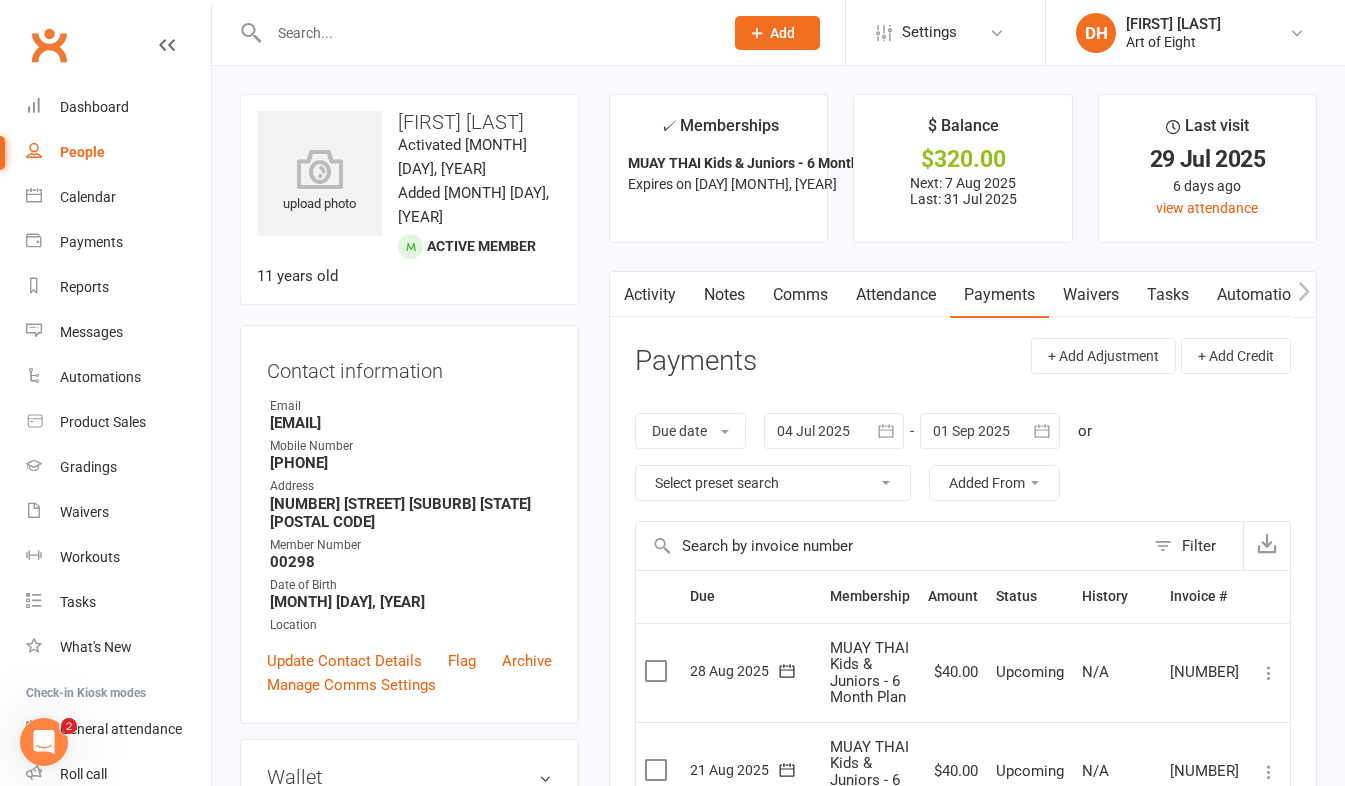 click at bounding box center [486, 33] 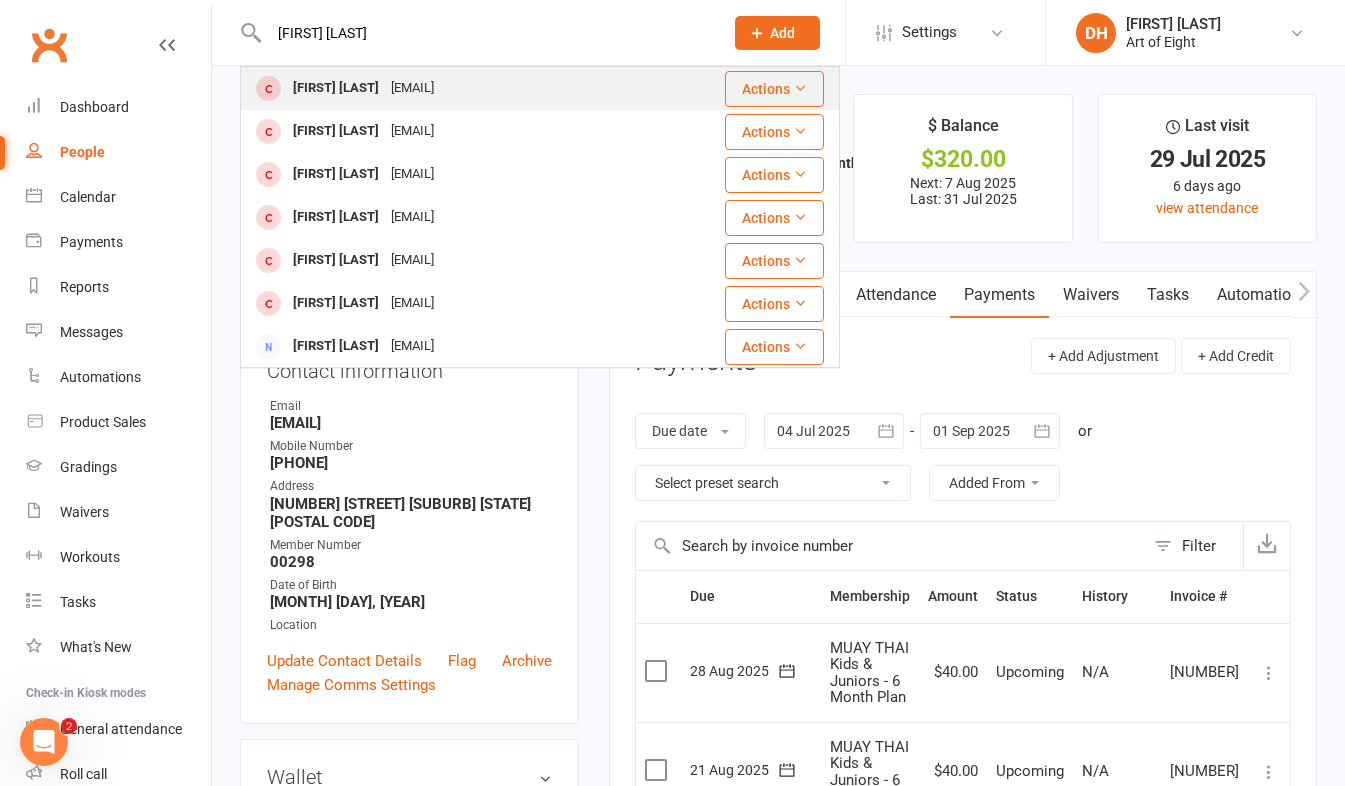 type on "chen wang" 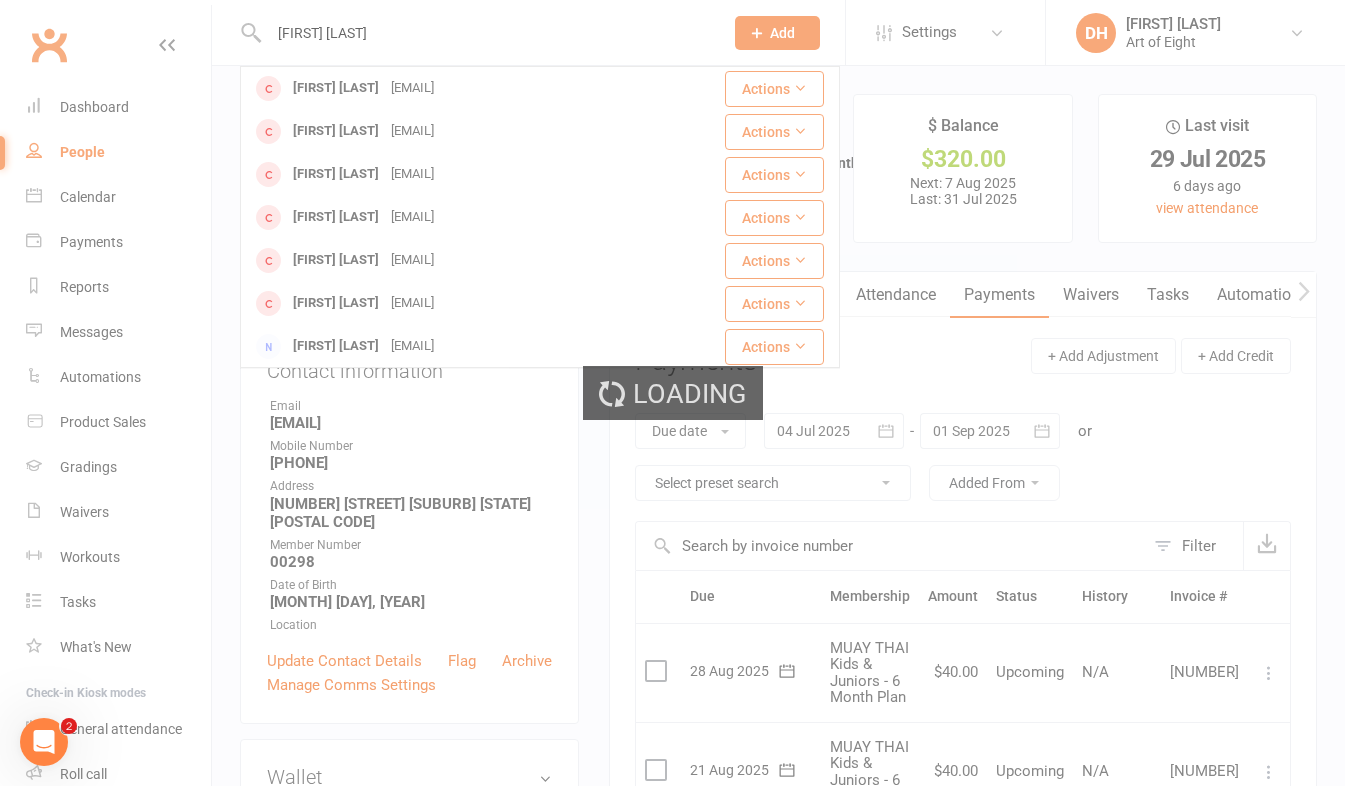 type 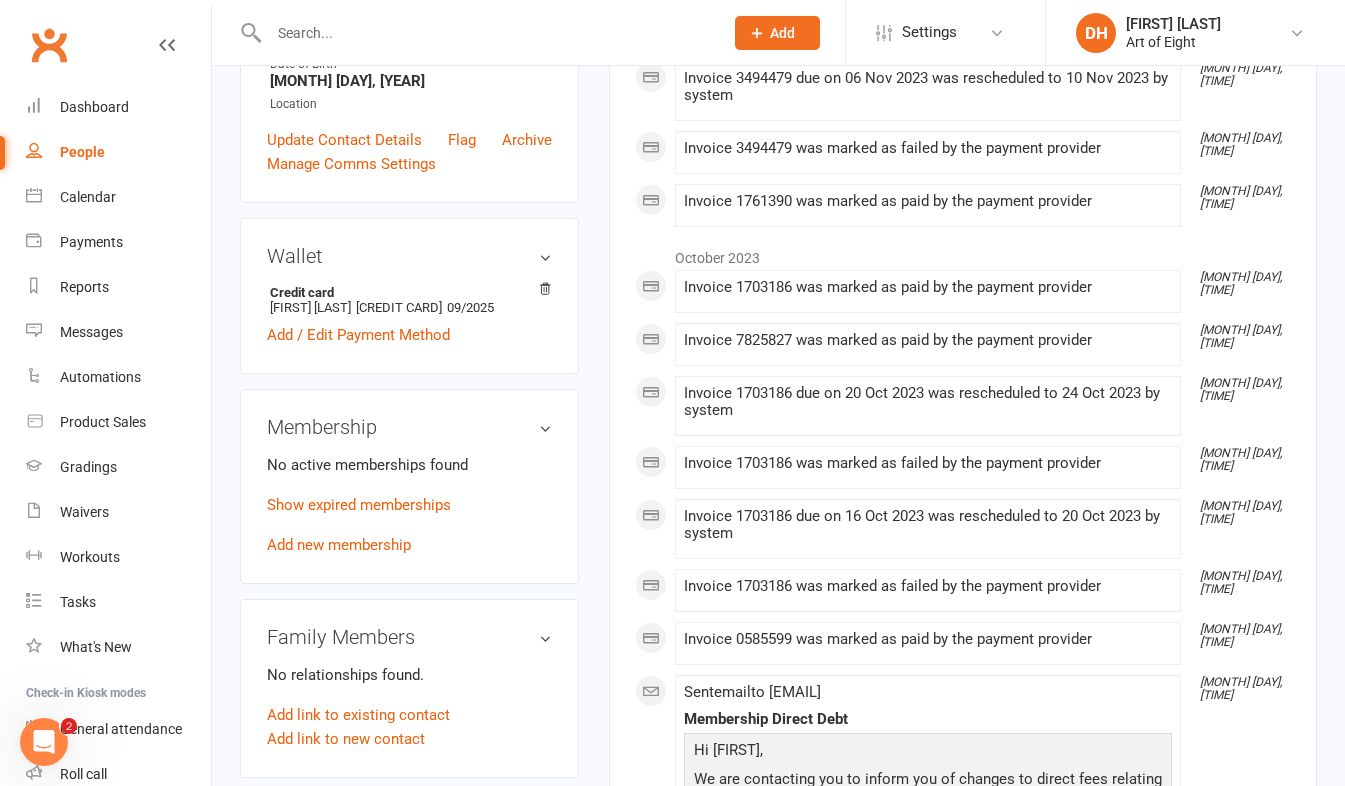 scroll, scrollTop: 500, scrollLeft: 0, axis: vertical 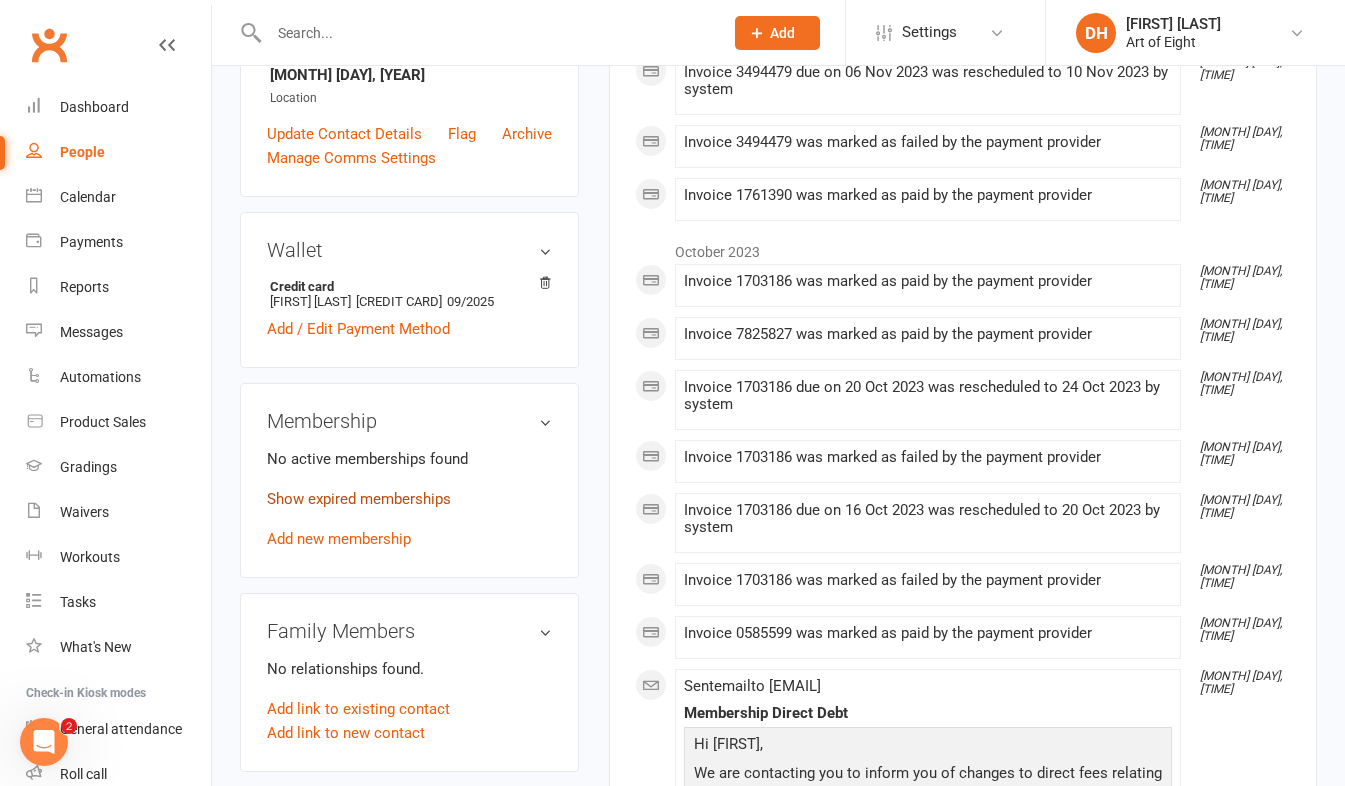 click on "Show expired memberships" at bounding box center (359, 499) 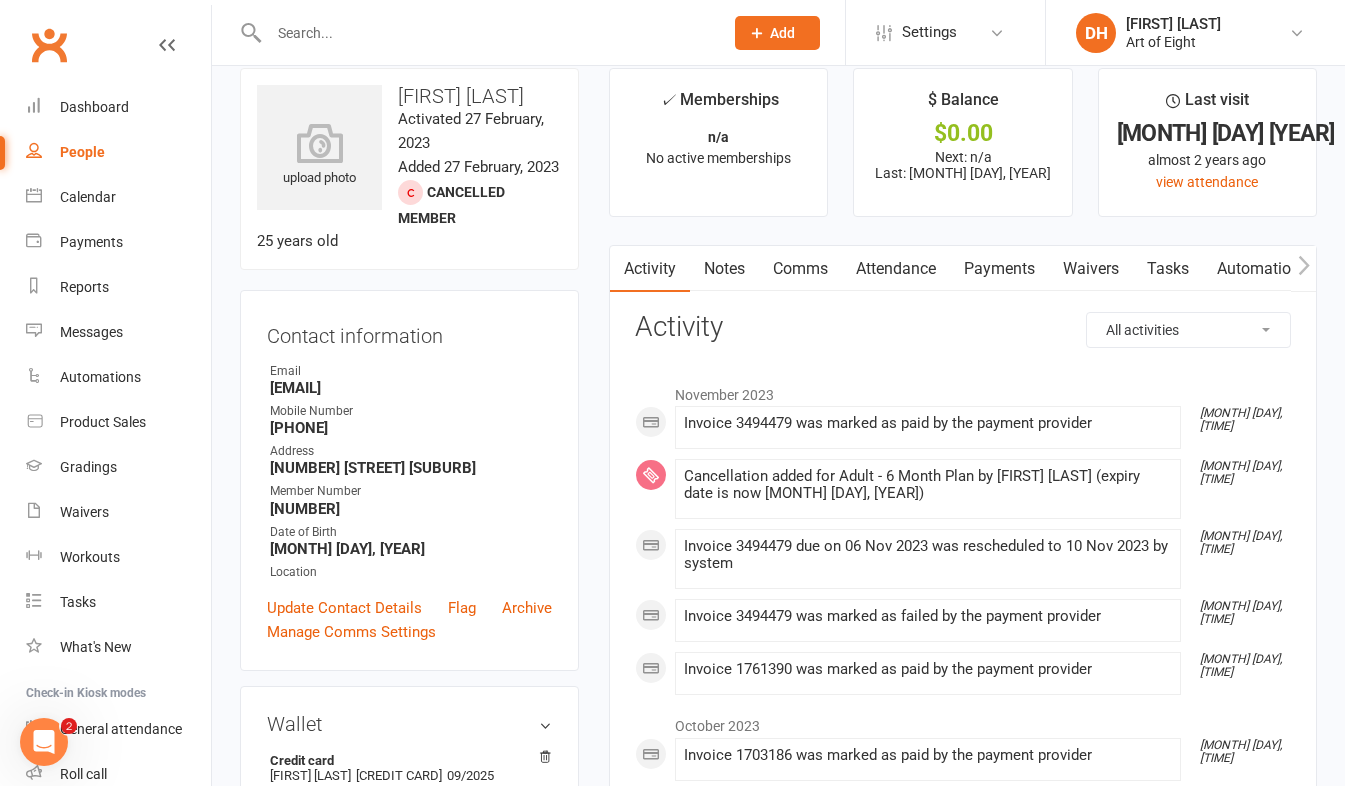 scroll, scrollTop: 0, scrollLeft: 0, axis: both 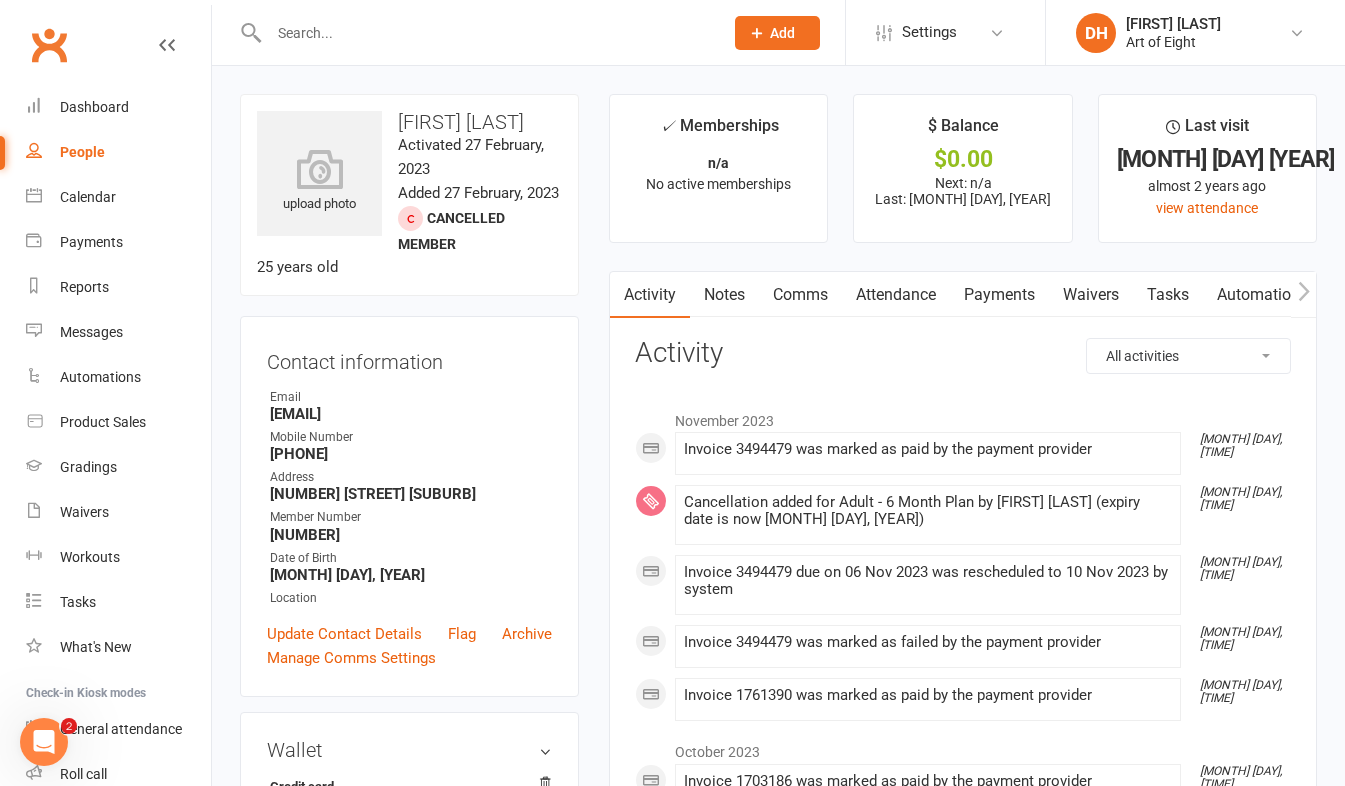click on "Payments" at bounding box center [999, 295] 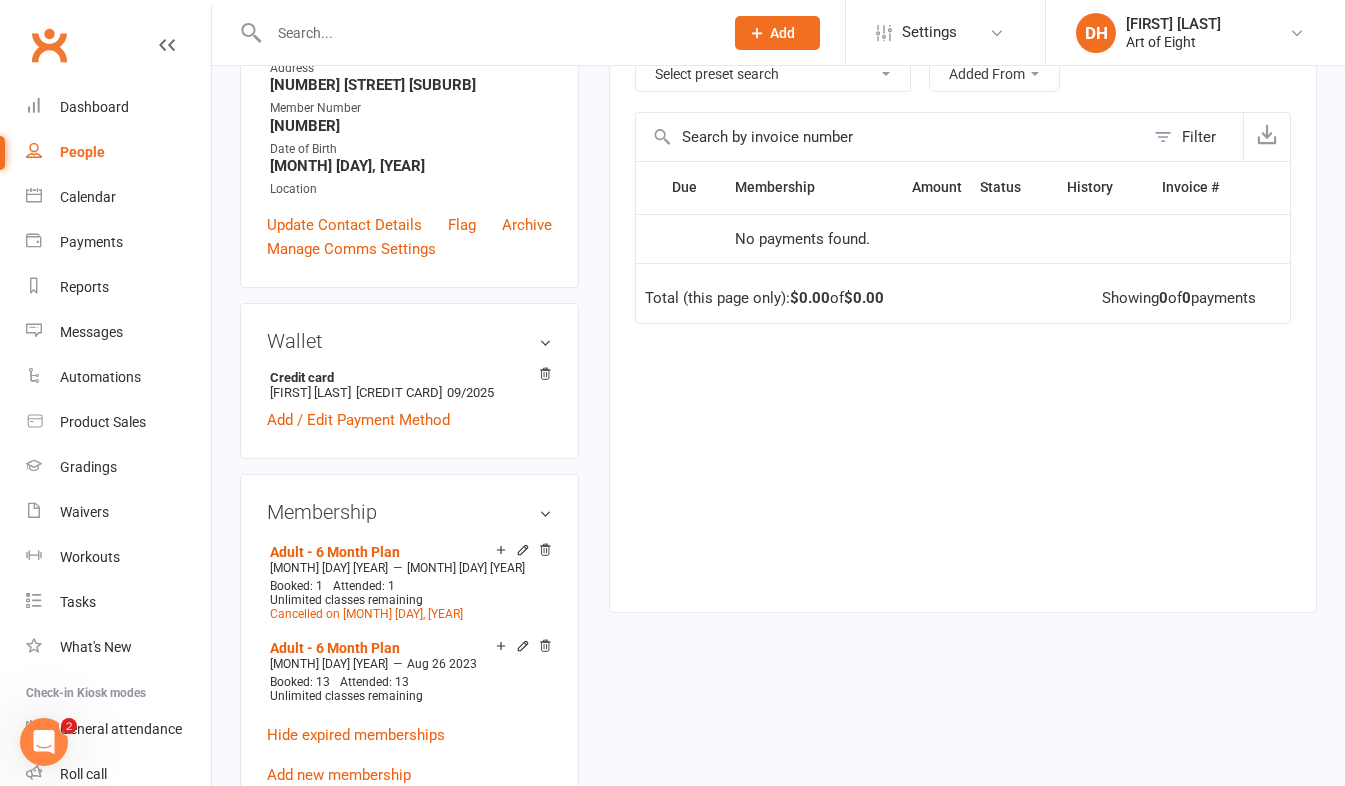 scroll, scrollTop: 200, scrollLeft: 0, axis: vertical 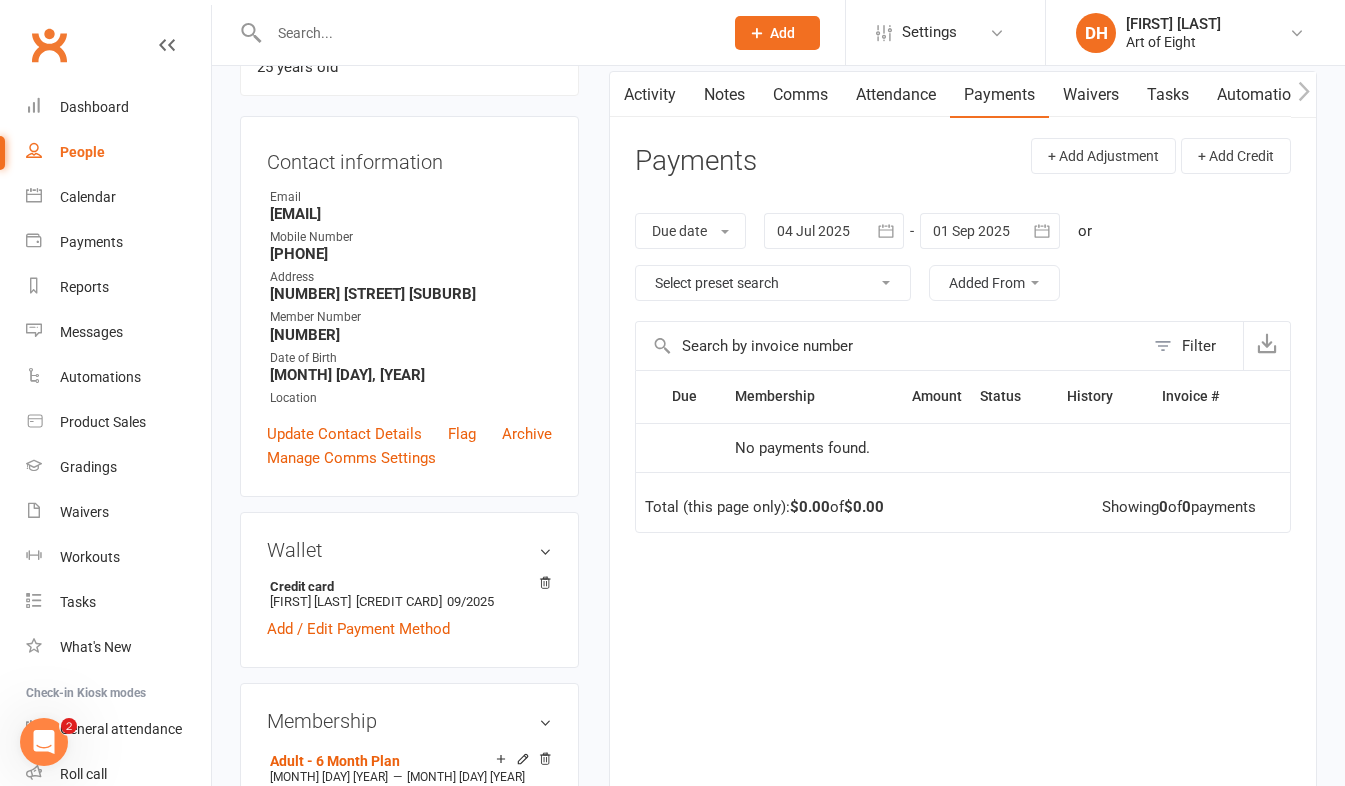click 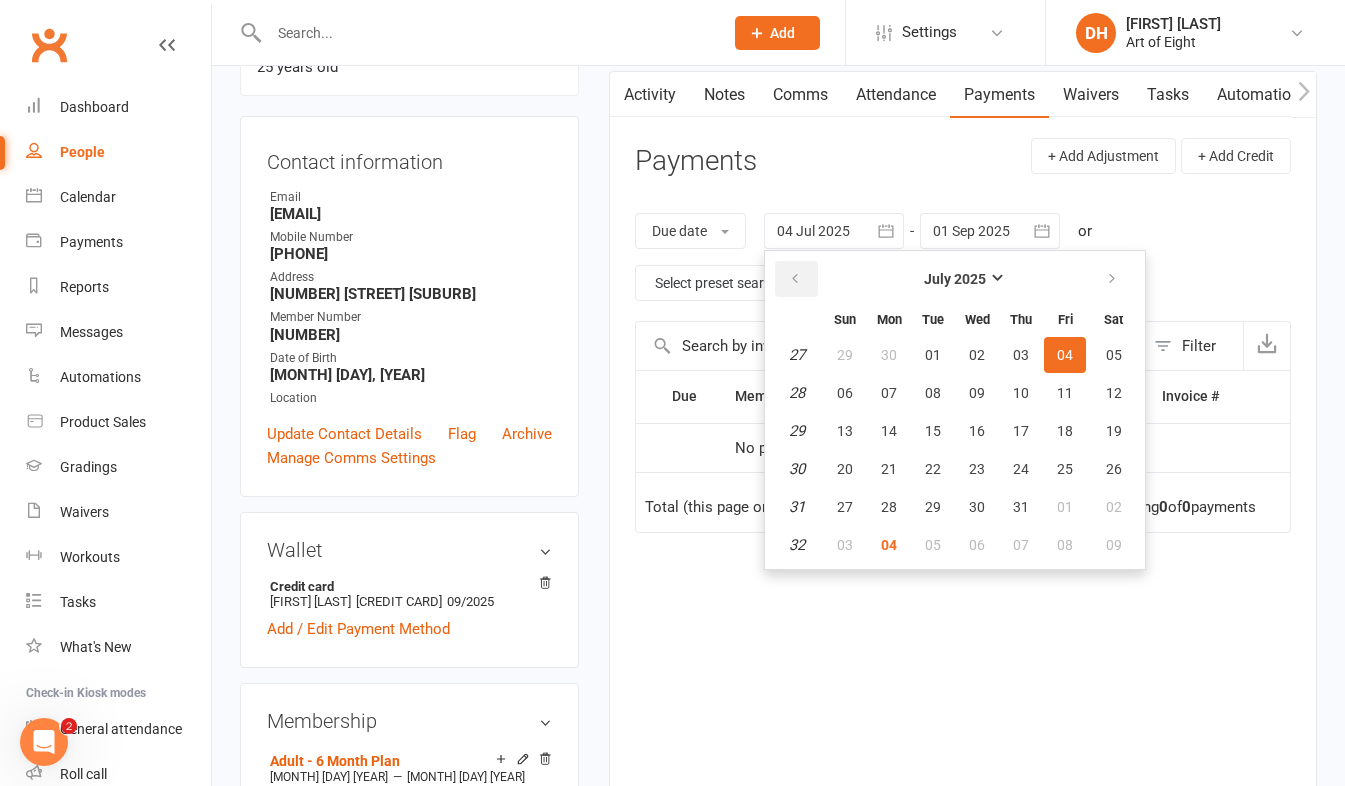 click at bounding box center (795, 279) 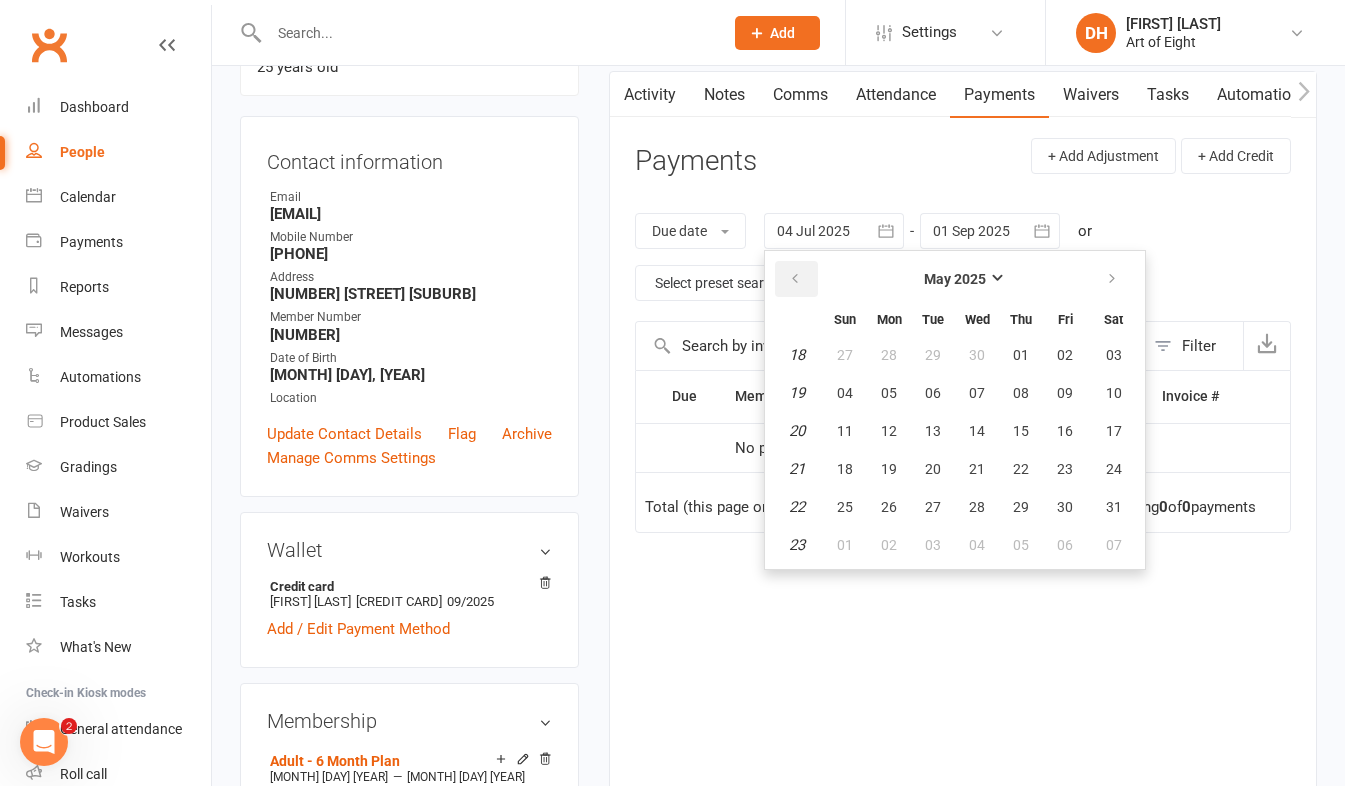 click at bounding box center [795, 279] 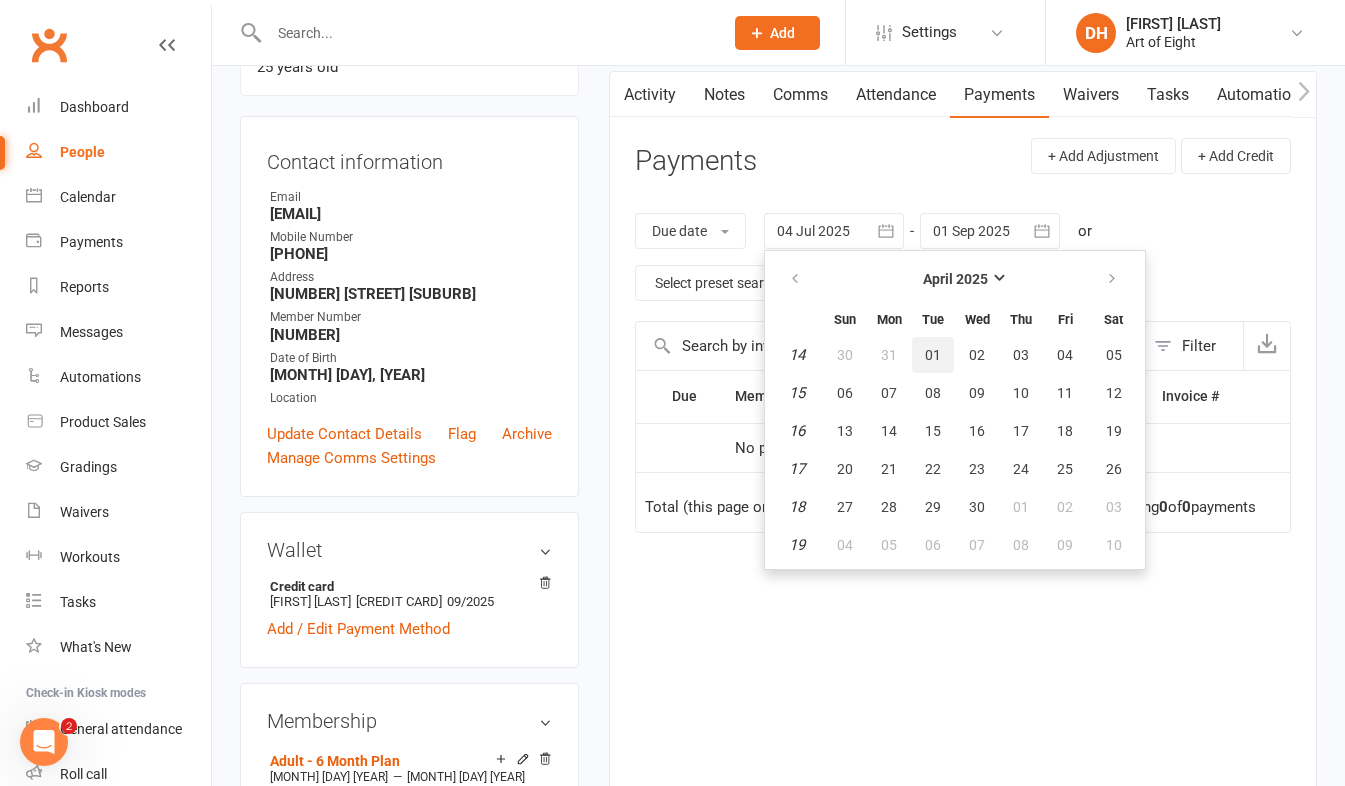 click on "01" at bounding box center [933, 355] 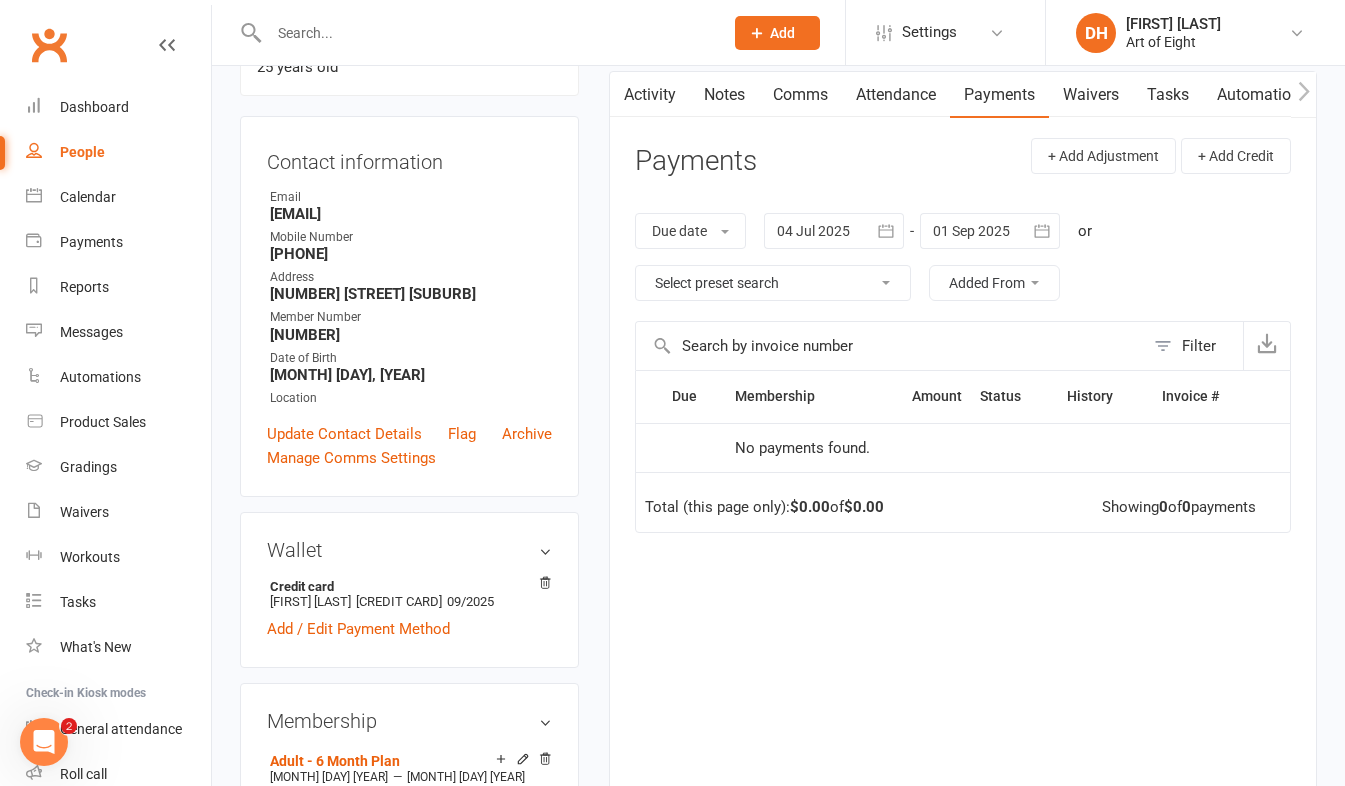 type on "01 Apr 2025" 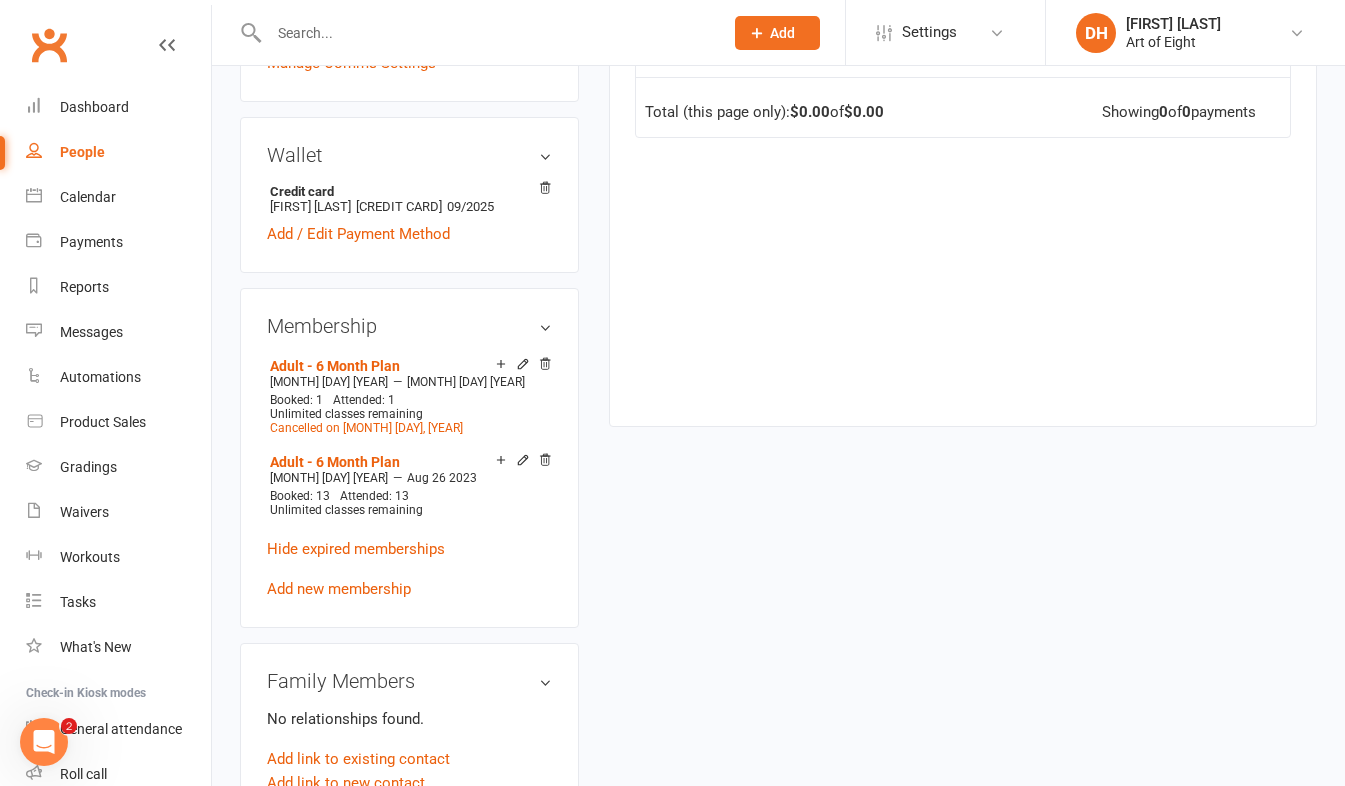 scroll, scrollTop: 800, scrollLeft: 0, axis: vertical 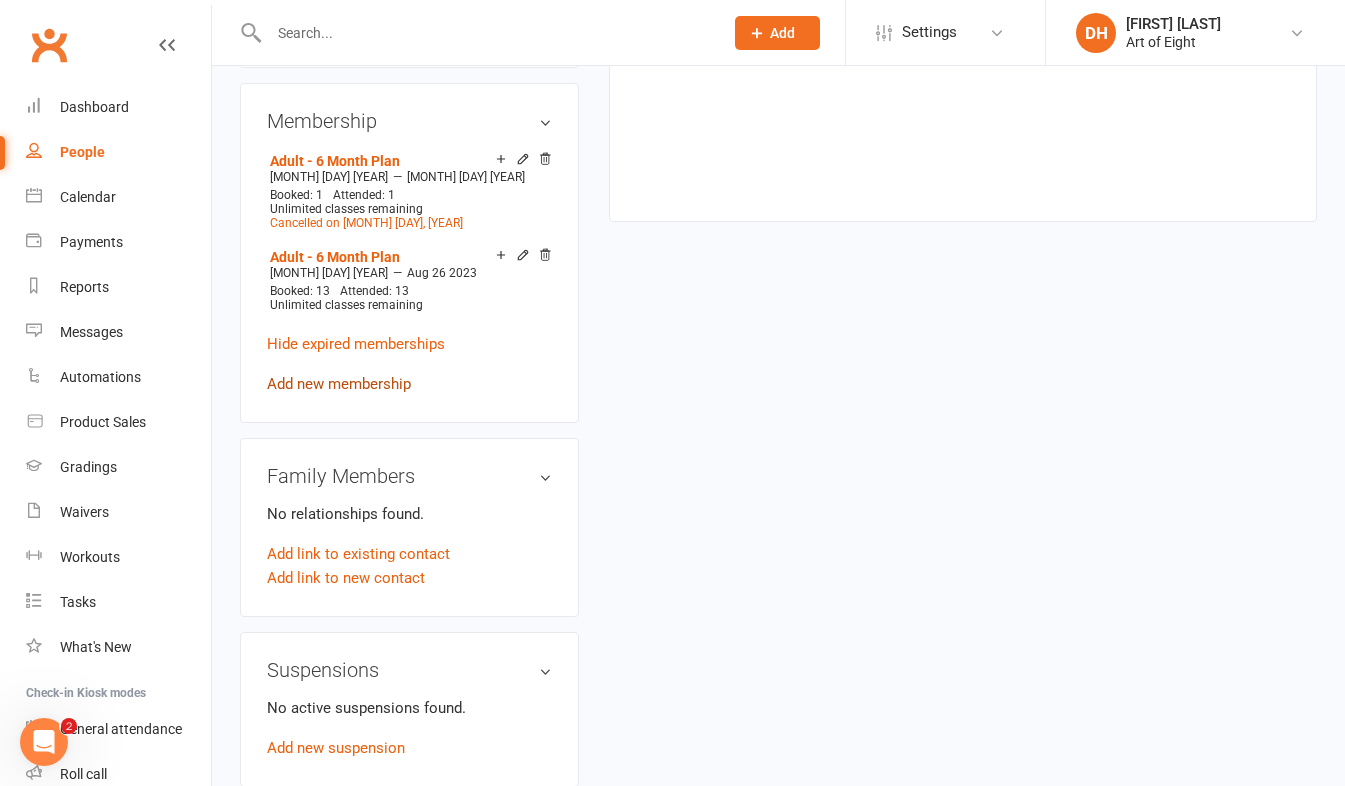 click on "Add new membership" at bounding box center (339, 384) 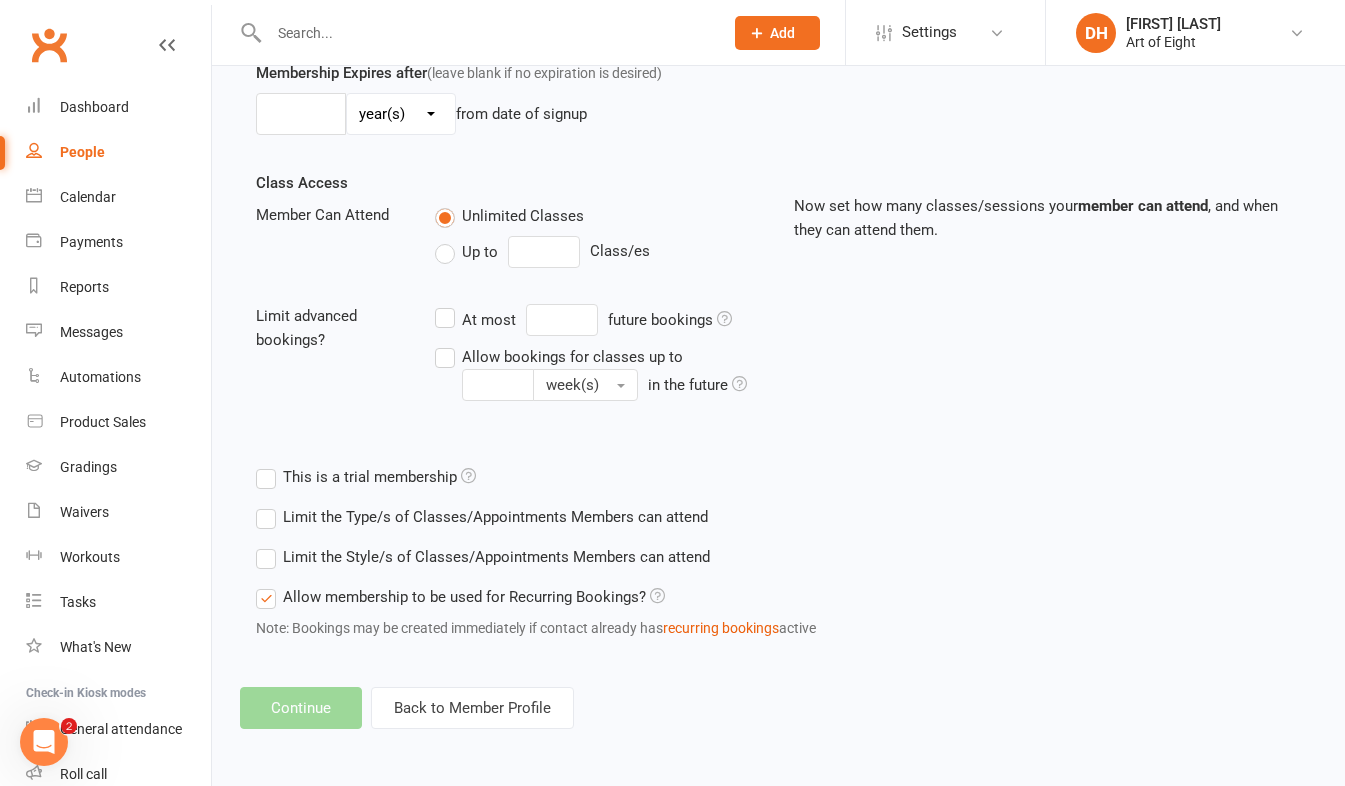 scroll, scrollTop: 0, scrollLeft: 0, axis: both 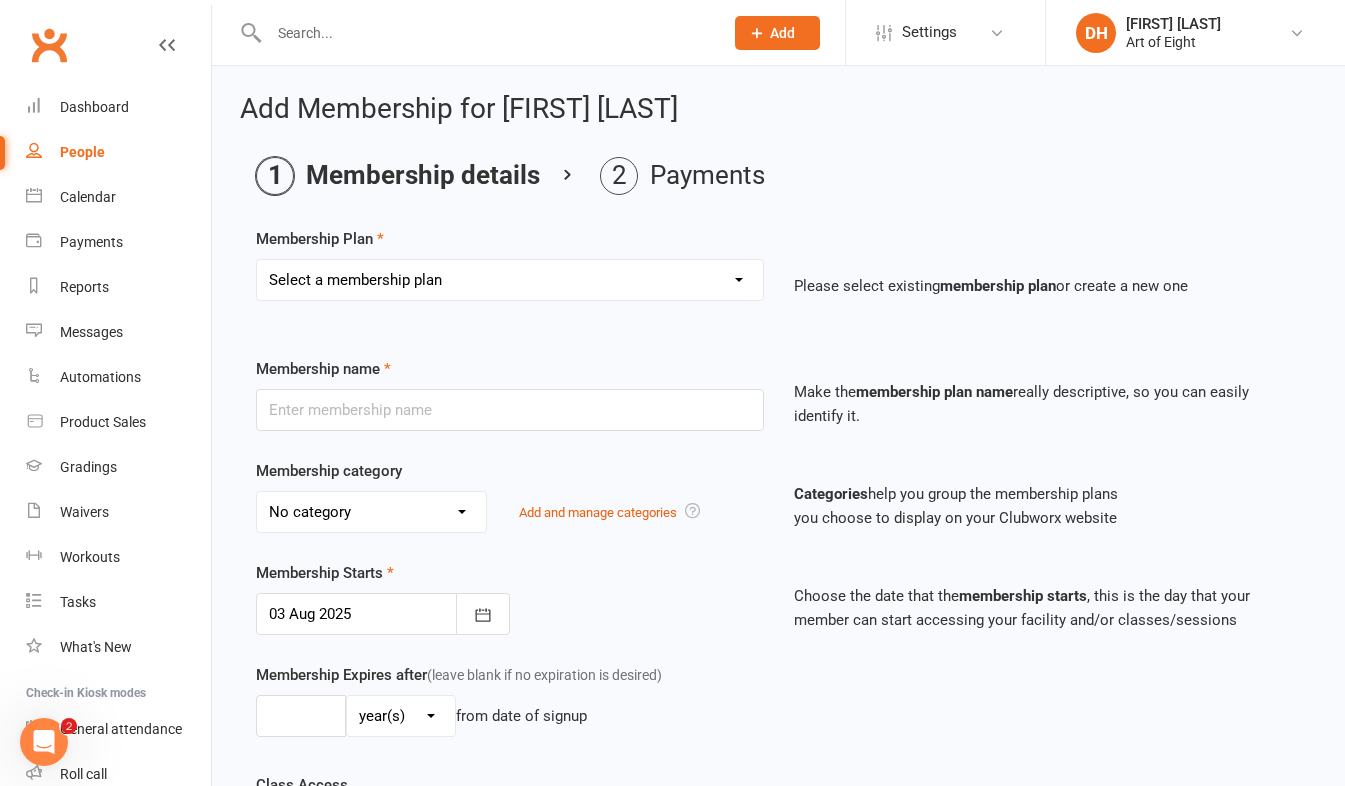 click on "Select a membership plan Create new Membership Plan MUAY THAI Adult - 12 Month Plan MUAY THAI Adult - 6 Month Plan MUAY THAI Adult - 3 Month Plan MUAY THAI Adult - 1 Week Plan MUAY THAI - 10 Pass Pack Casual MUAY THAI FREE TRIAL LESSON MUAY THAI Kids & Juniors - 12 Month Plan MUAY THAI Kids & Juniors - 6 Month Plan MUAY THAI Kids & Juniors - 3  Month Plan MUAY THAI Kids & Juniors - School Term BJJ/MMA Adult - 12 Month Plan BJJ/MMA Adult - 6 Month Plan BJJ/MMA Adult - 3 Month Plan BJJ/MMA Adult - 1 Week Plan BJJ/MMA - 10 Pass Pack BJJ/MMA CASUAL BJJ/MMA FREE TRIAL LESSON BJJ/MMA Kids & Juniors - 12  Month Plan BJJ/MMA Kids & Juniors - 6  Month Plan BJJ/MMA Kids & Juniors - 3  Month Plan BJJ/MMA Kids & Juniors - School Term PREMIUM Adult - 12 Month Plan PREMIUM Adult - 6 Month Plan PREMIUM Adult - 3 Month Plan PREMIUM Adult - 1 Week Plan PREMIUM Kids & Juniors - 12  Month Plan PREMIUM Kids & Juniors - 6  Month Plan PREMIUM Kids & Juniors - 3  Month Plan PREMIUM Kids & Juniors - School Term Staff" at bounding box center (510, 280) 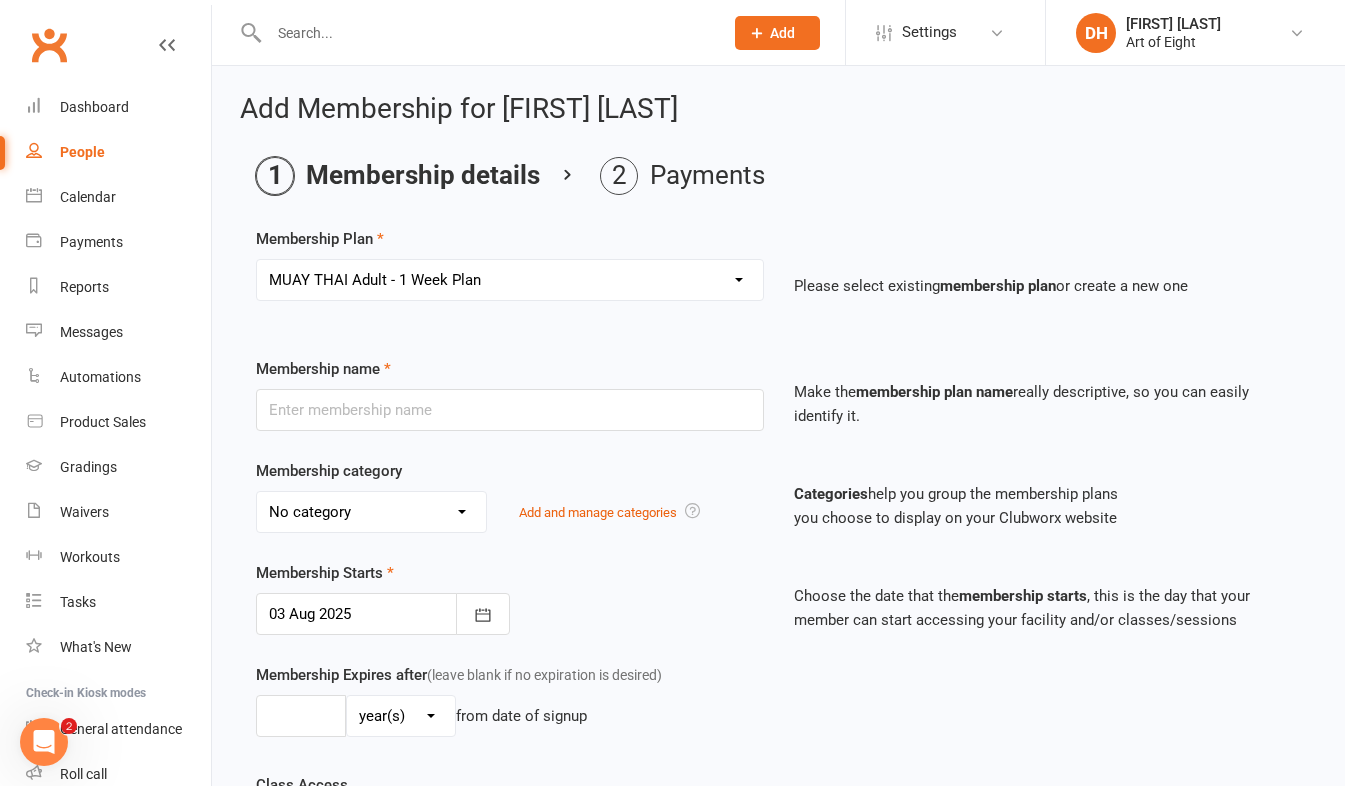 click on "Select a membership plan Create new Membership Plan MUAY THAI Adult - 12 Month Plan MUAY THAI Adult - 6 Month Plan MUAY THAI Adult - 3 Month Plan MUAY THAI Adult - 1 Week Plan MUAY THAI - 10 Pass Pack Casual MUAY THAI FREE TRIAL LESSON MUAY THAI Kids & Juniors - 12 Month Plan MUAY THAI Kids & Juniors - 6 Month Plan MUAY THAI Kids & Juniors - 3  Month Plan MUAY THAI Kids & Juniors - School Term BJJ/MMA Adult - 12 Month Plan BJJ/MMA Adult - 6 Month Plan BJJ/MMA Adult - 3 Month Plan BJJ/MMA Adult - 1 Week Plan BJJ/MMA - 10 Pass Pack BJJ/MMA CASUAL BJJ/MMA FREE TRIAL LESSON BJJ/MMA Kids & Juniors - 12  Month Plan BJJ/MMA Kids & Juniors - 6  Month Plan BJJ/MMA Kids & Juniors - 3  Month Plan BJJ/MMA Kids & Juniors - School Term PREMIUM Adult - 12 Month Plan PREMIUM Adult - 6 Month Plan PREMIUM Adult - 3 Month Plan PREMIUM Adult - 1 Week Plan PREMIUM Kids & Juniors - 12  Month Plan PREMIUM Kids & Juniors - 6  Month Plan PREMIUM Kids & Juniors - 3  Month Plan PREMIUM Kids & Juniors - School Term Staff" at bounding box center [510, 280] 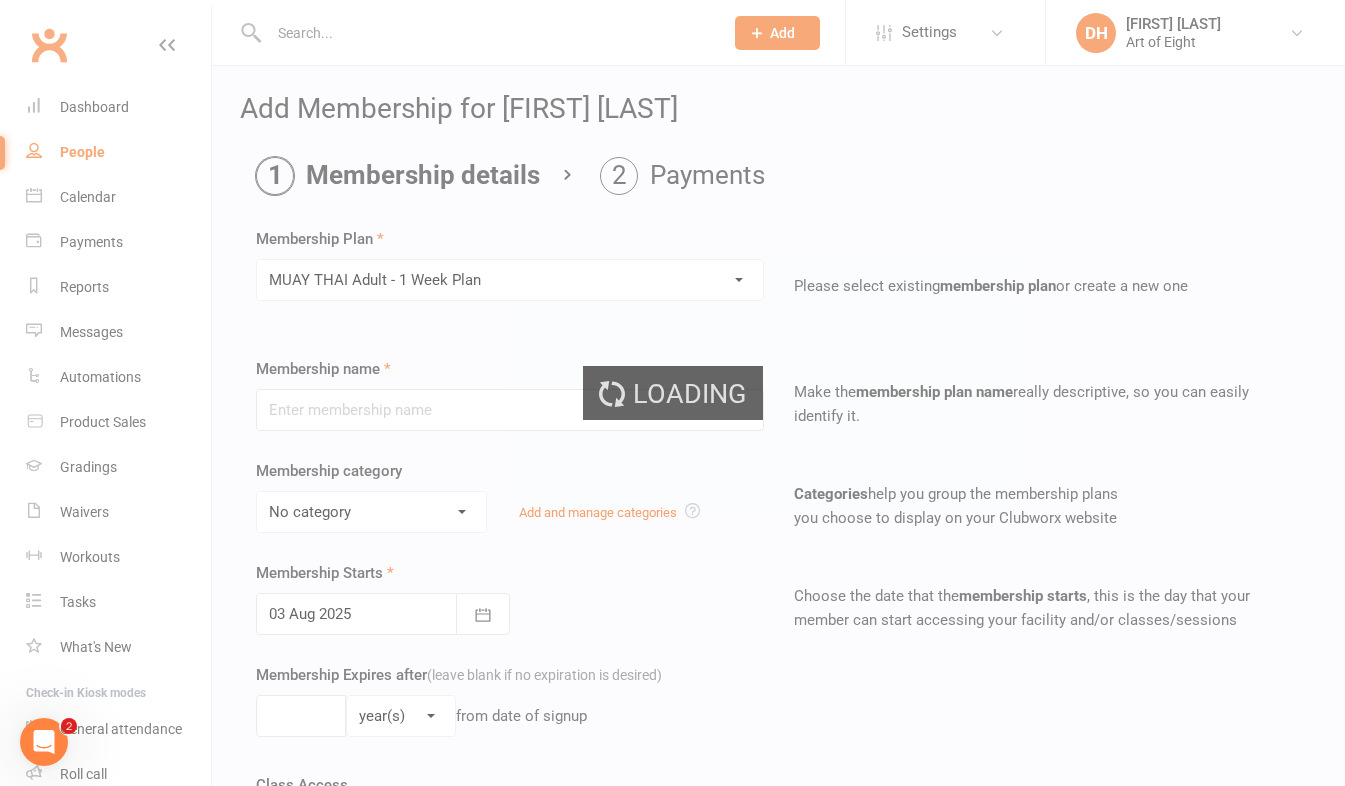 type on "MUAY THAI Adult - 1 Week Plan" 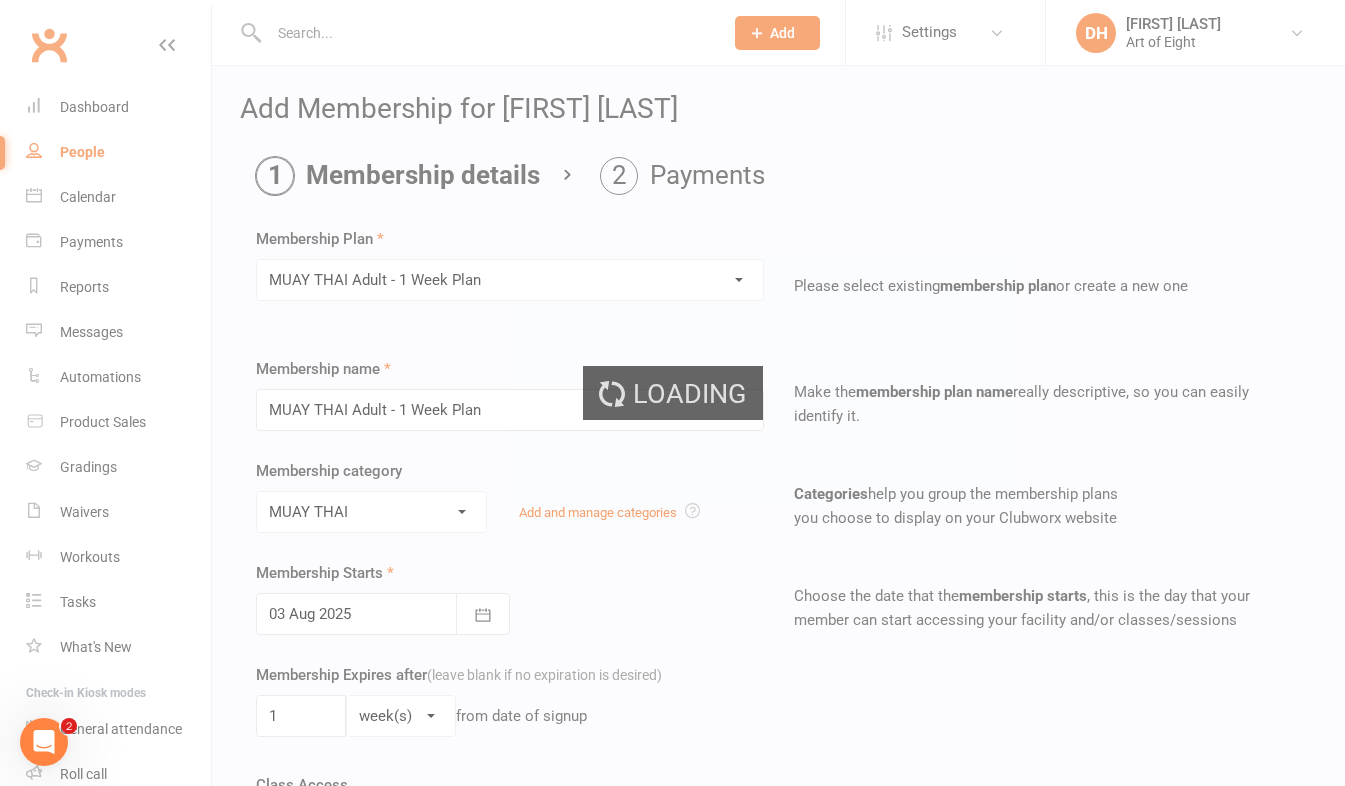 type on "04 Aug 2025" 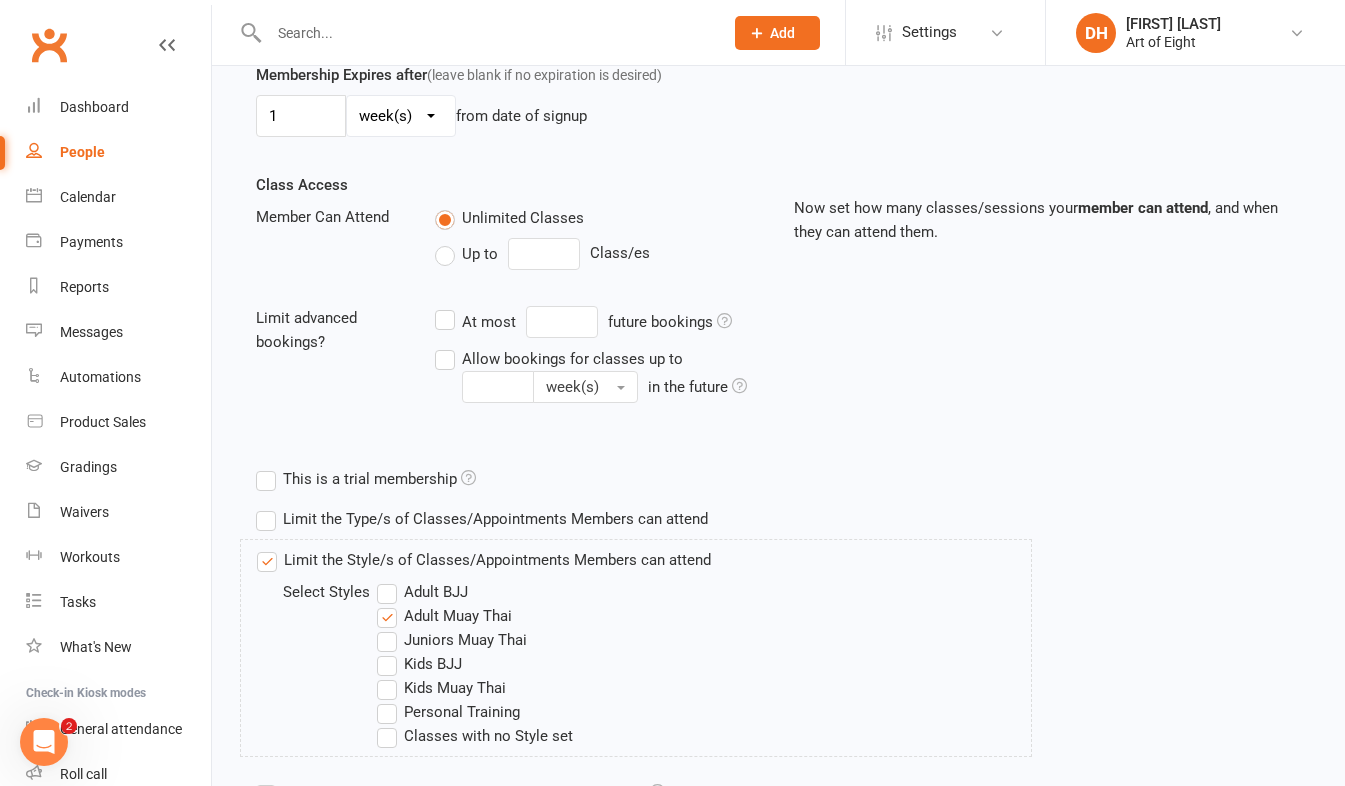 scroll, scrollTop: 796, scrollLeft: 0, axis: vertical 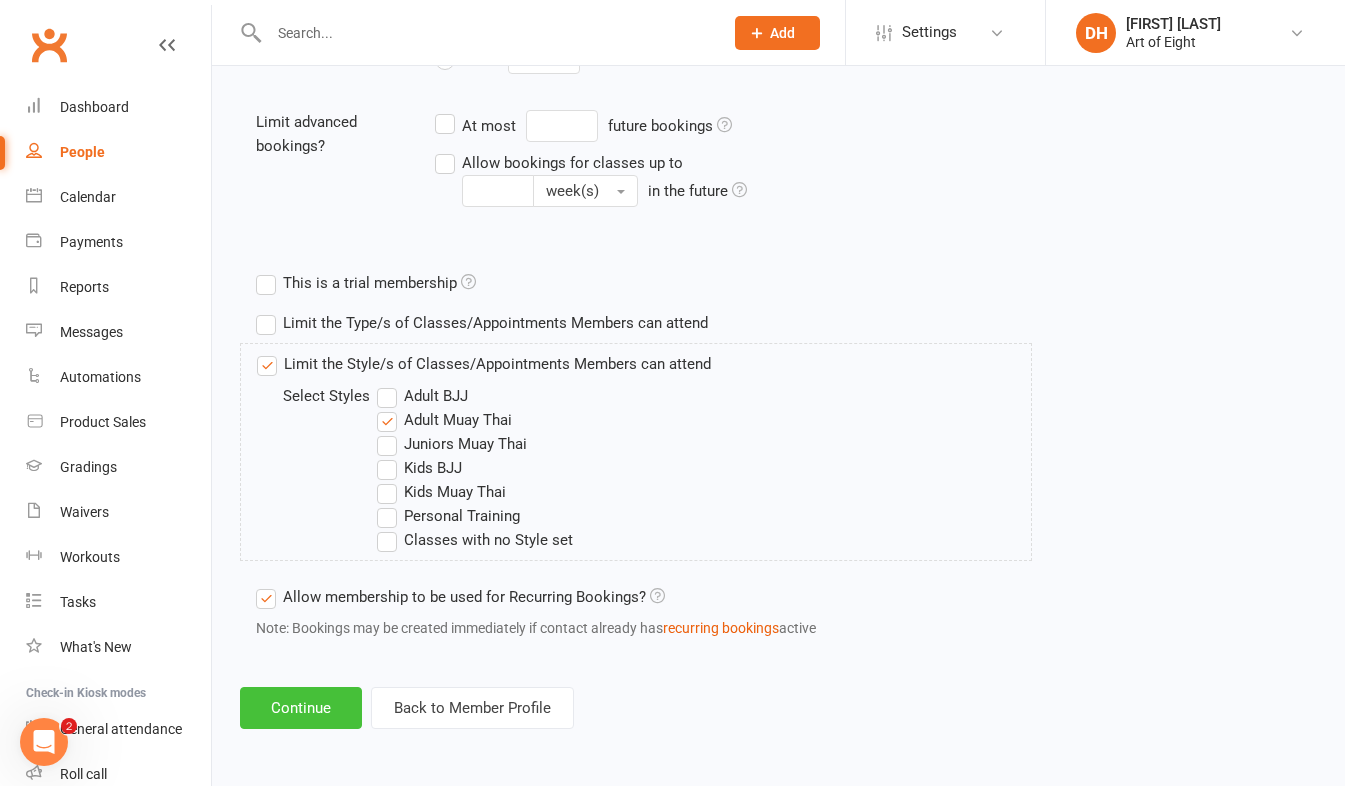 click on "Continue" at bounding box center [301, 708] 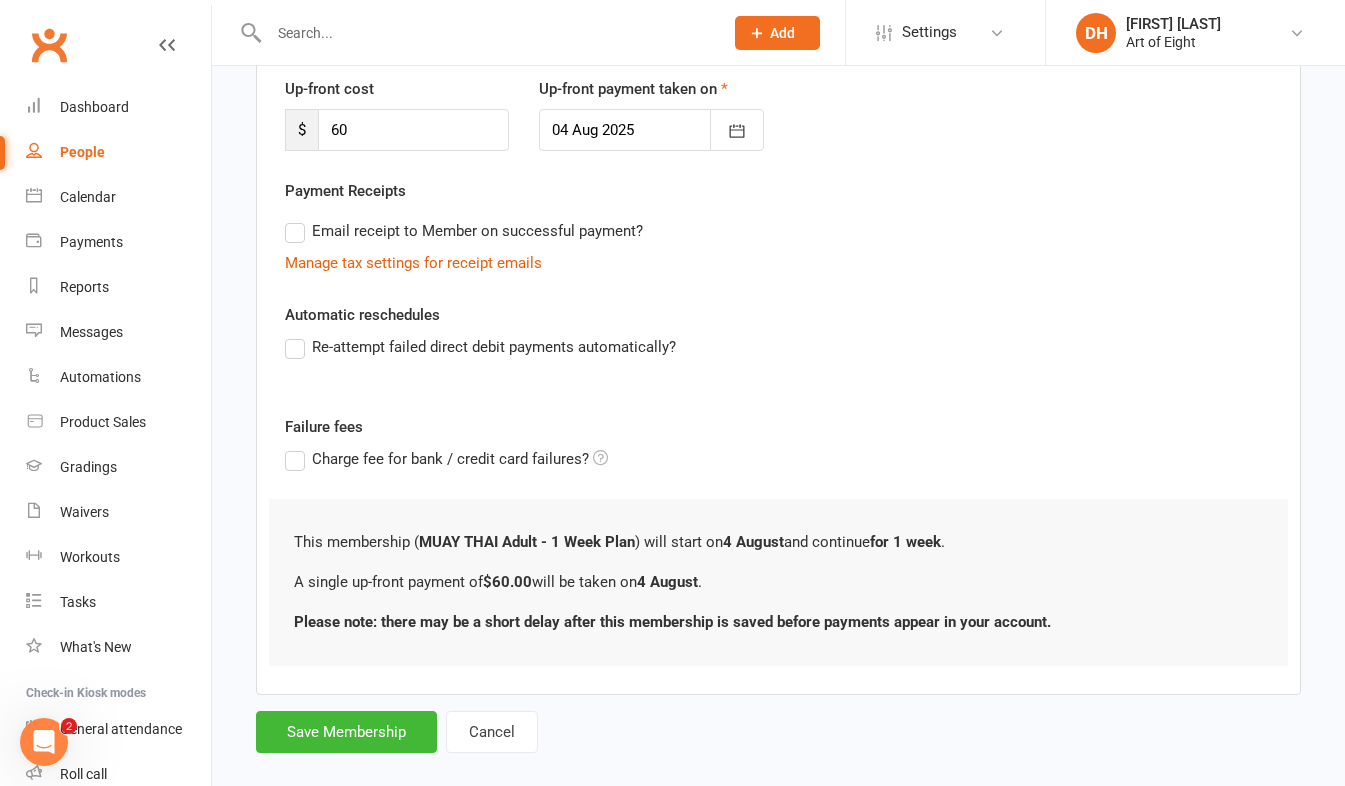 scroll, scrollTop: 303, scrollLeft: 0, axis: vertical 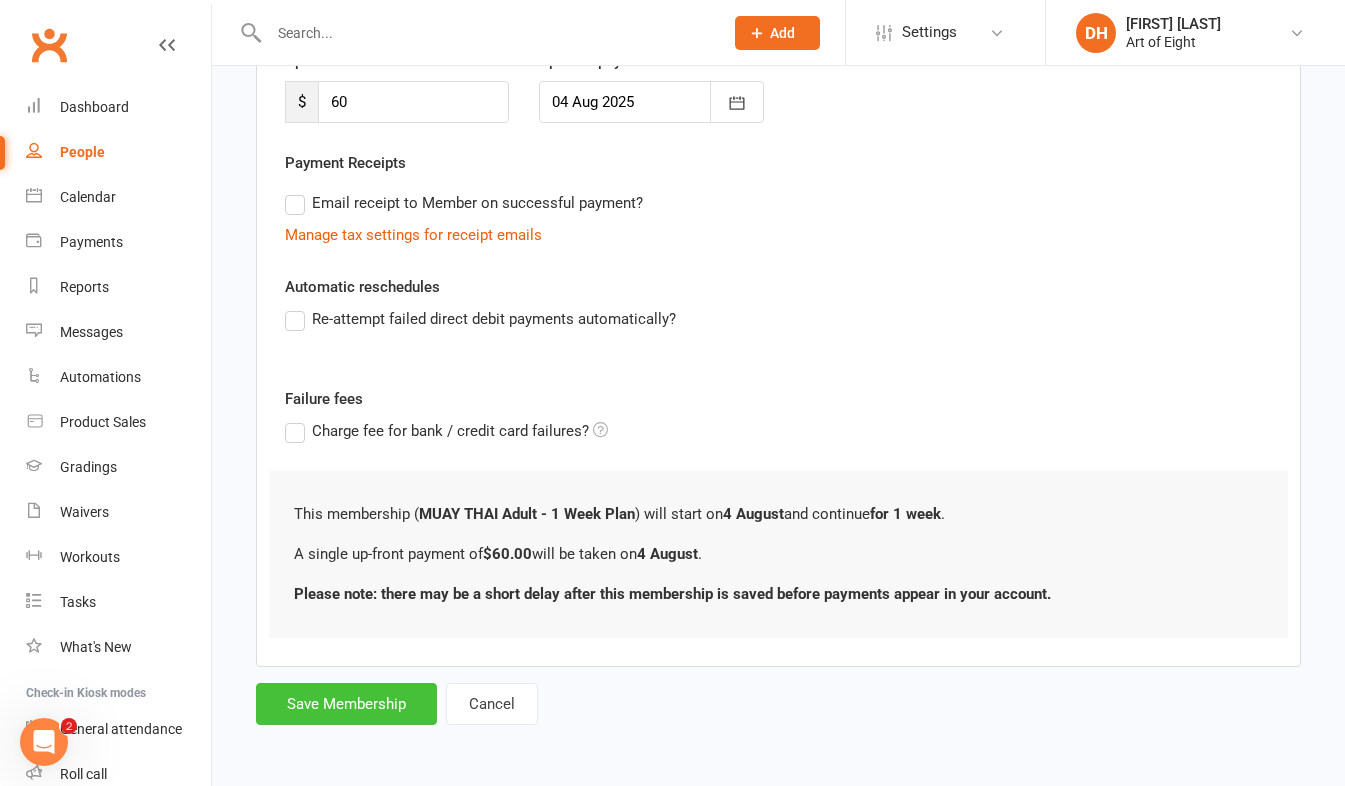 click on "Save Membership" at bounding box center [346, 704] 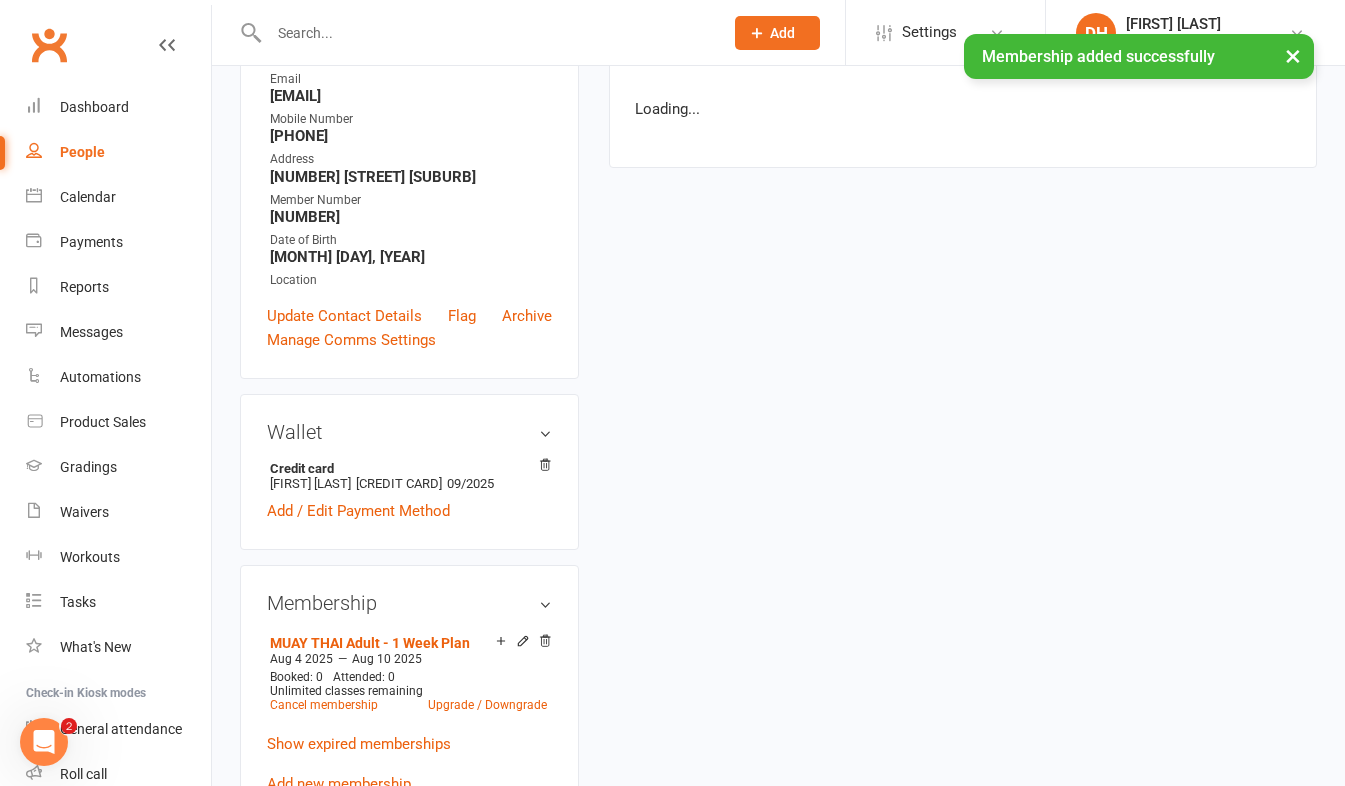 scroll, scrollTop: 0, scrollLeft: 0, axis: both 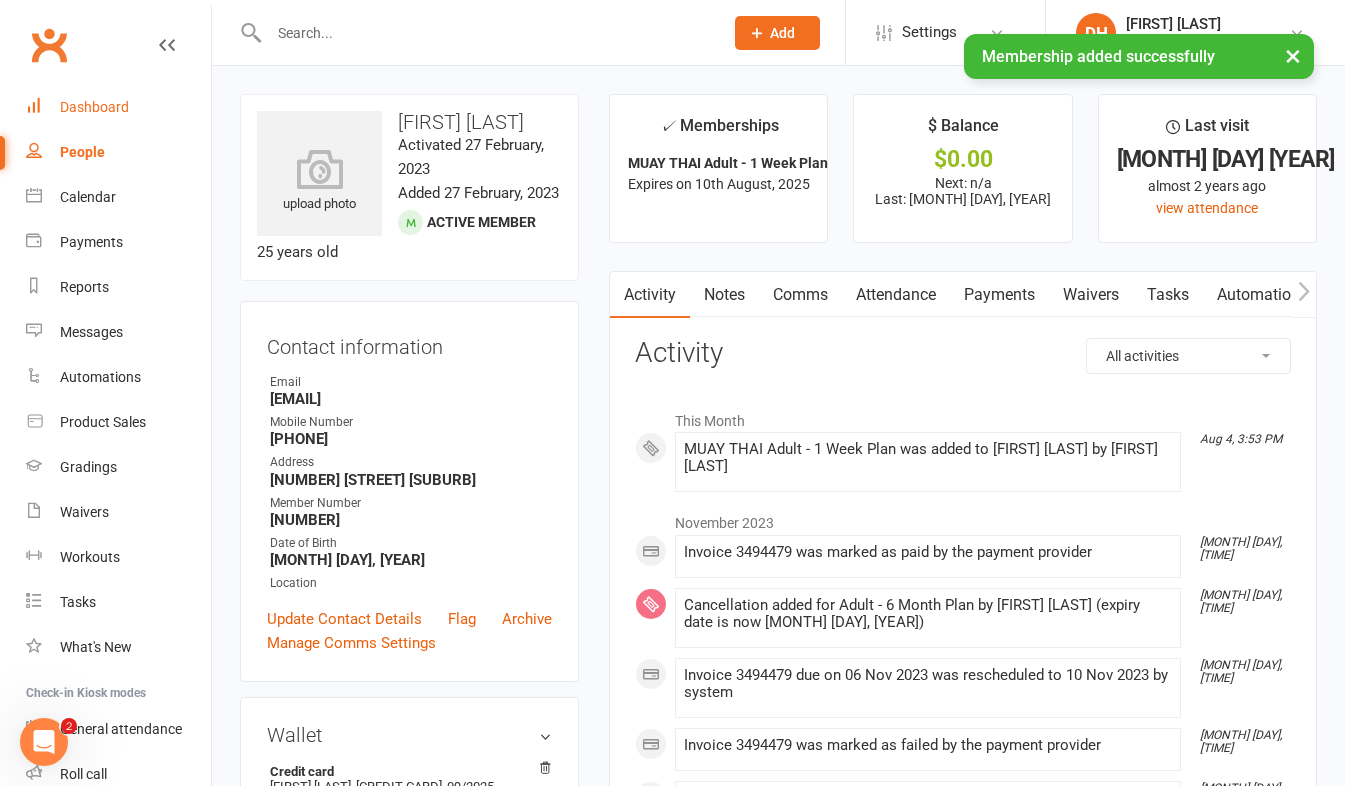 click on "Dashboard" at bounding box center [94, 107] 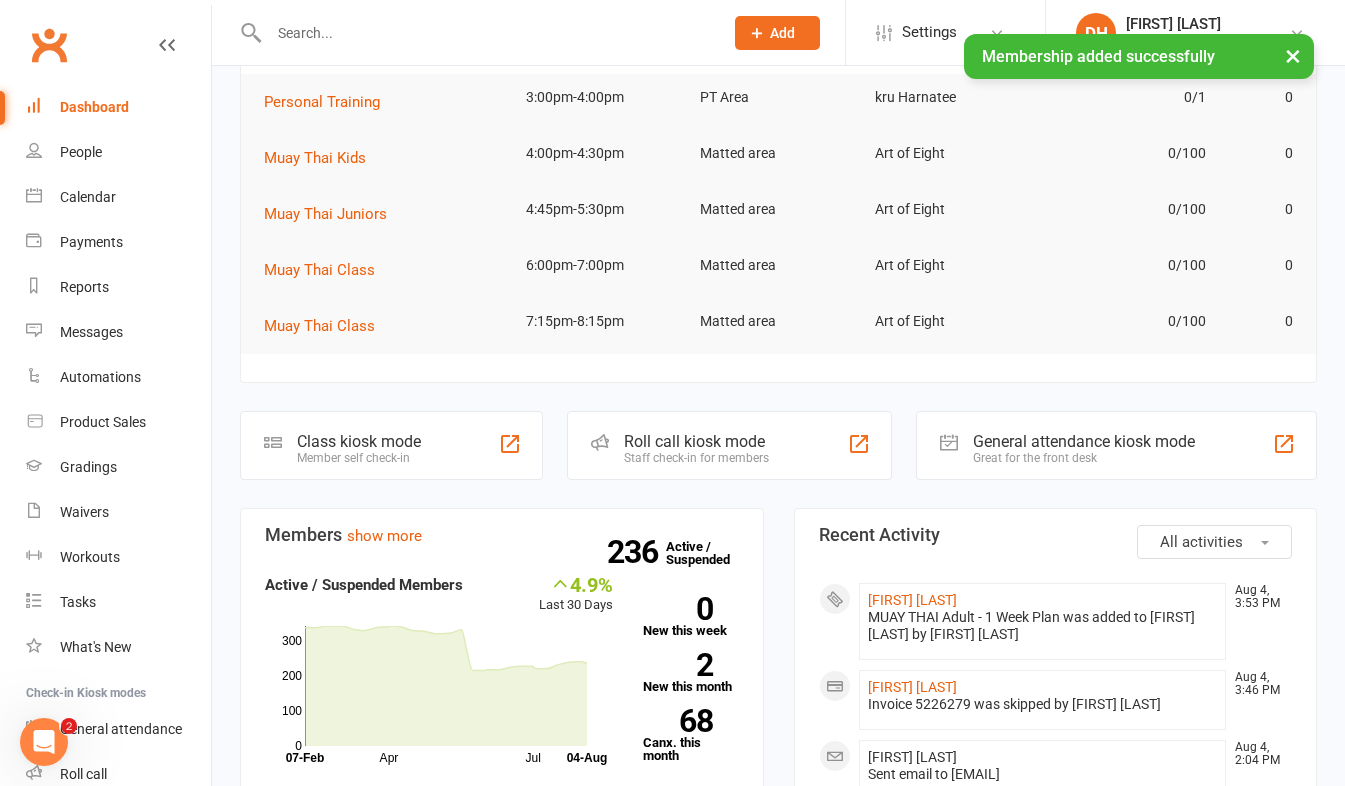 scroll, scrollTop: 200, scrollLeft: 0, axis: vertical 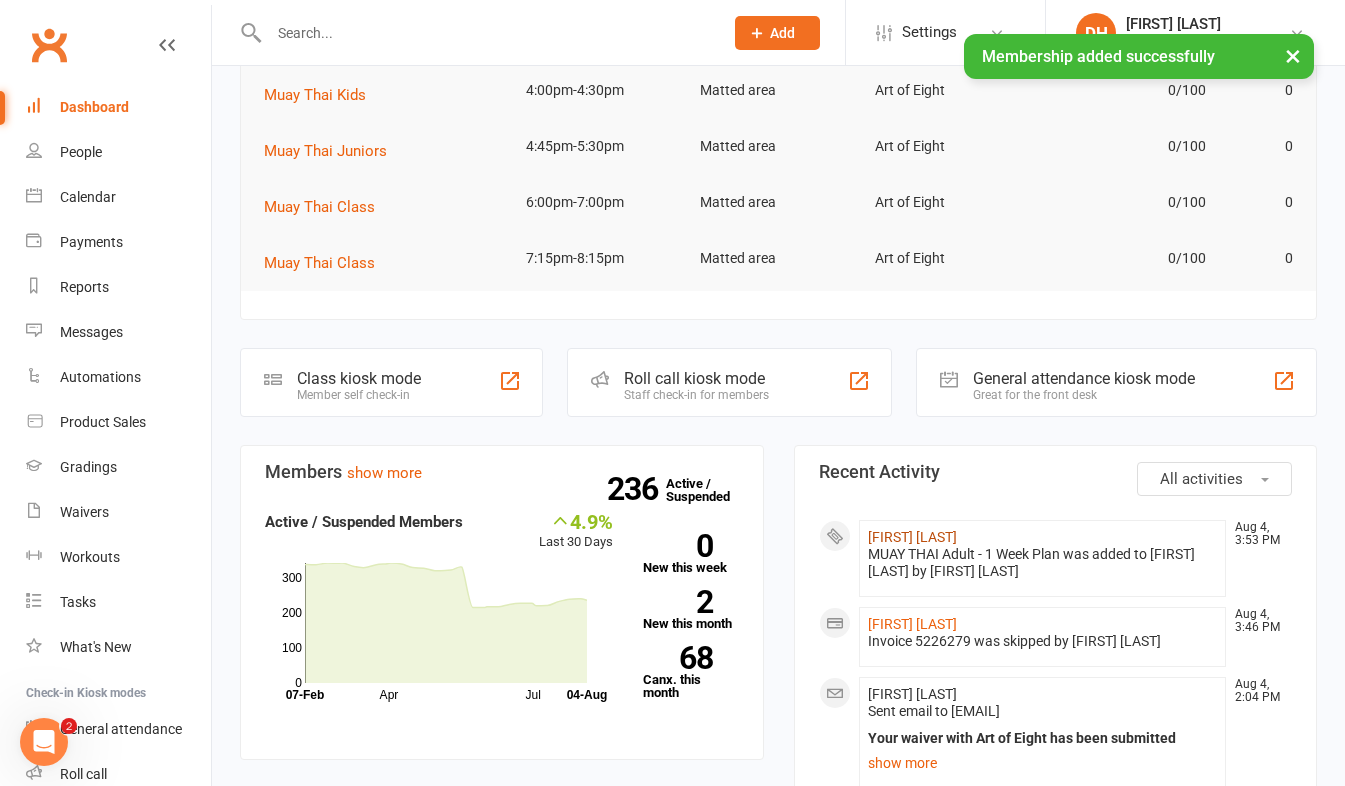 click on "[LAST] [LAST]" 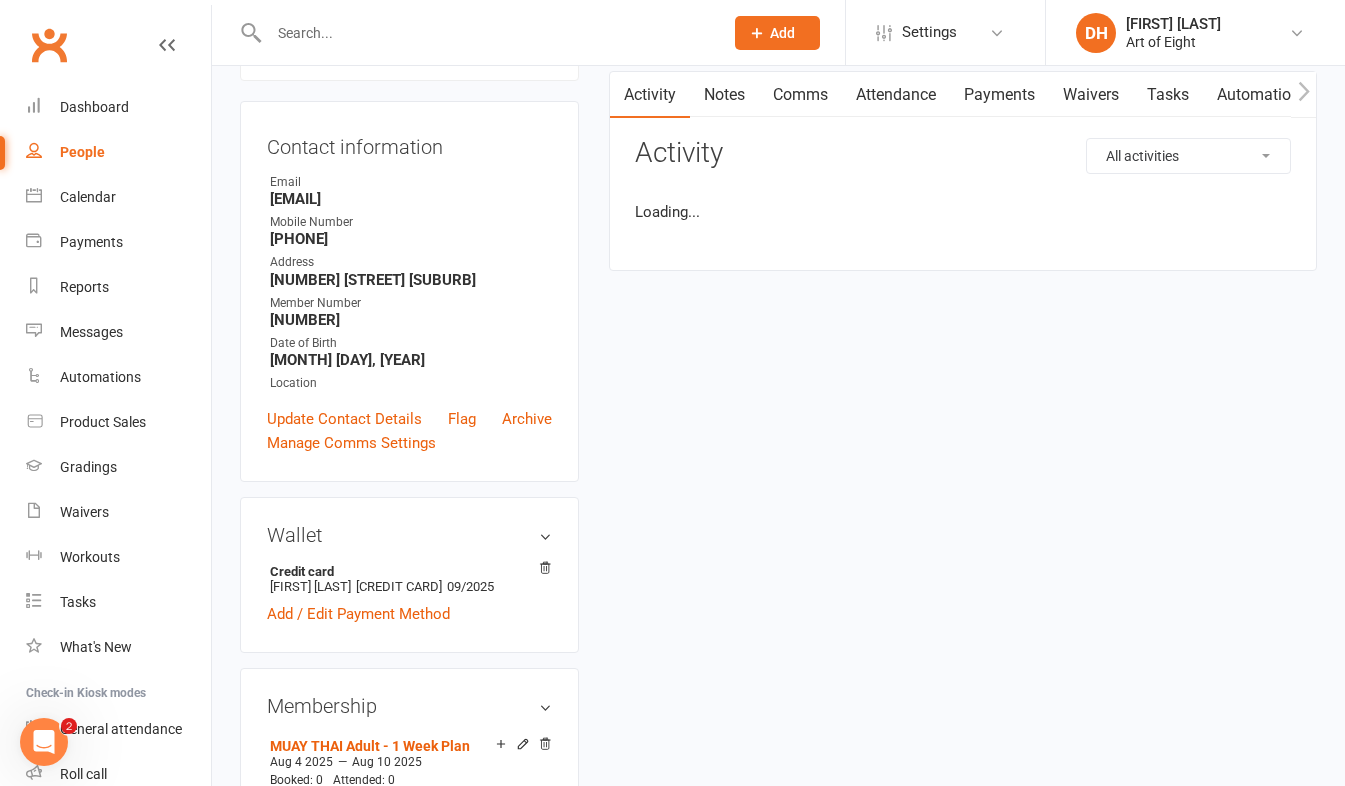 scroll, scrollTop: 0, scrollLeft: 0, axis: both 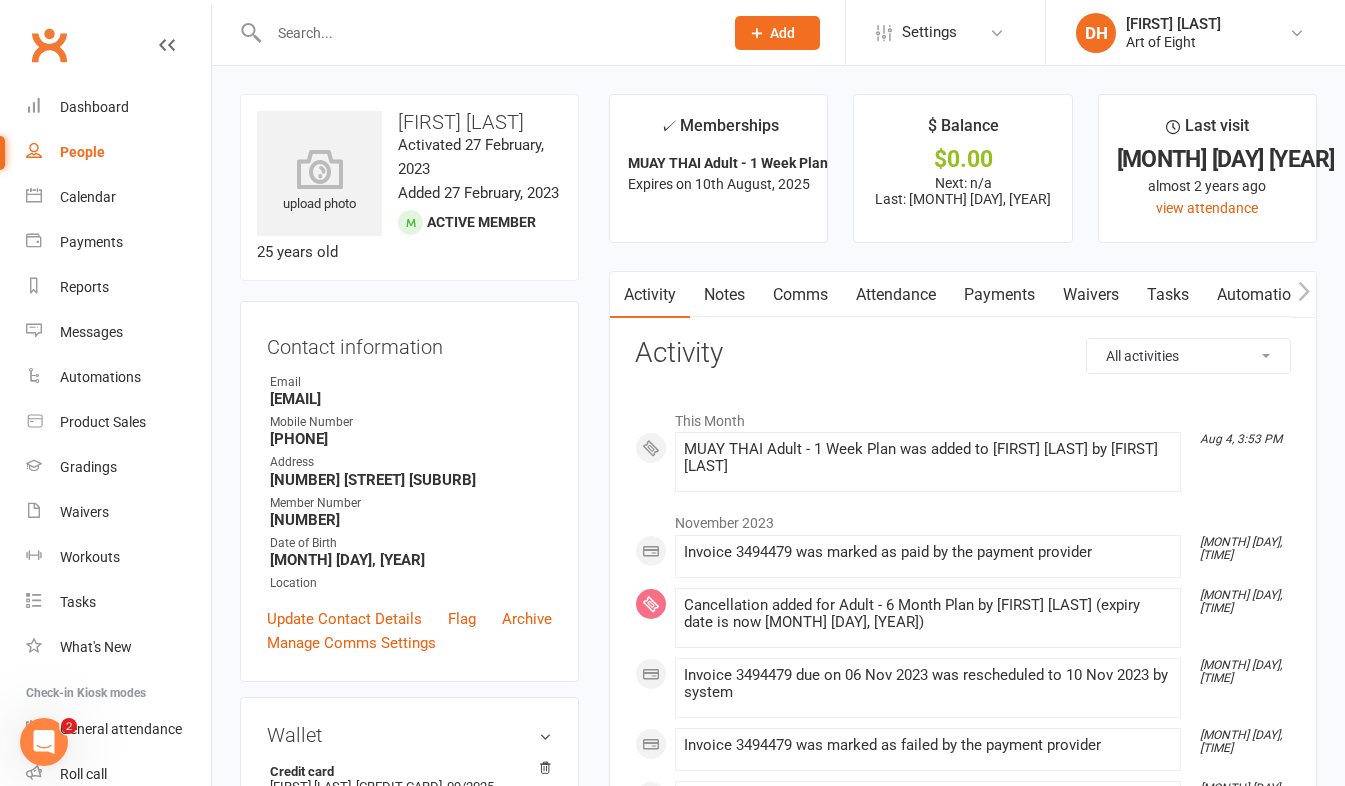 click on "Payments" at bounding box center (999, 295) 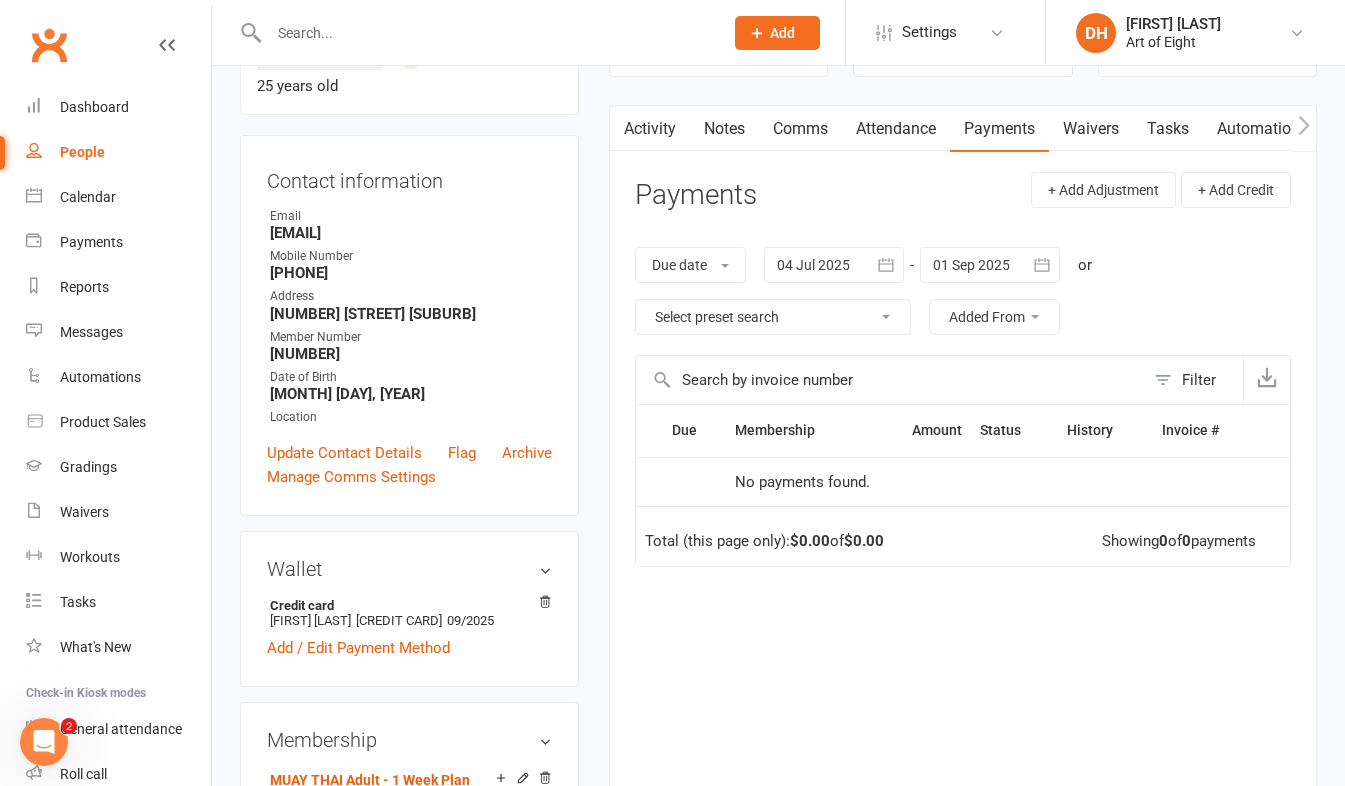 scroll, scrollTop: 100, scrollLeft: 0, axis: vertical 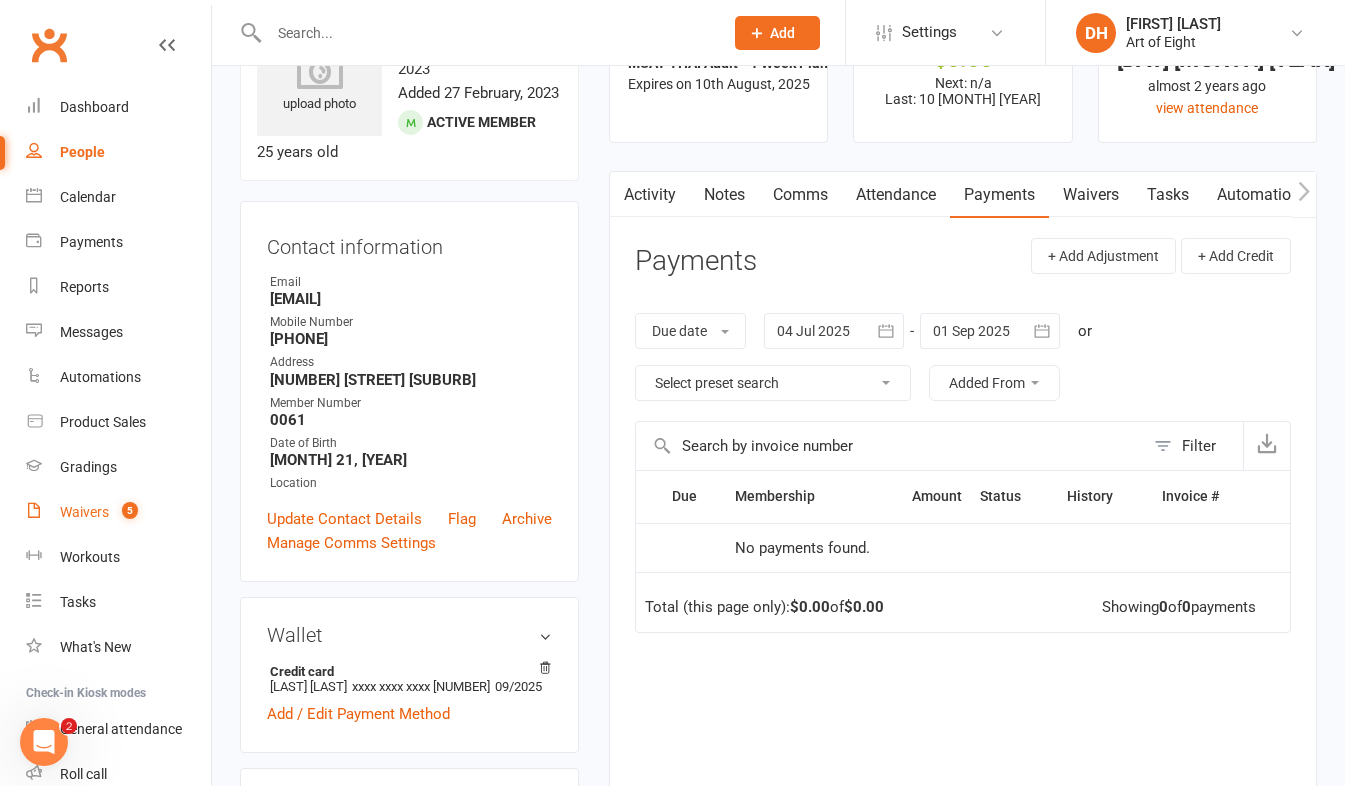 click on "Waivers" at bounding box center [84, 512] 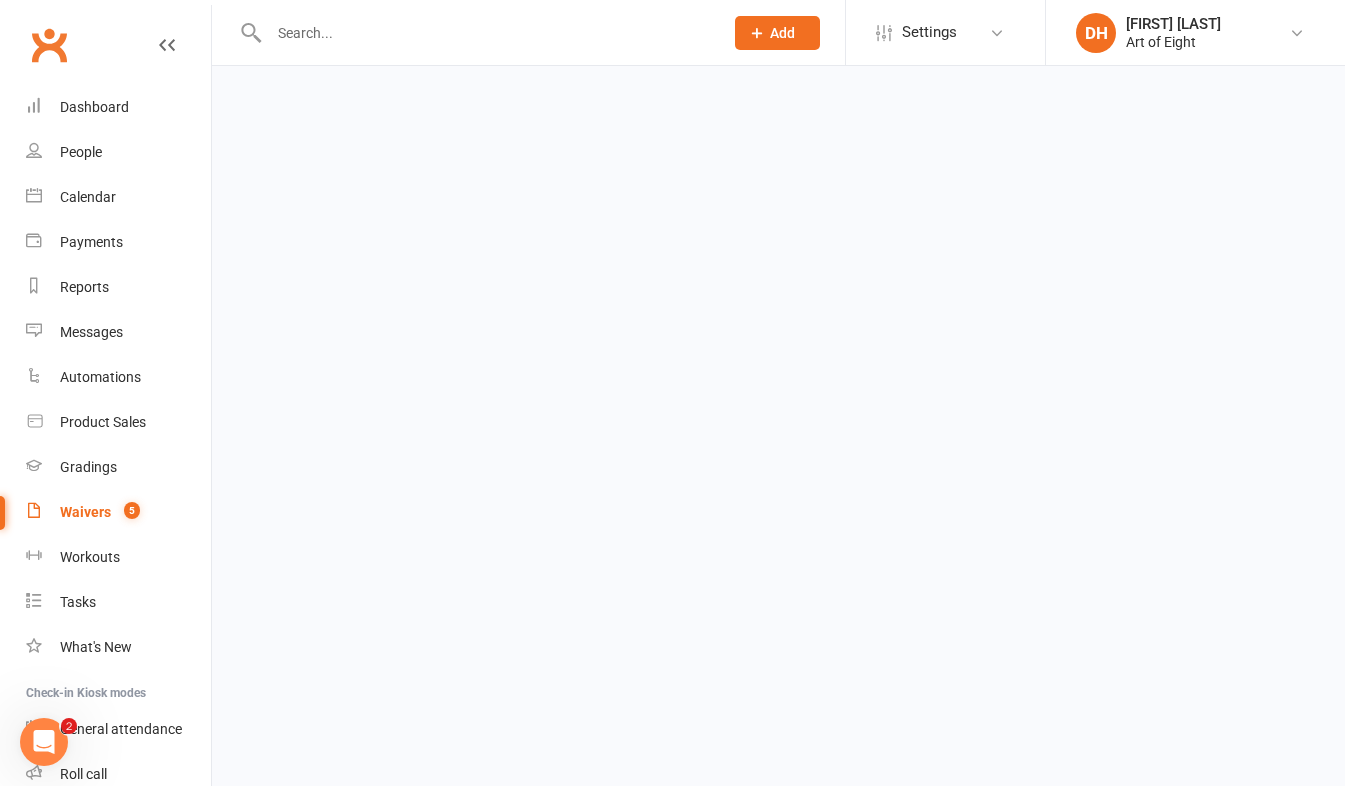 scroll, scrollTop: 0, scrollLeft: 0, axis: both 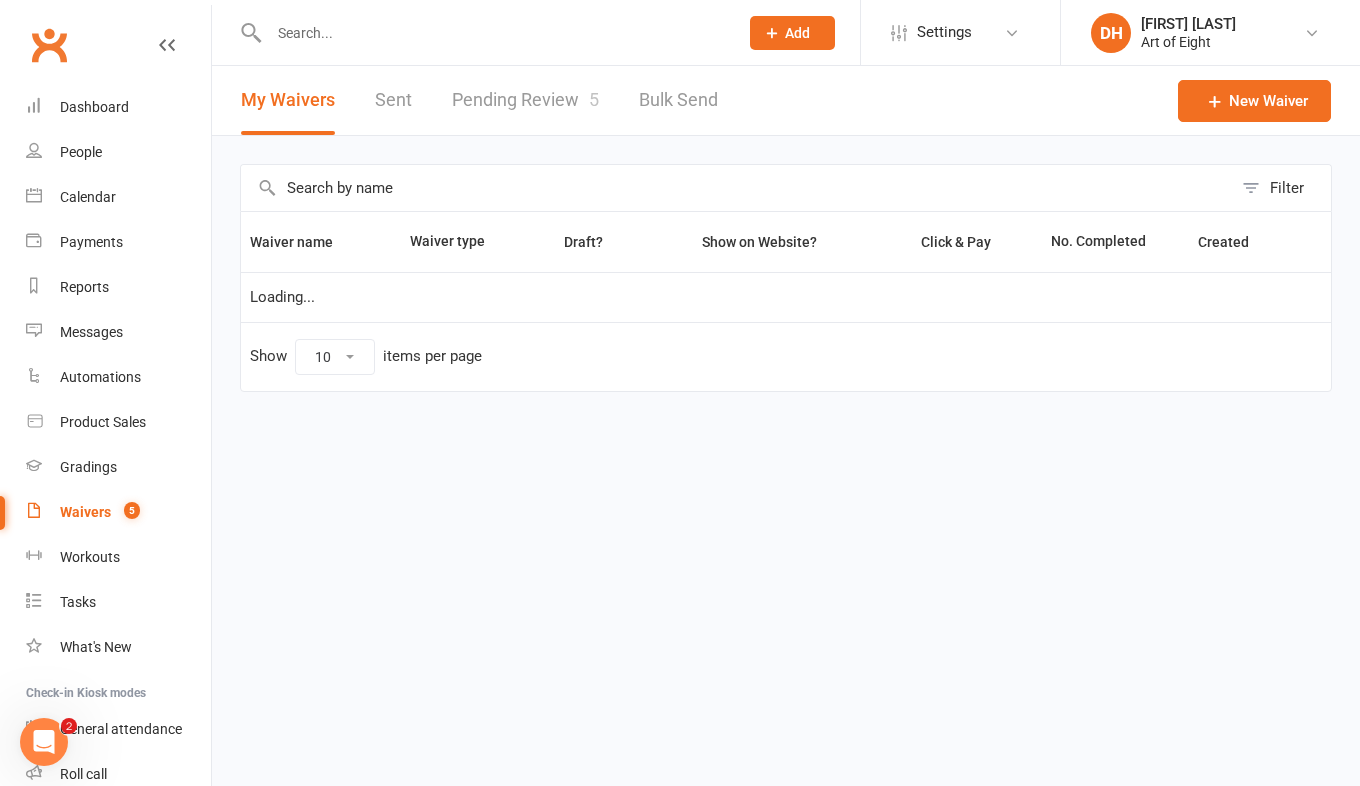click on "Pending Review 5" at bounding box center [525, 100] 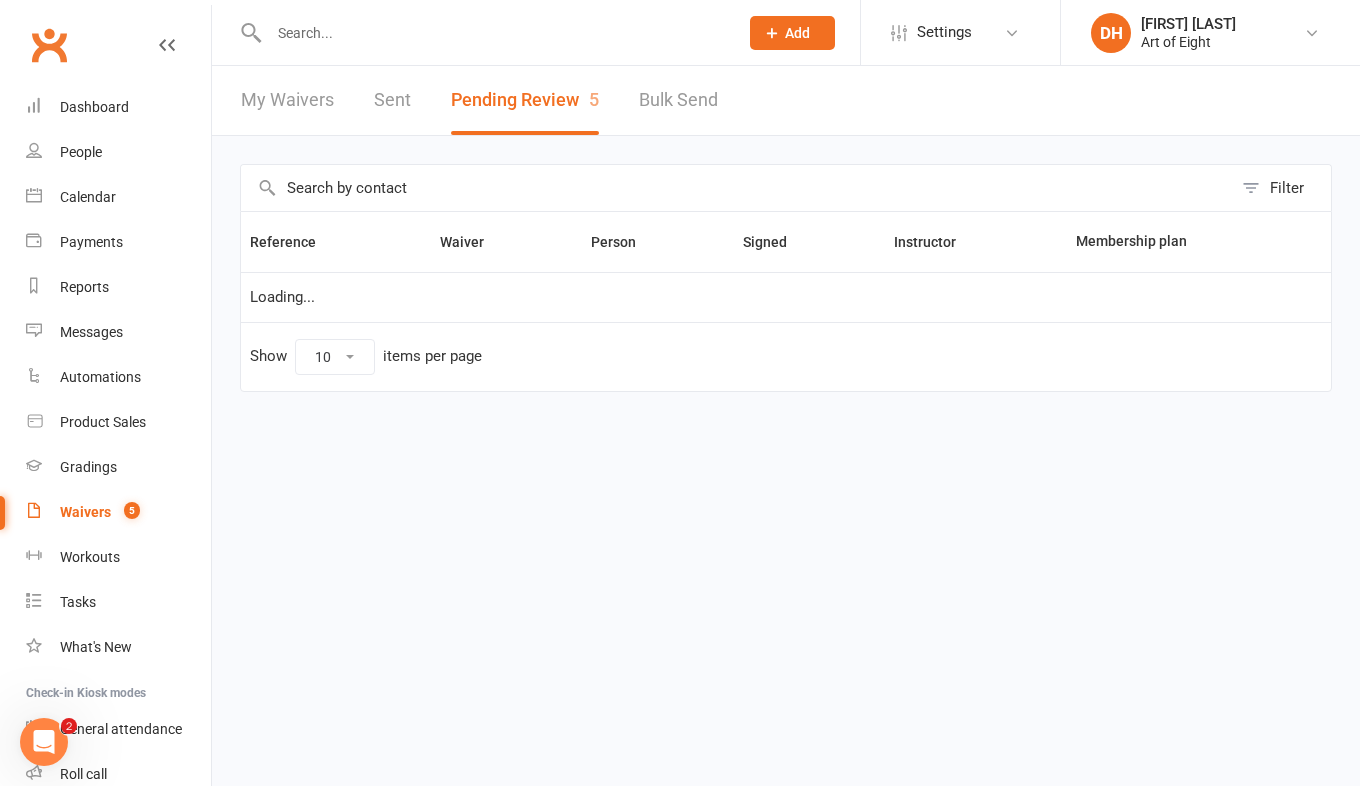 select on "50" 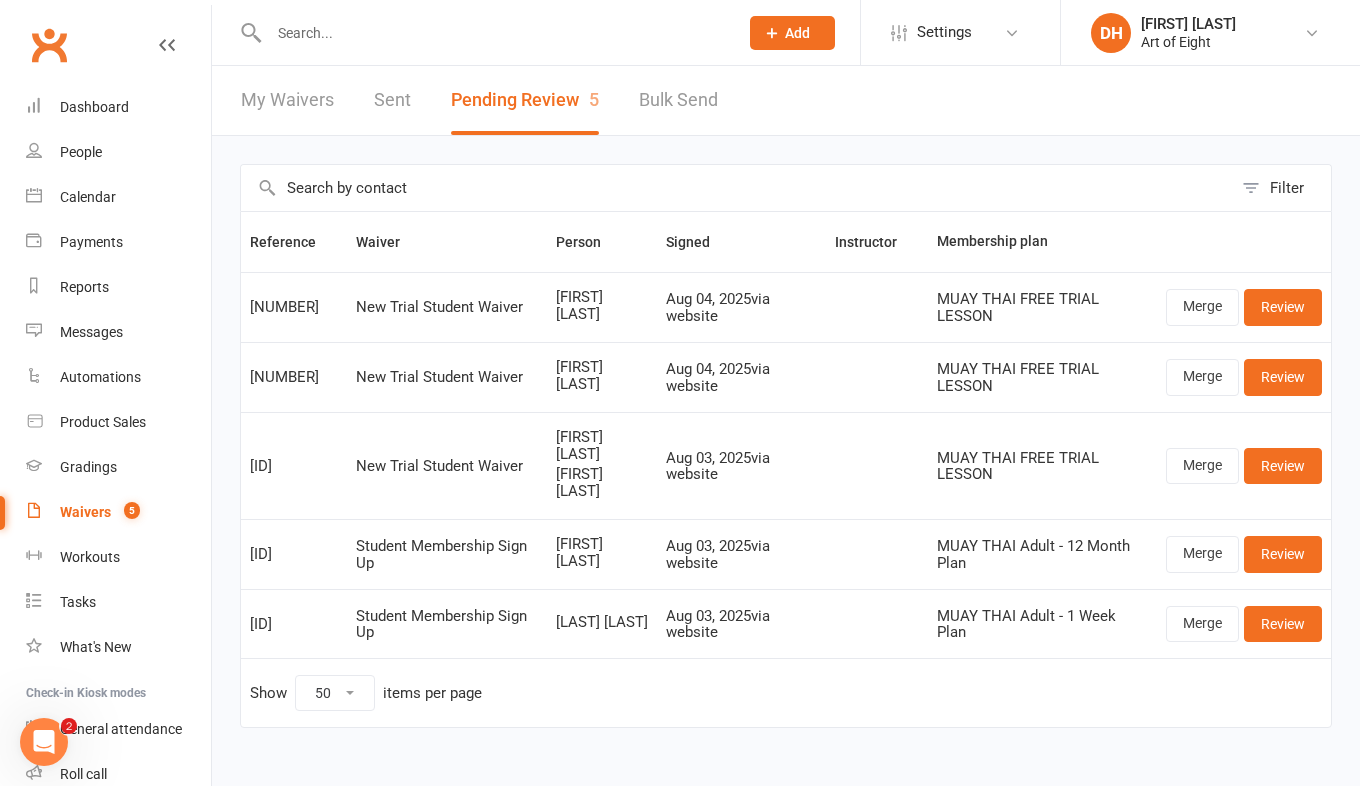 click at bounding box center (493, 33) 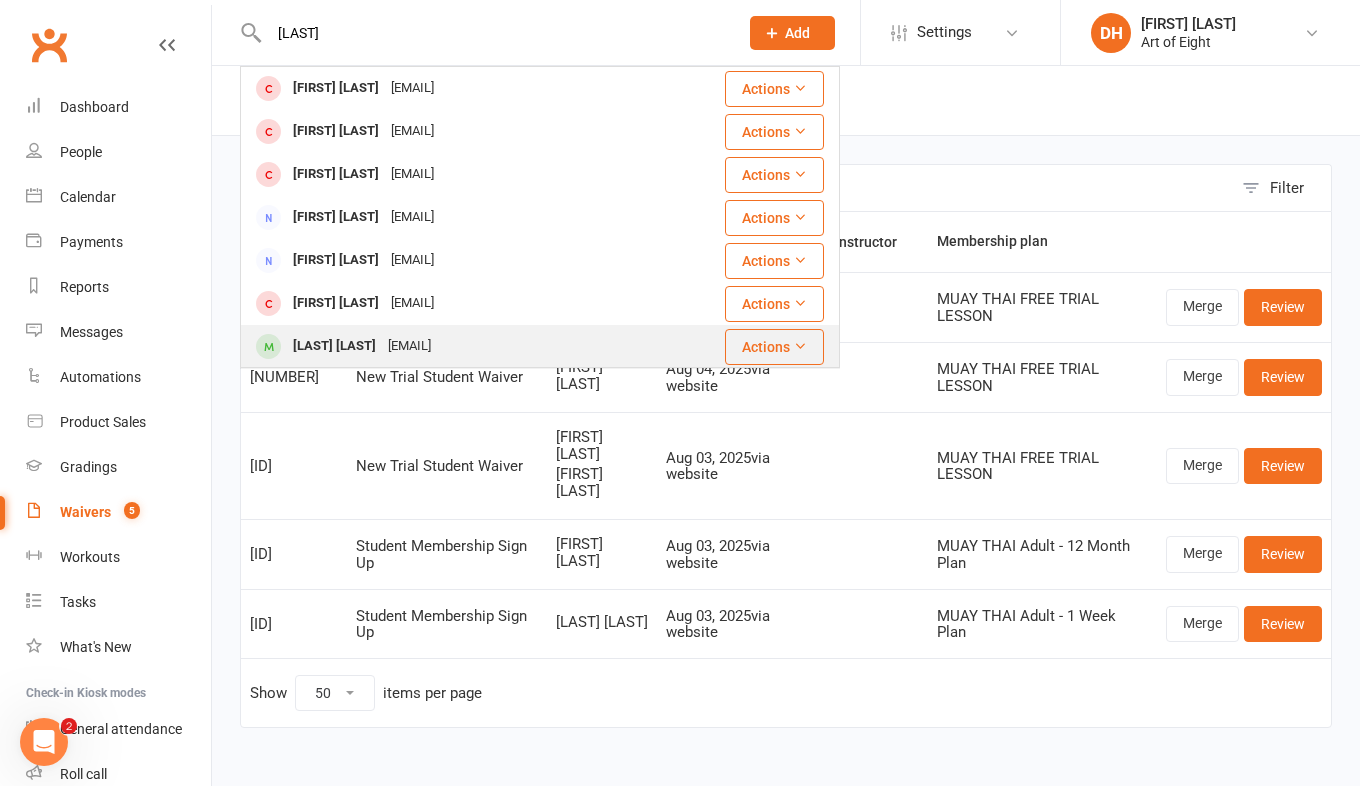 type on "[LAST]" 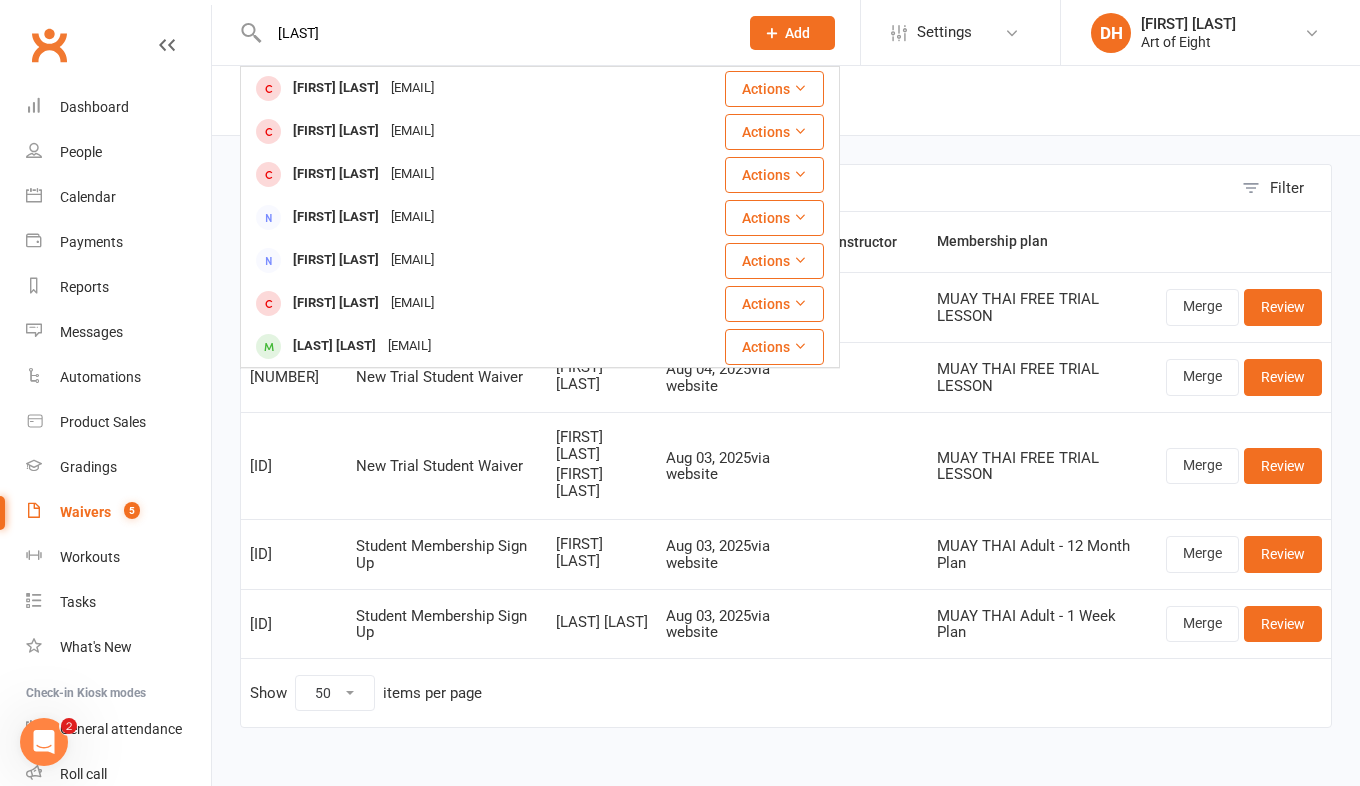 type 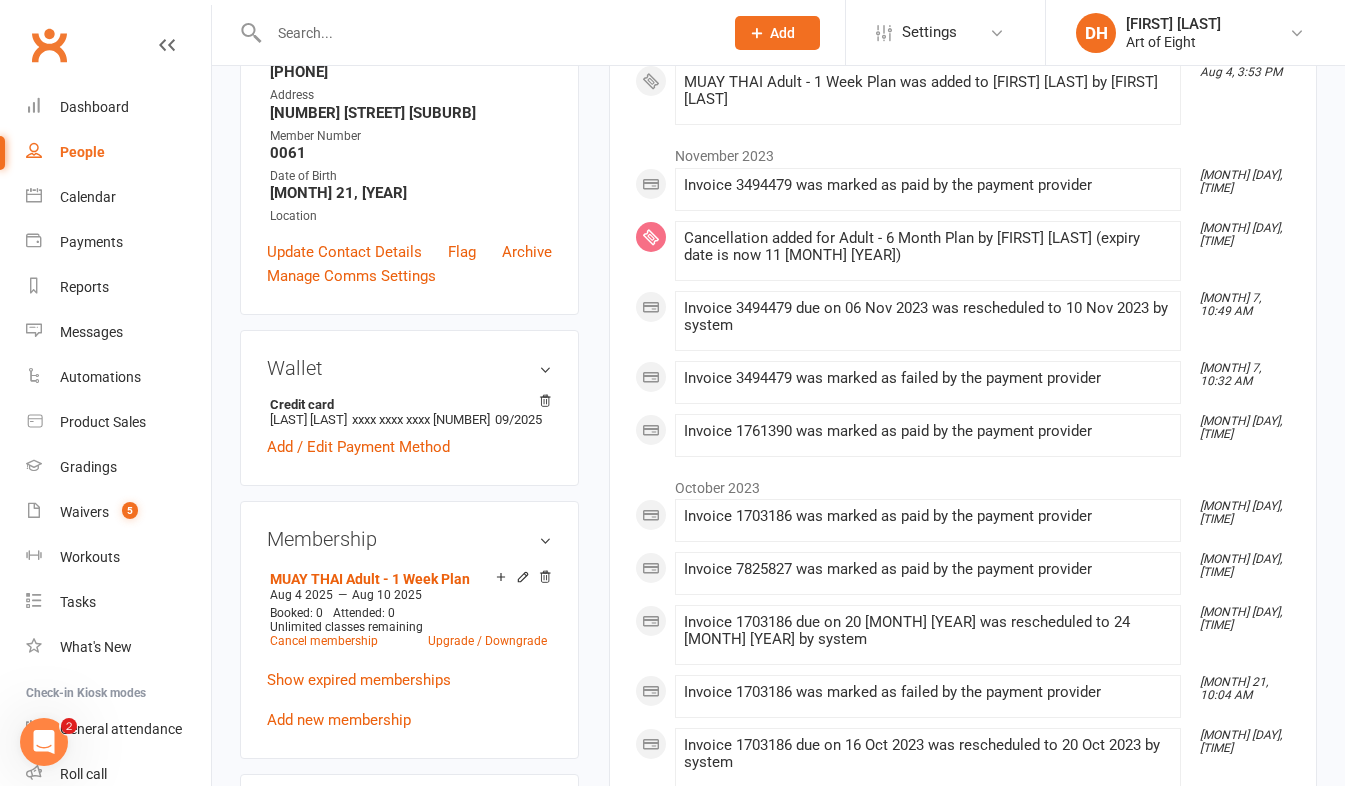 scroll, scrollTop: 400, scrollLeft: 0, axis: vertical 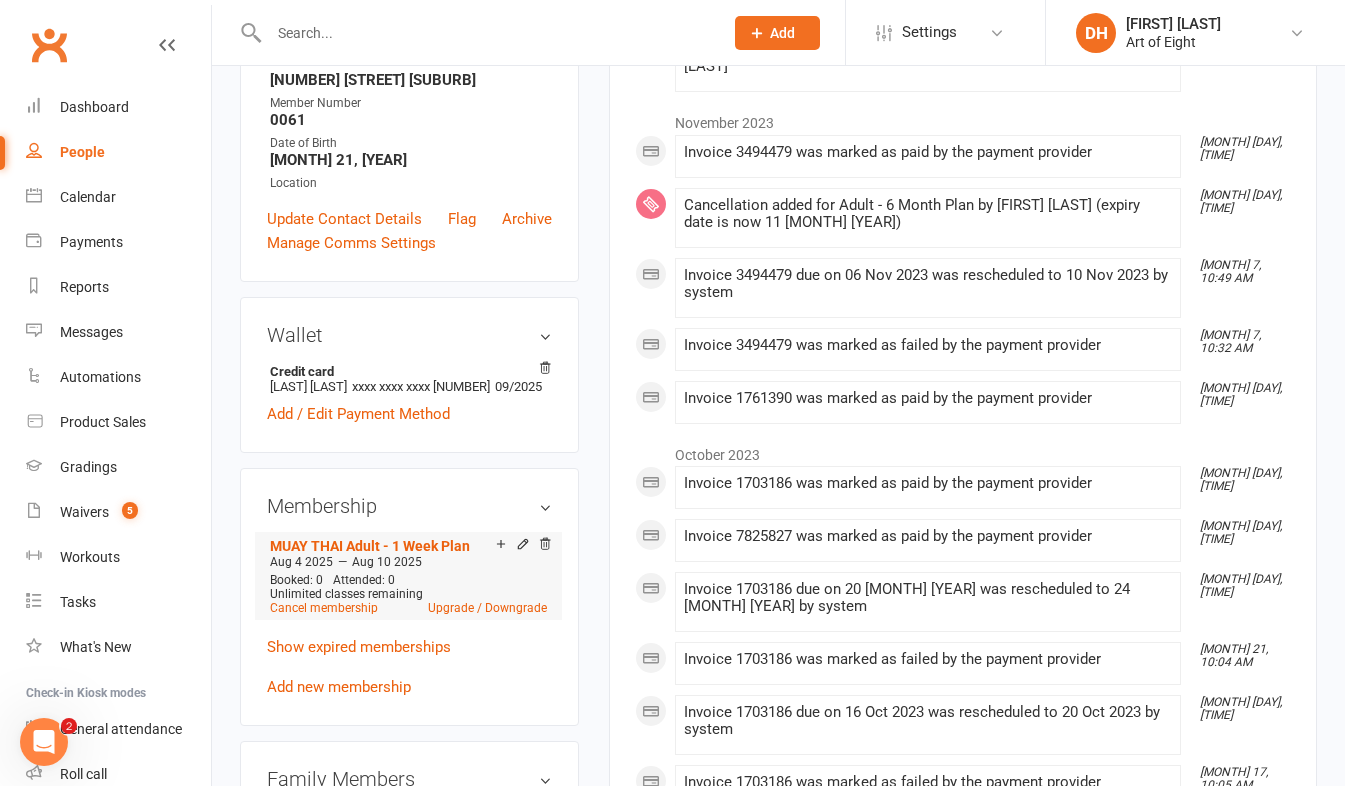 click 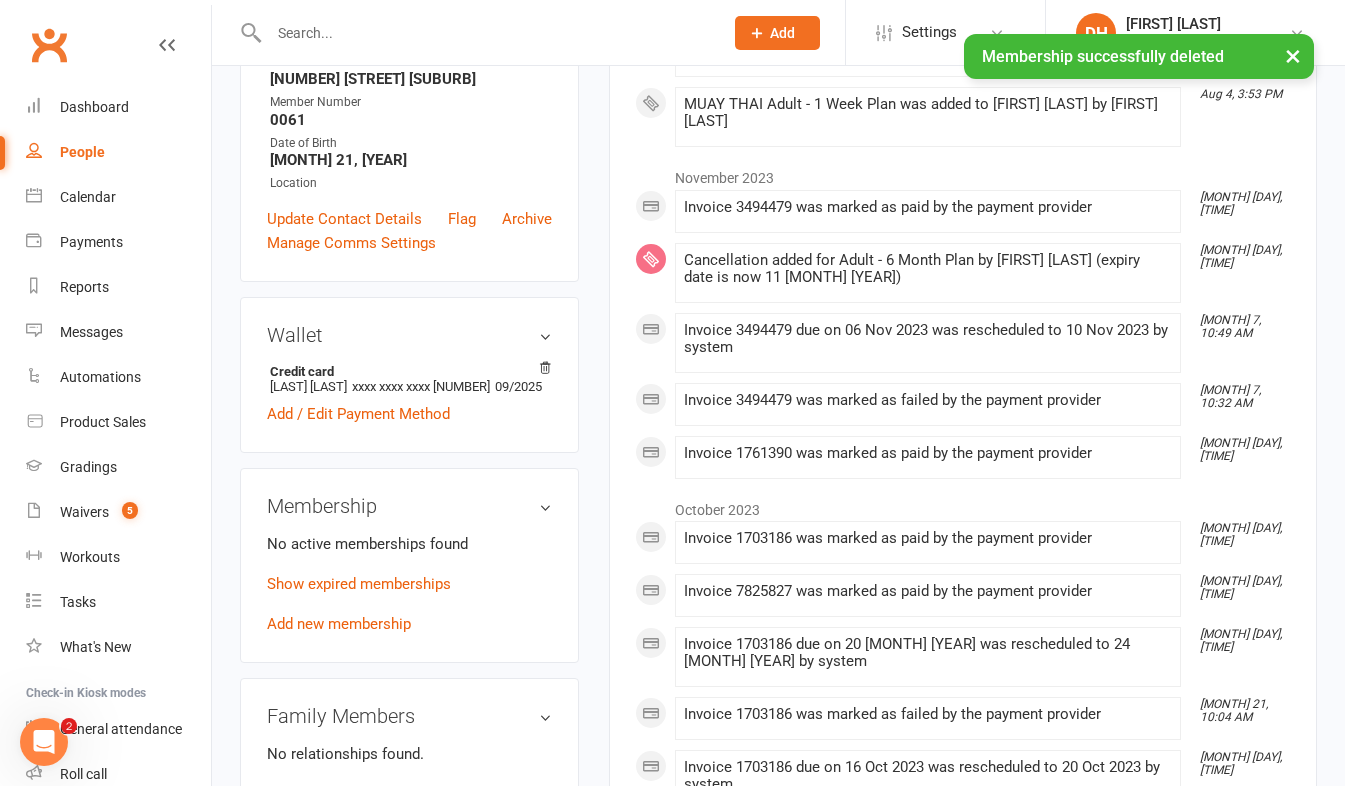 scroll, scrollTop: 0, scrollLeft: 0, axis: both 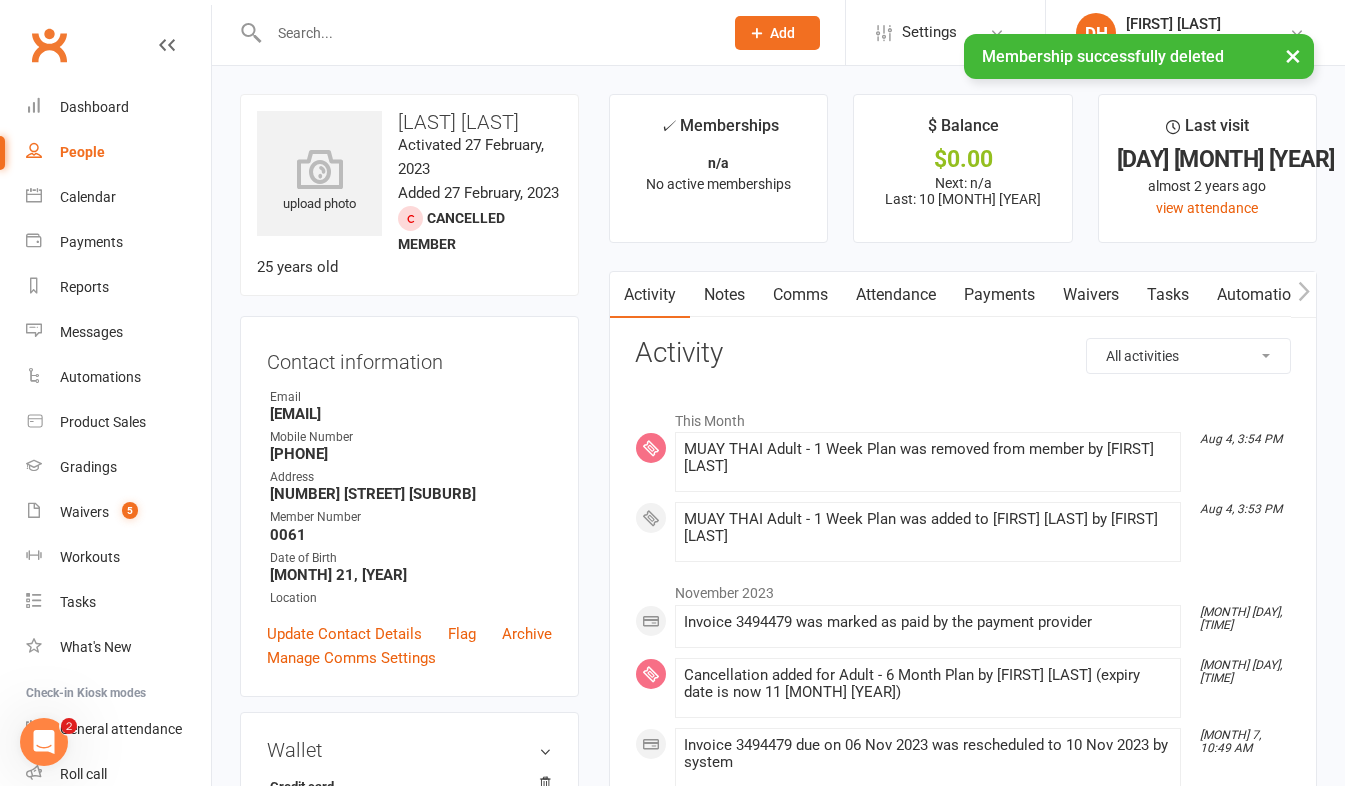 click on "Payments" at bounding box center [999, 295] 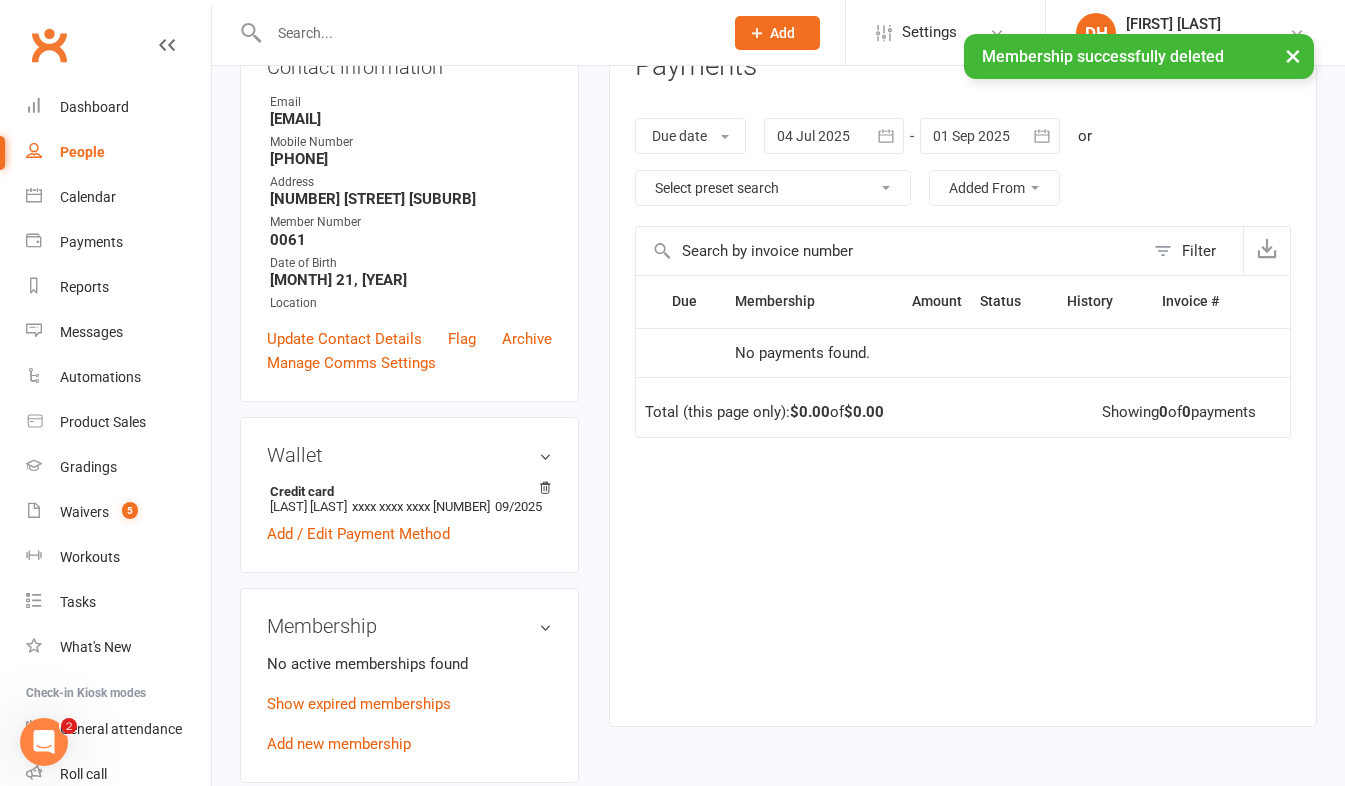 scroll, scrollTop: 0, scrollLeft: 0, axis: both 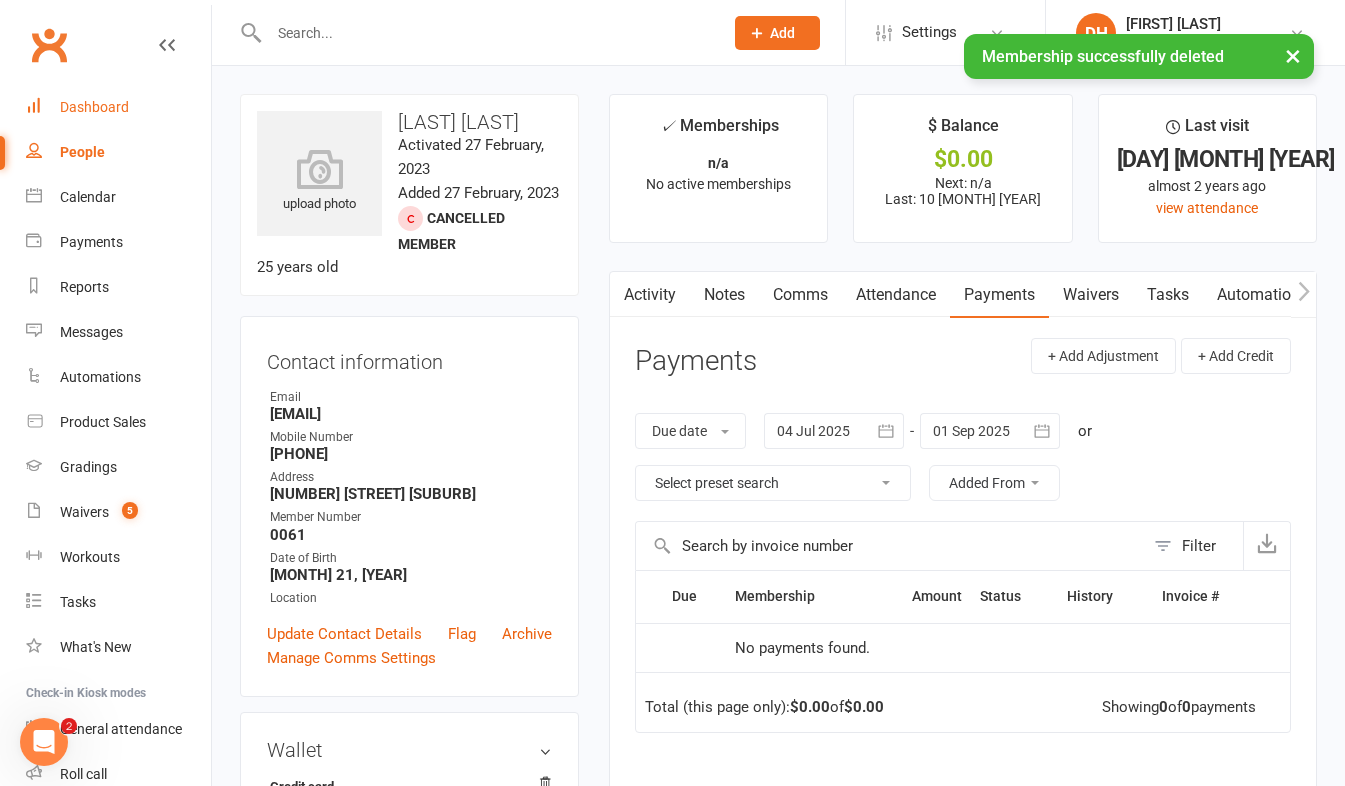 click on "Dashboard" at bounding box center (94, 107) 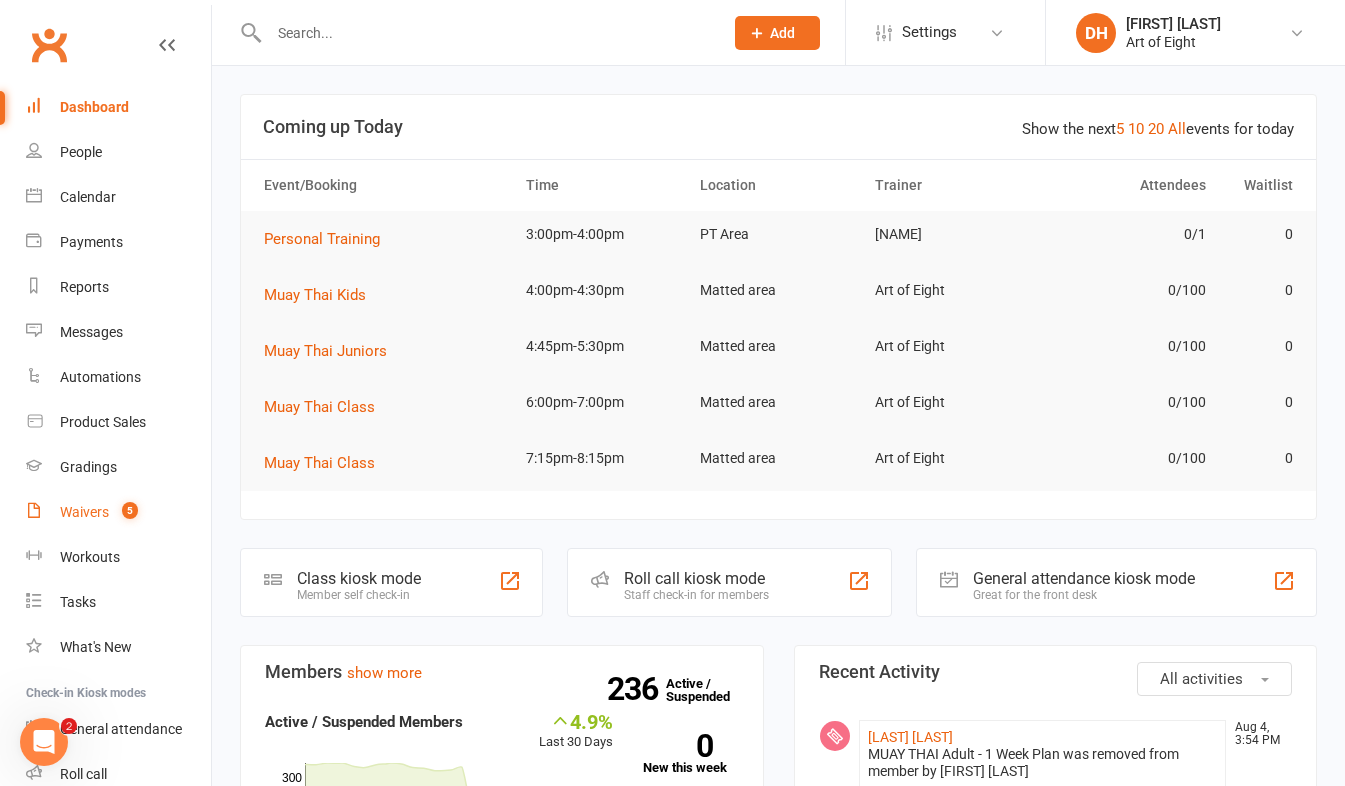 click on "Waivers" at bounding box center (84, 512) 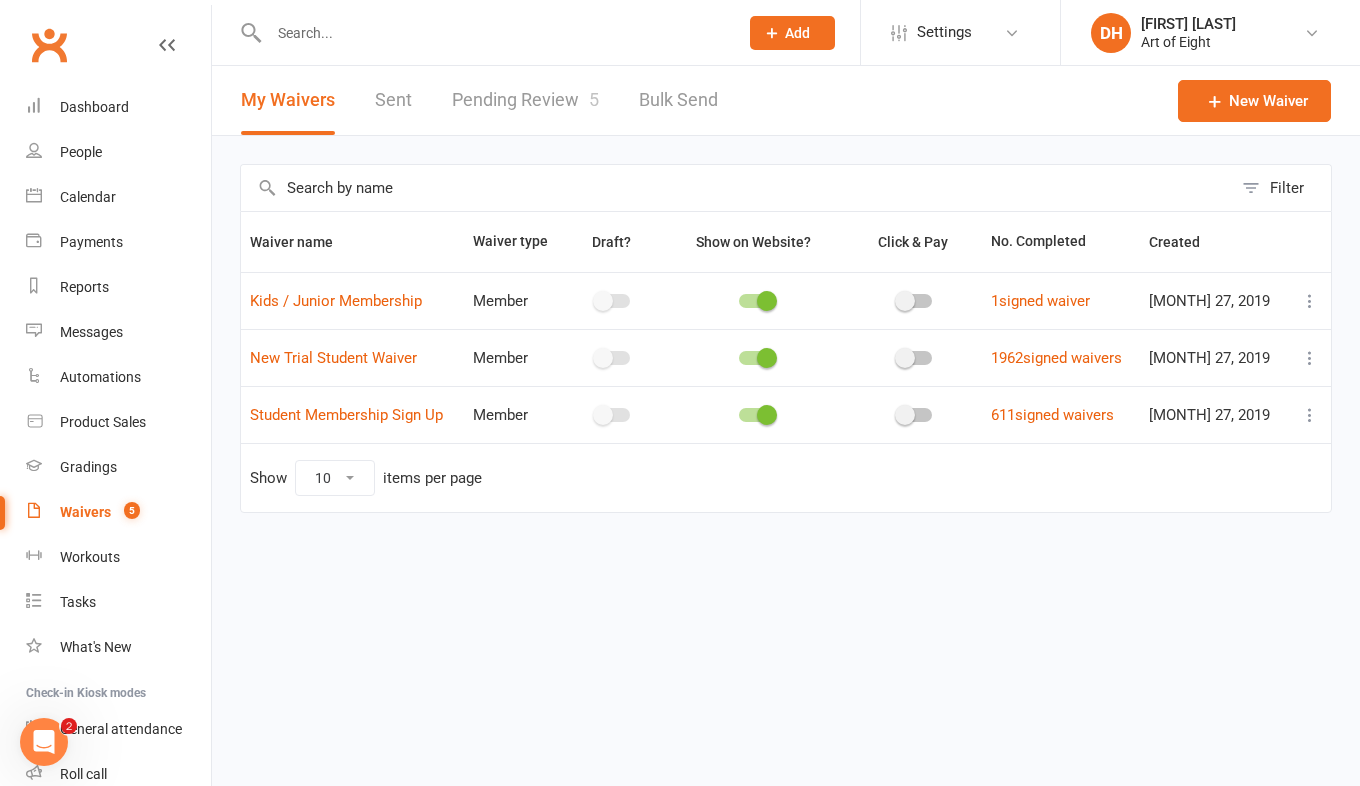 click on "Pending Review 5" at bounding box center (525, 100) 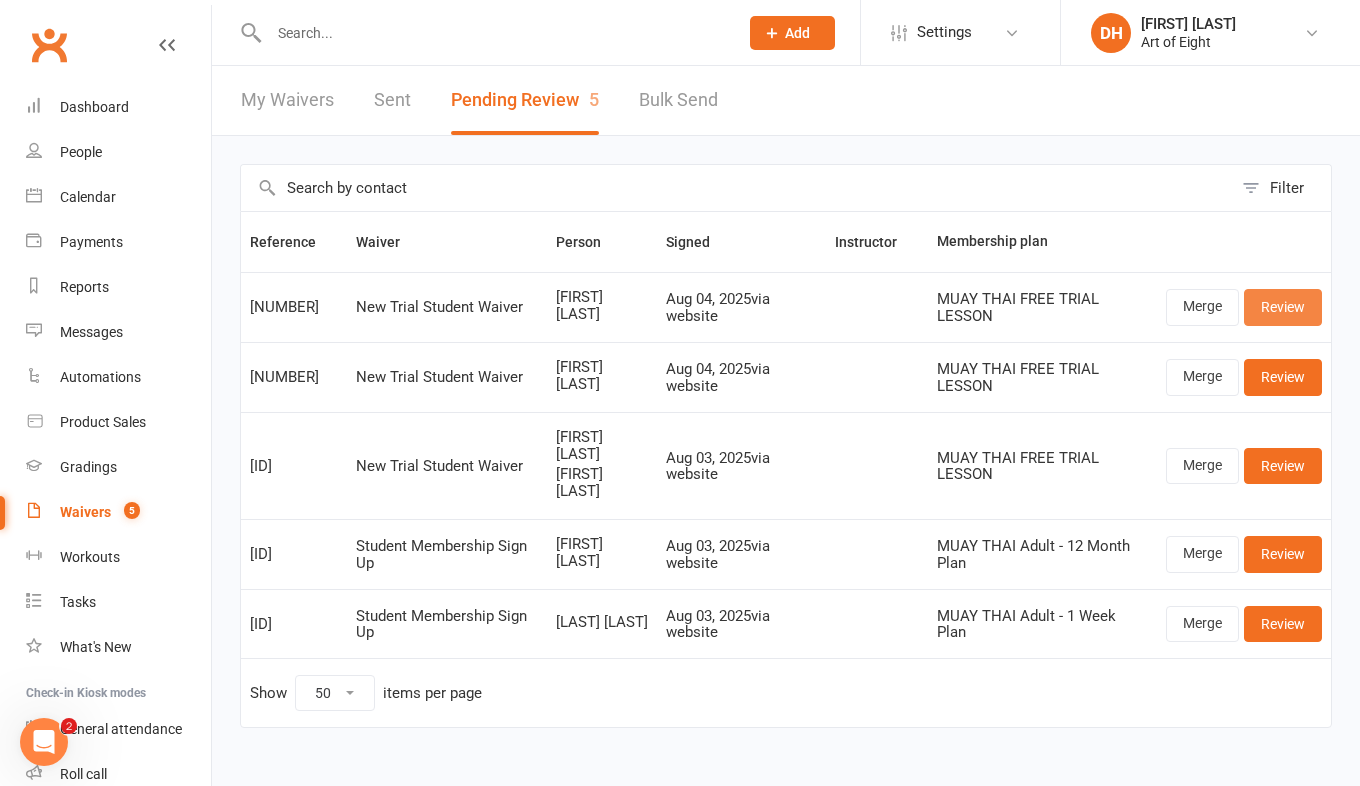 click on "Review" at bounding box center (1283, 307) 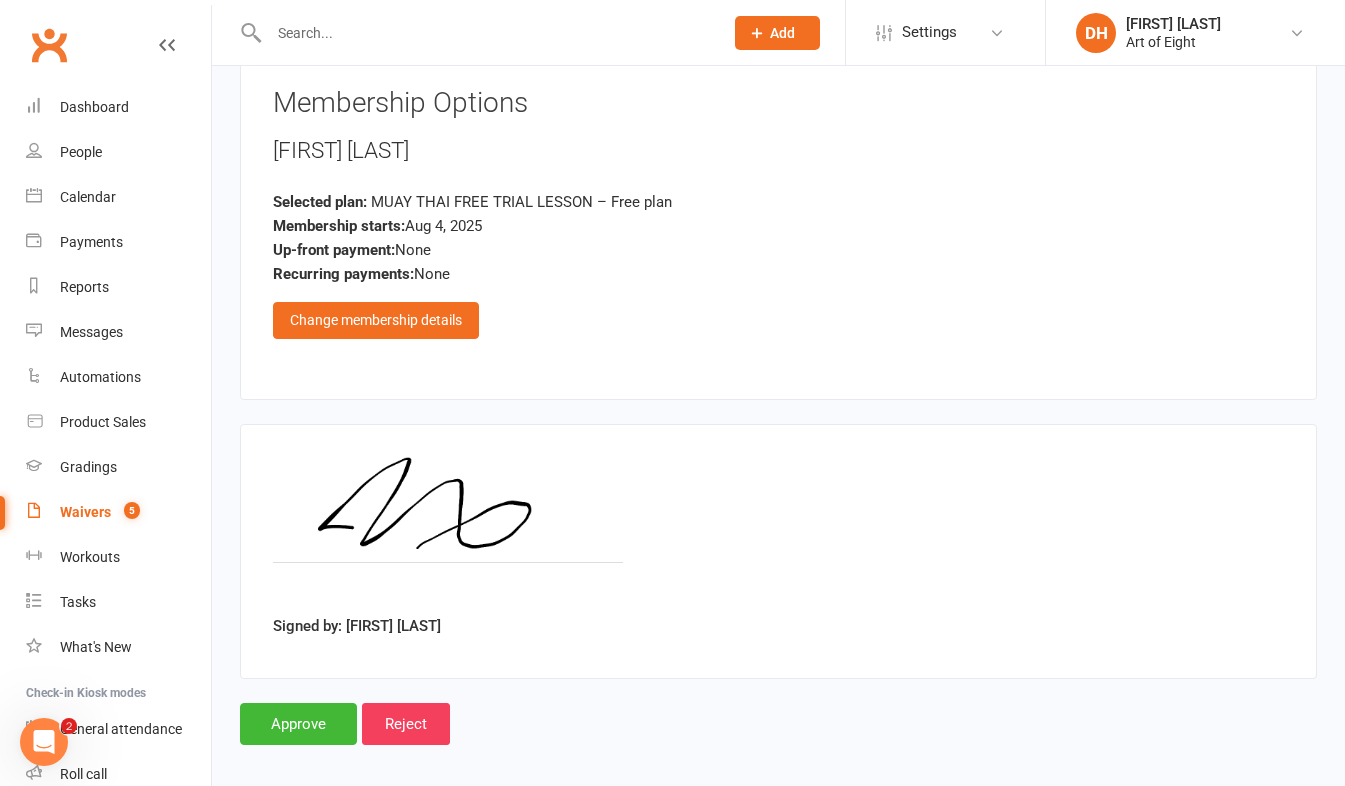 scroll, scrollTop: 3321, scrollLeft: 0, axis: vertical 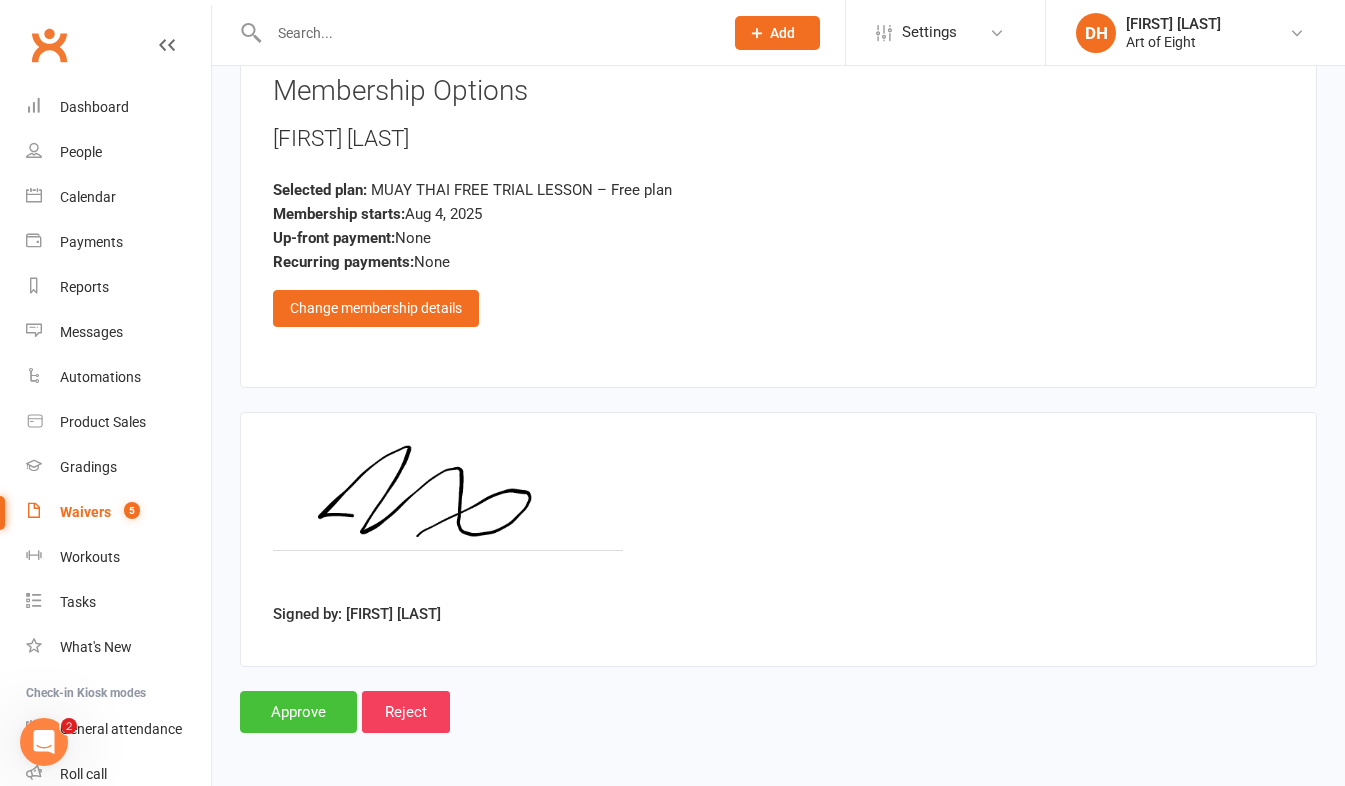 click on "Approve" at bounding box center (298, 712) 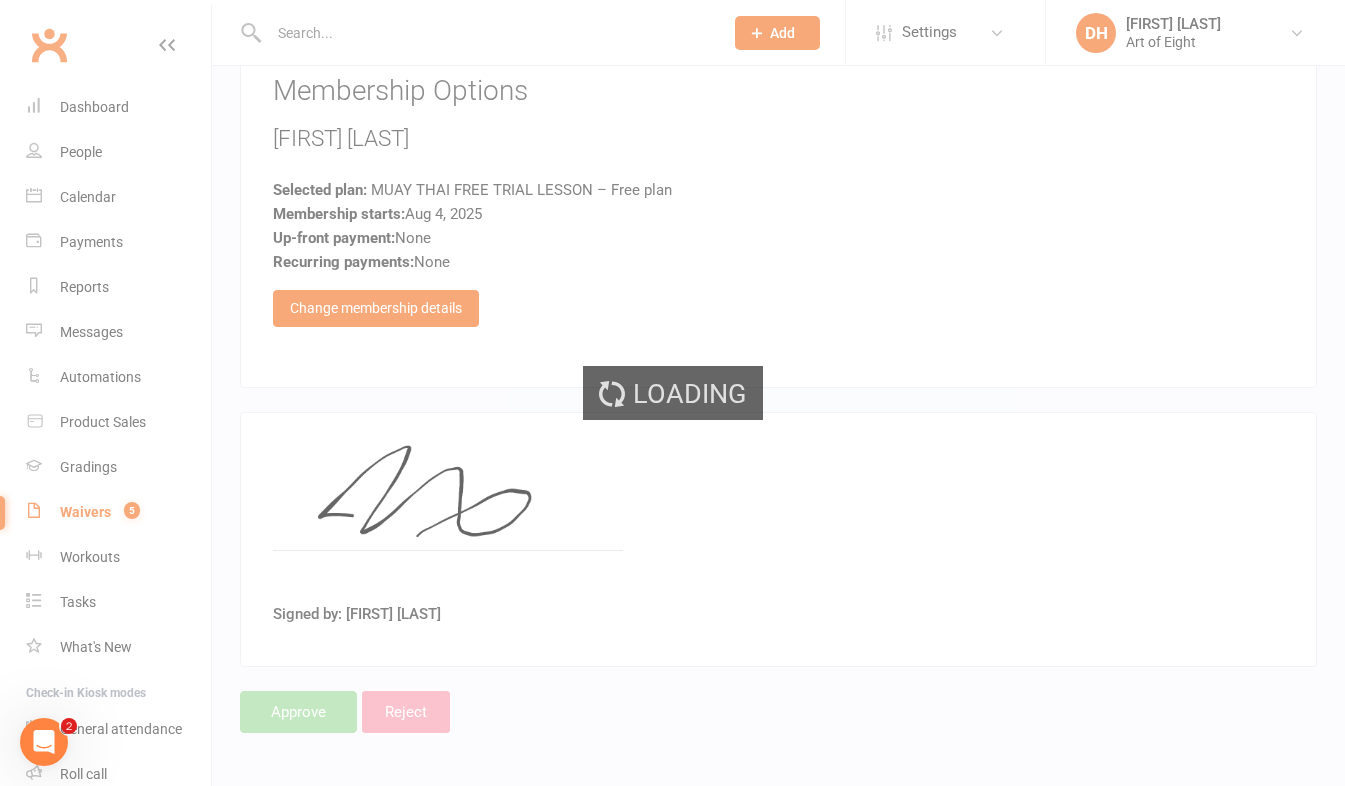 scroll, scrollTop: 0, scrollLeft: 0, axis: both 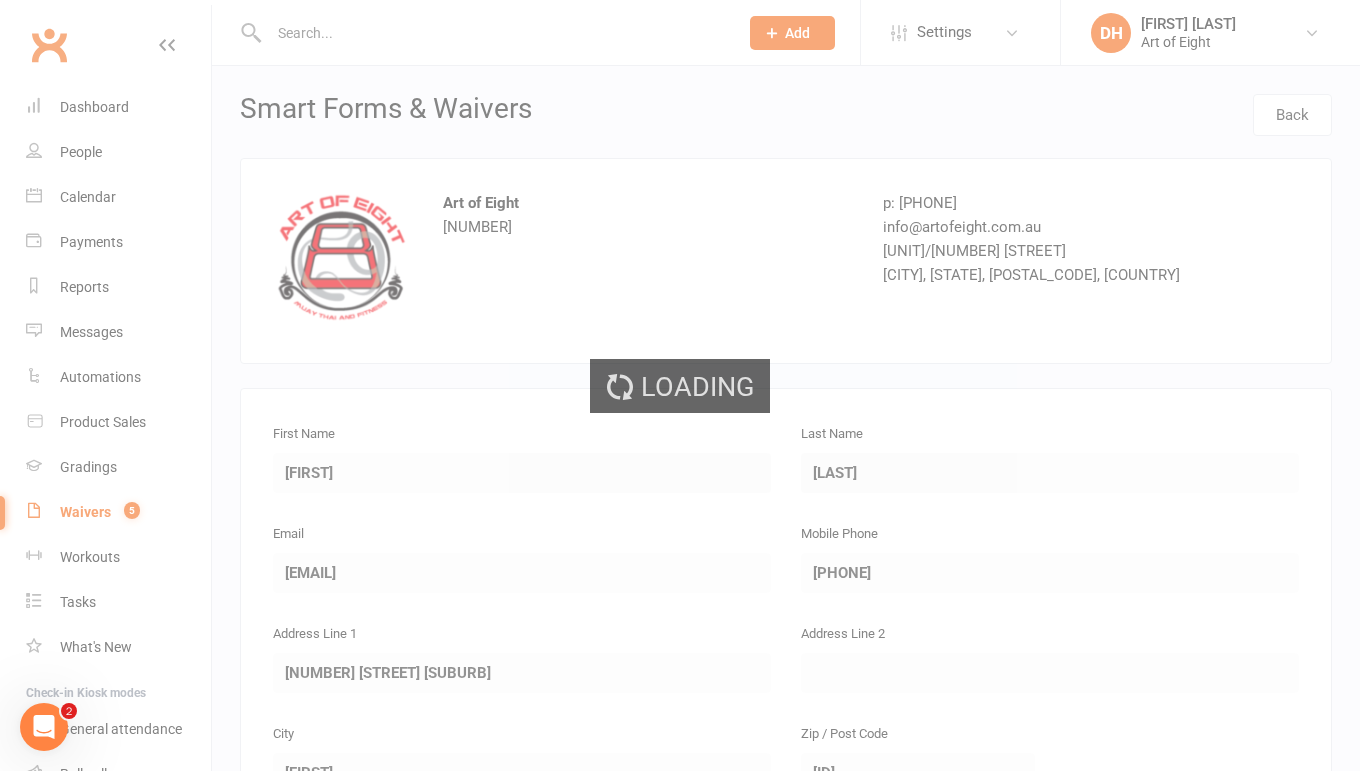 select on "50" 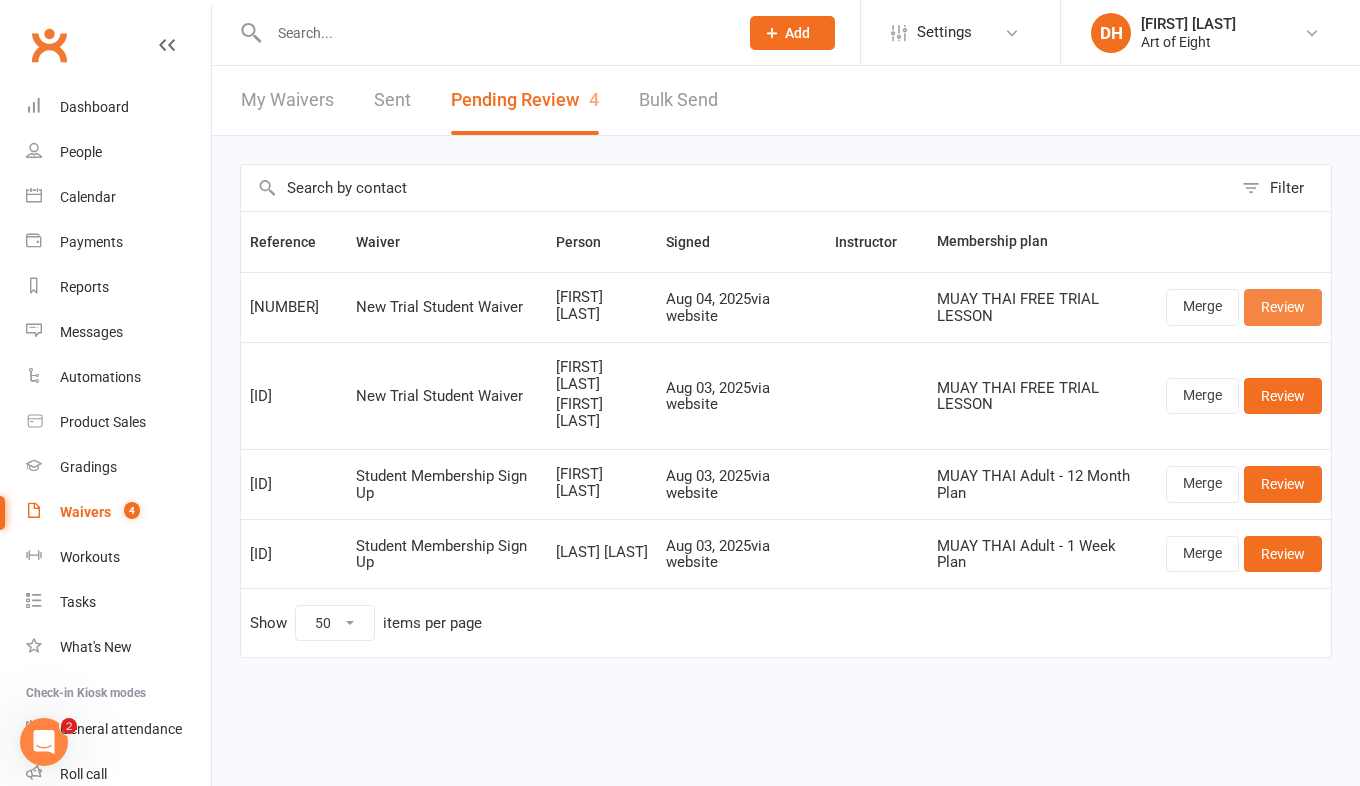drag, startPoint x: 1279, startPoint y: 309, endPoint x: 1249, endPoint y: 322, distance: 32.695564 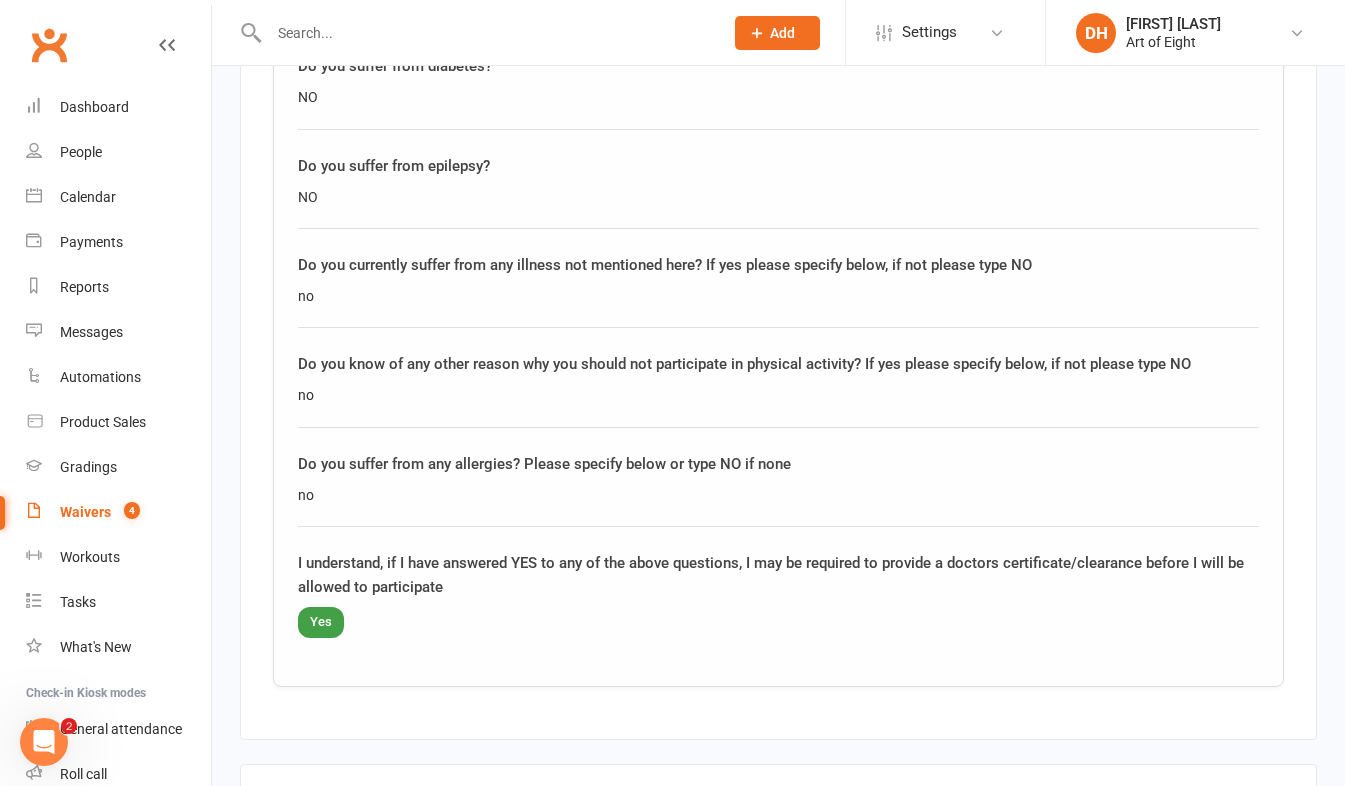 scroll, scrollTop: 3321, scrollLeft: 0, axis: vertical 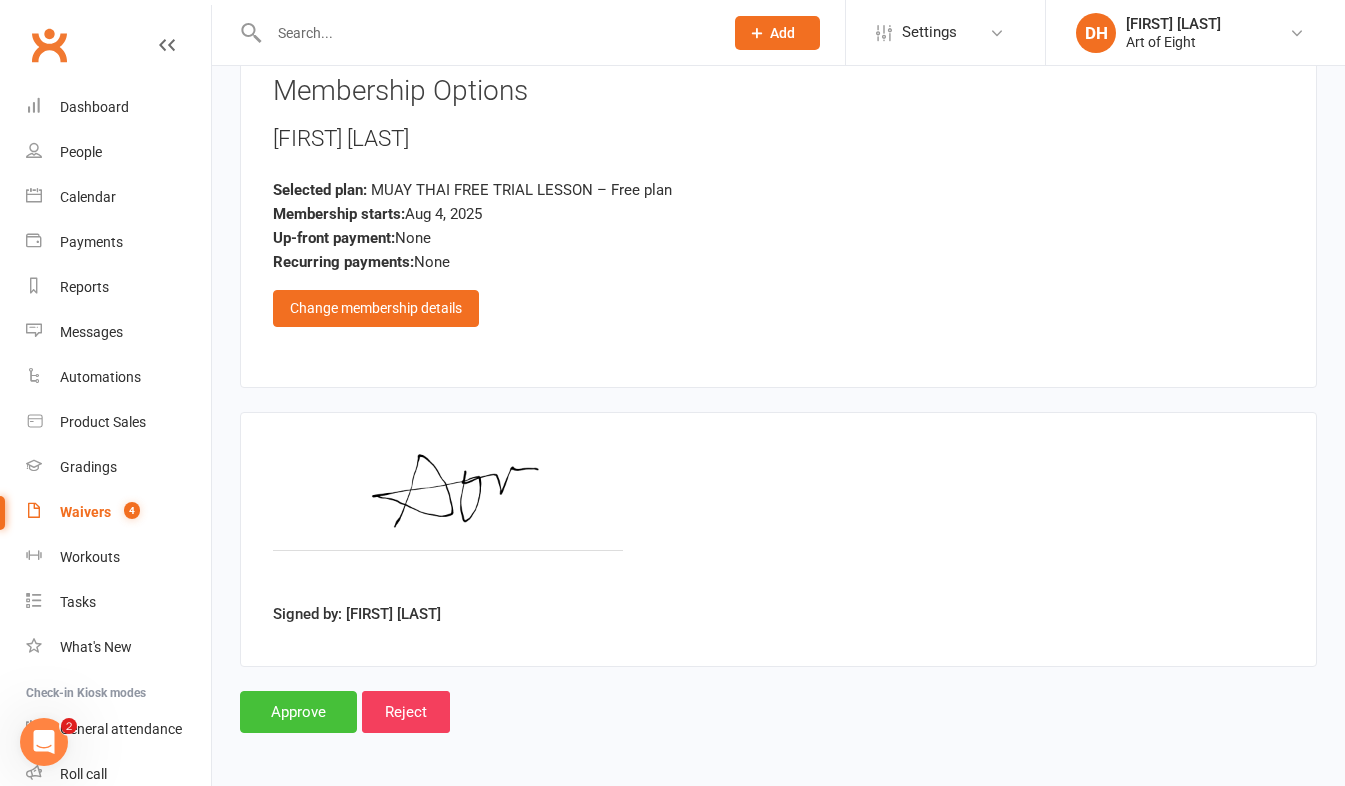 click on "Approve" at bounding box center [298, 712] 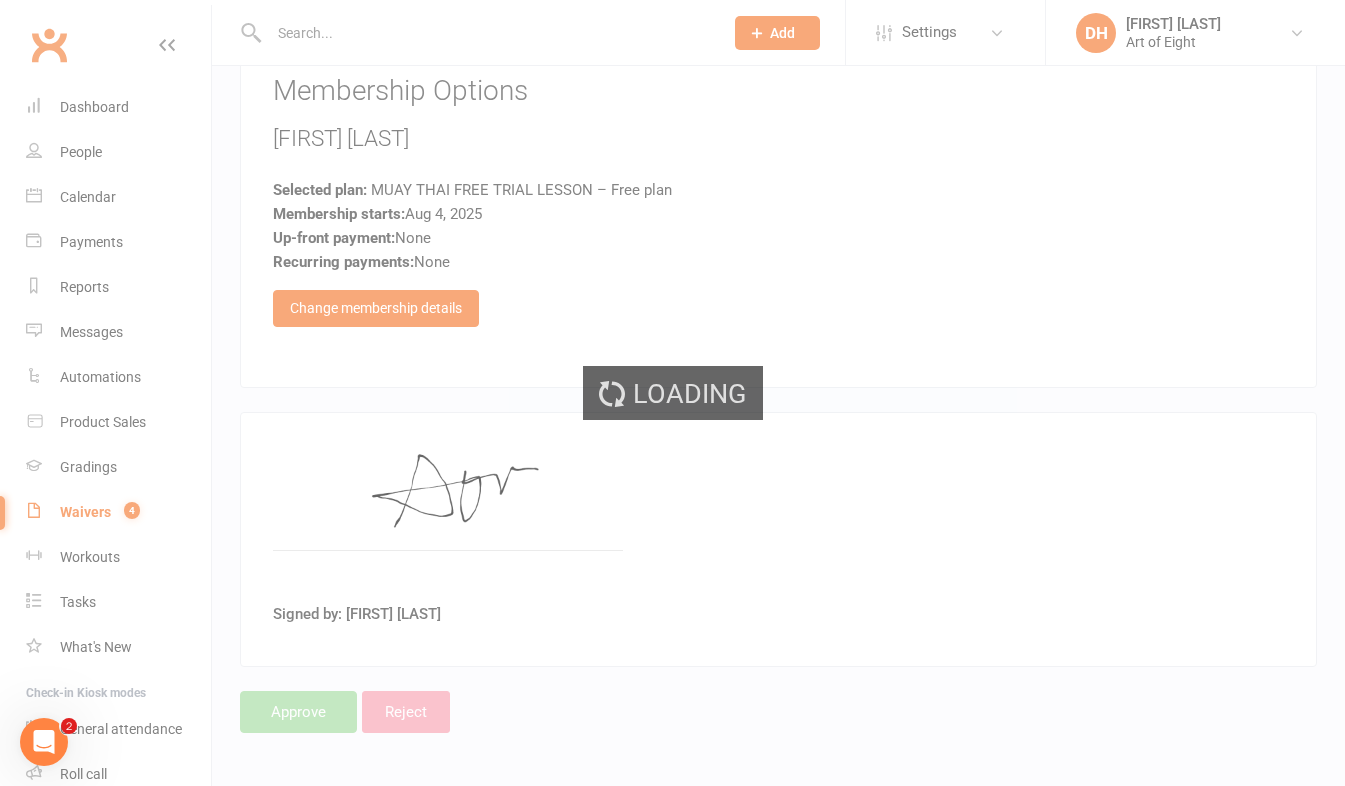 scroll, scrollTop: 0, scrollLeft: 0, axis: both 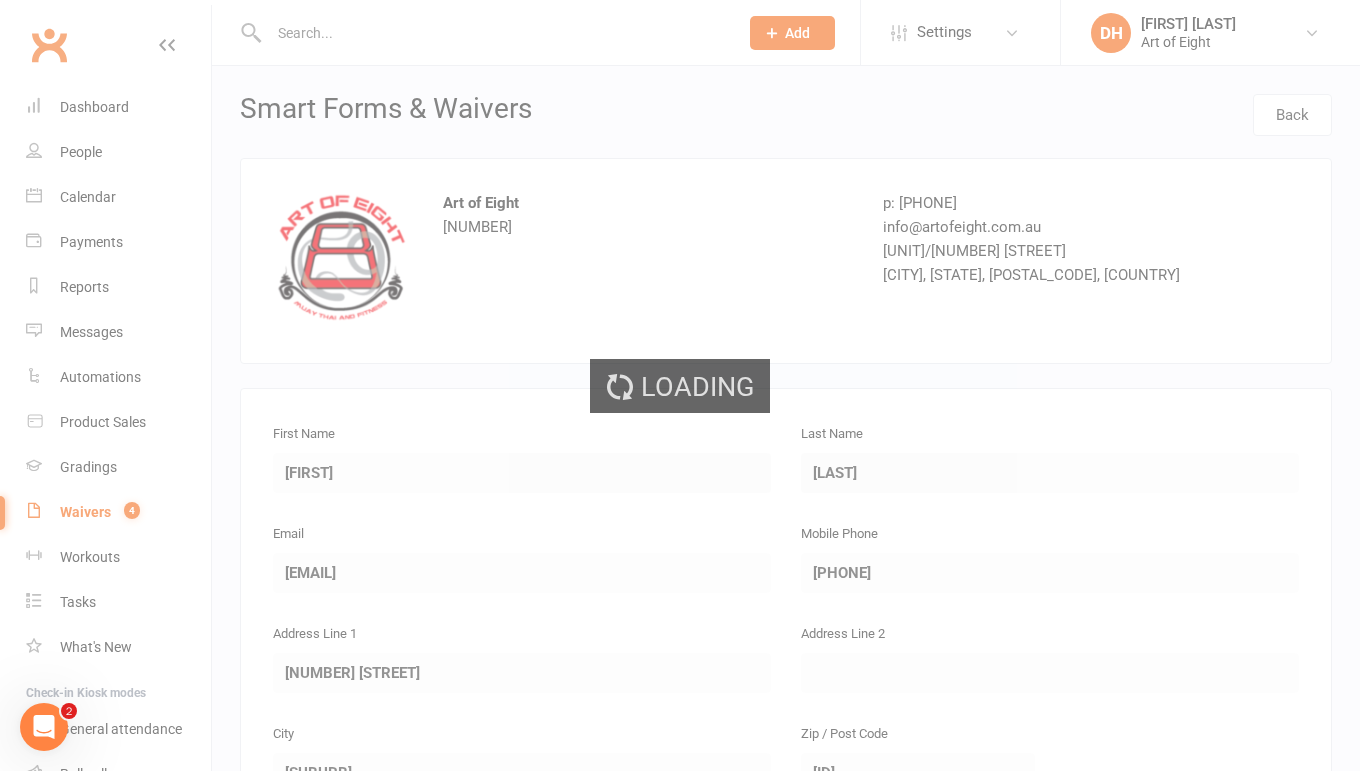 select on "50" 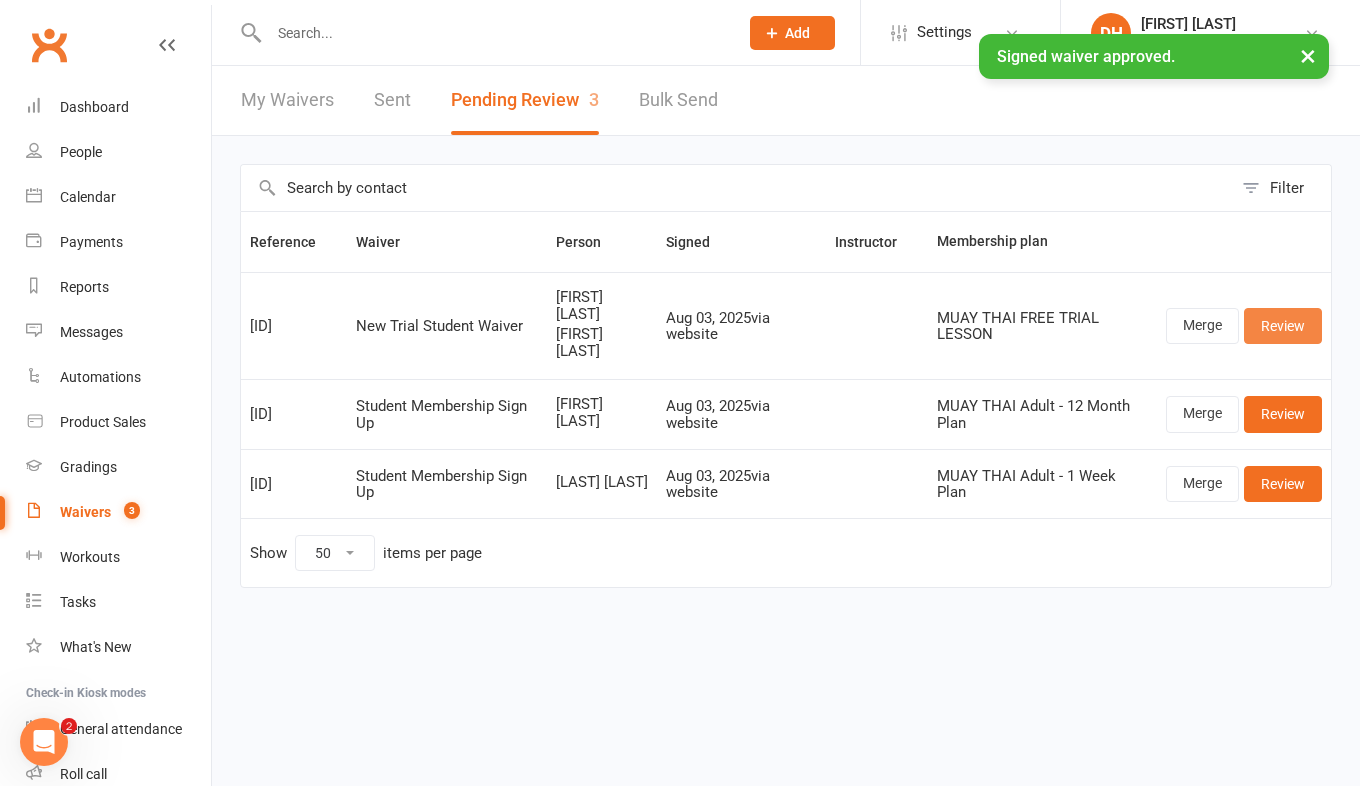 click on "Review" at bounding box center (1283, 326) 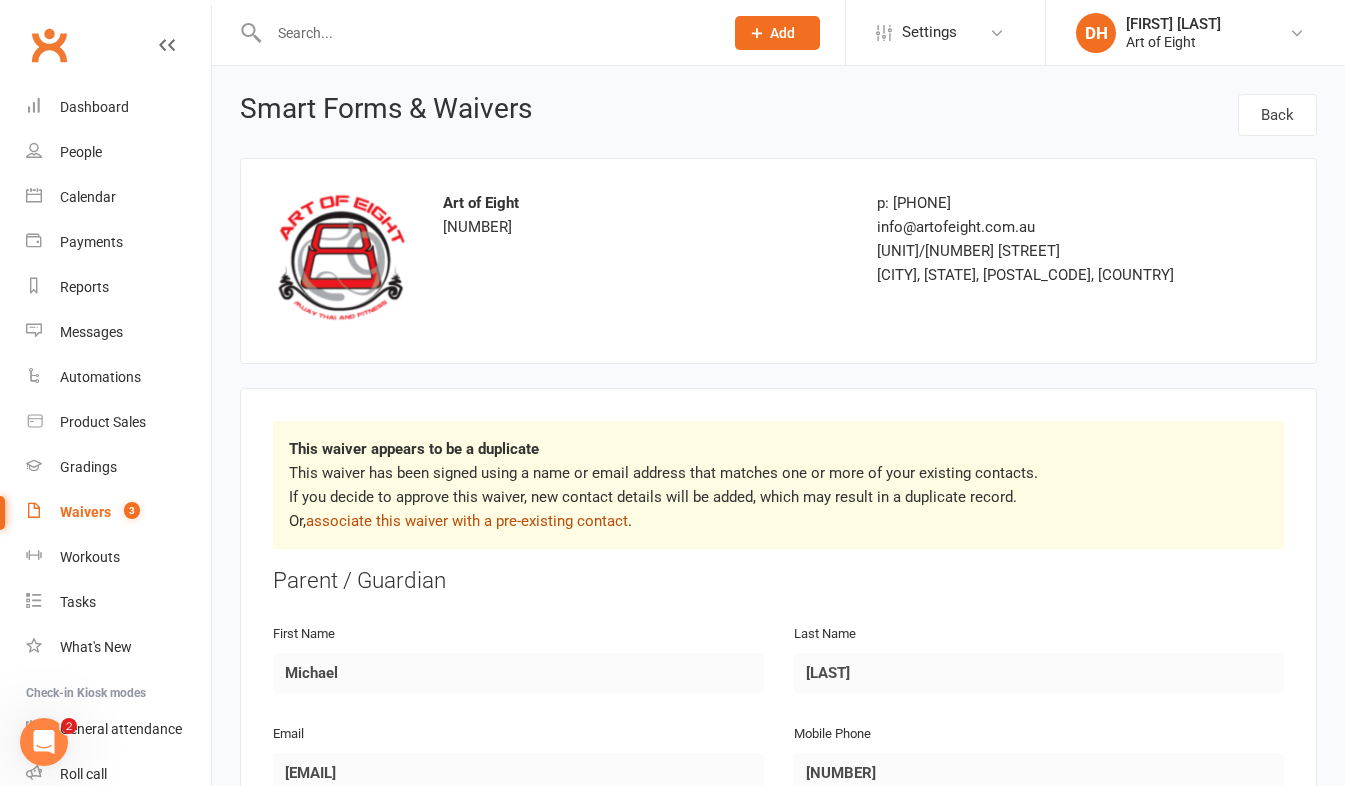 click on "associate this waiver with a pre-existing contact" at bounding box center (467, 521) 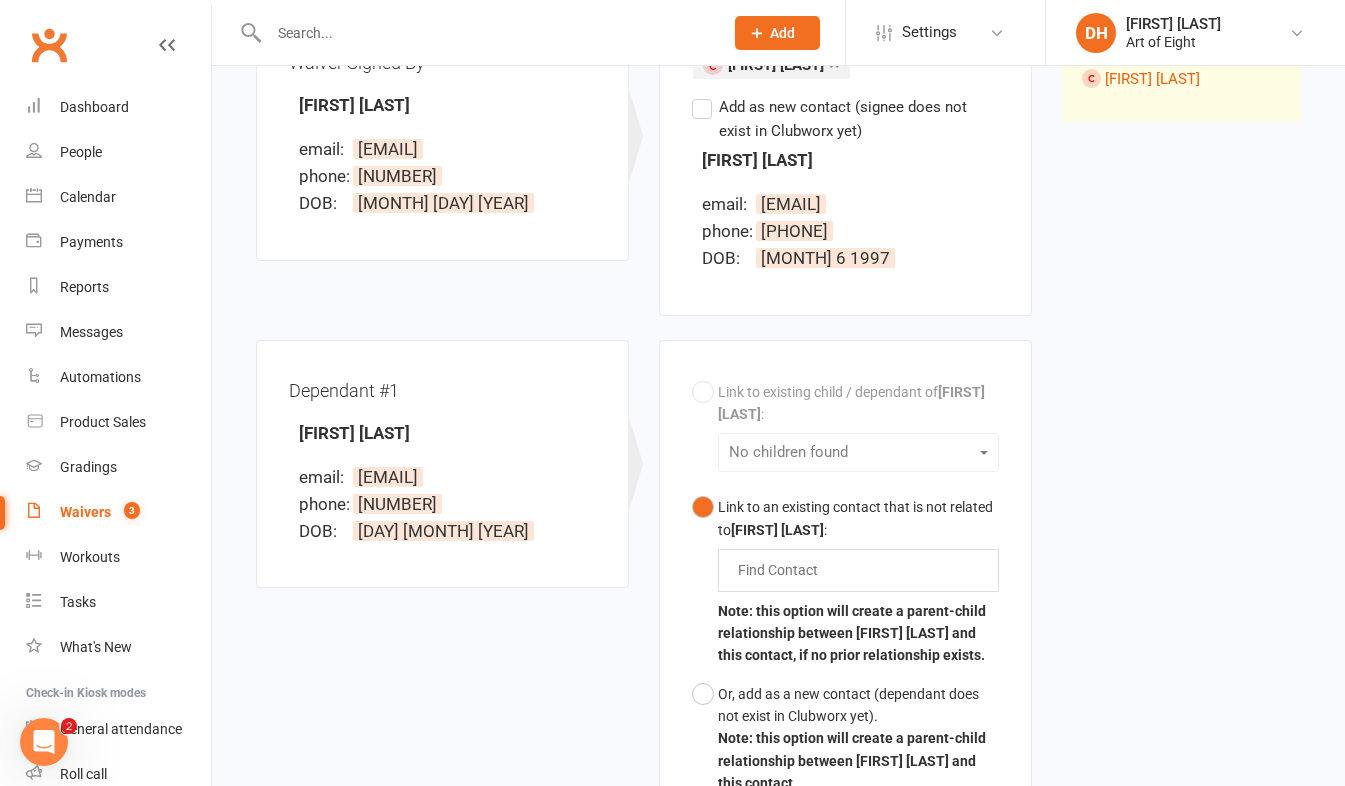 scroll, scrollTop: 581, scrollLeft: 0, axis: vertical 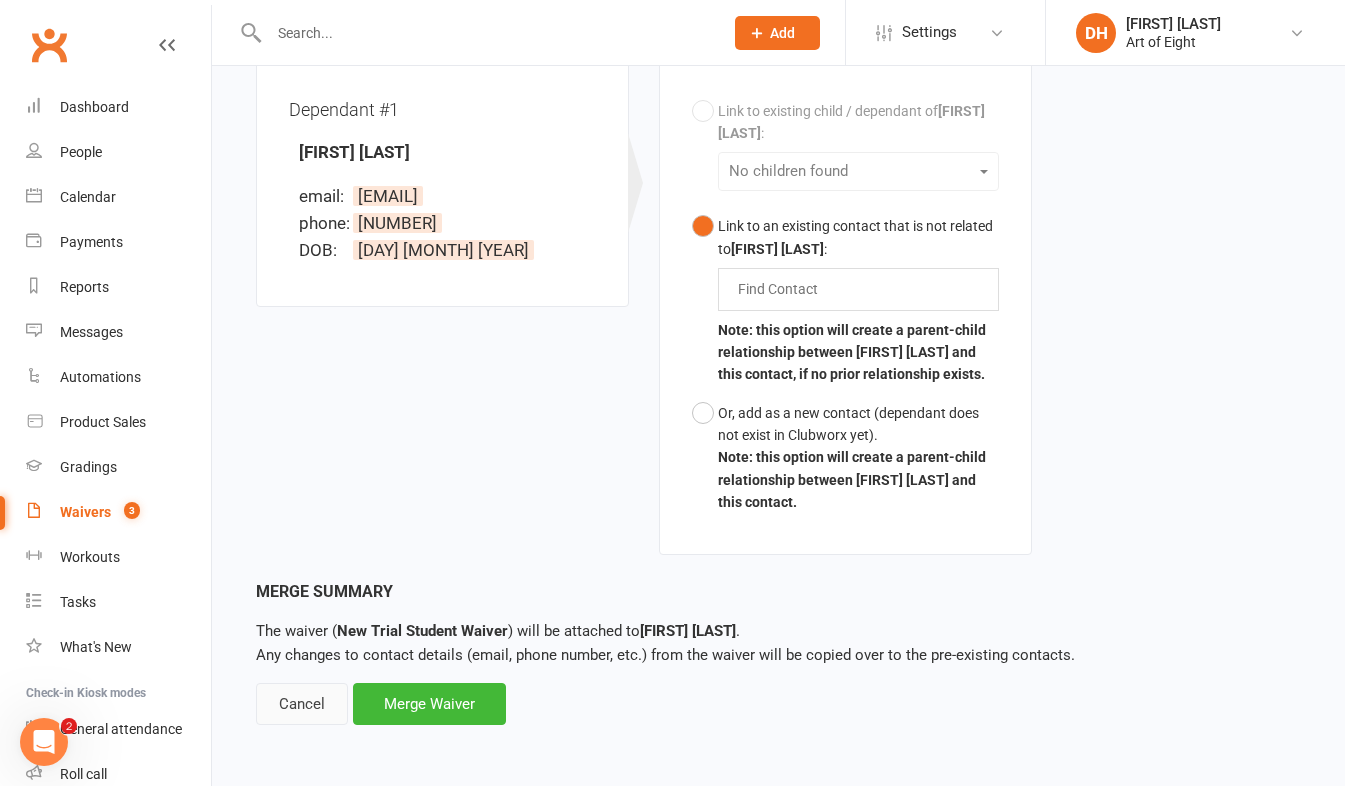 click on "Cancel" at bounding box center (302, 704) 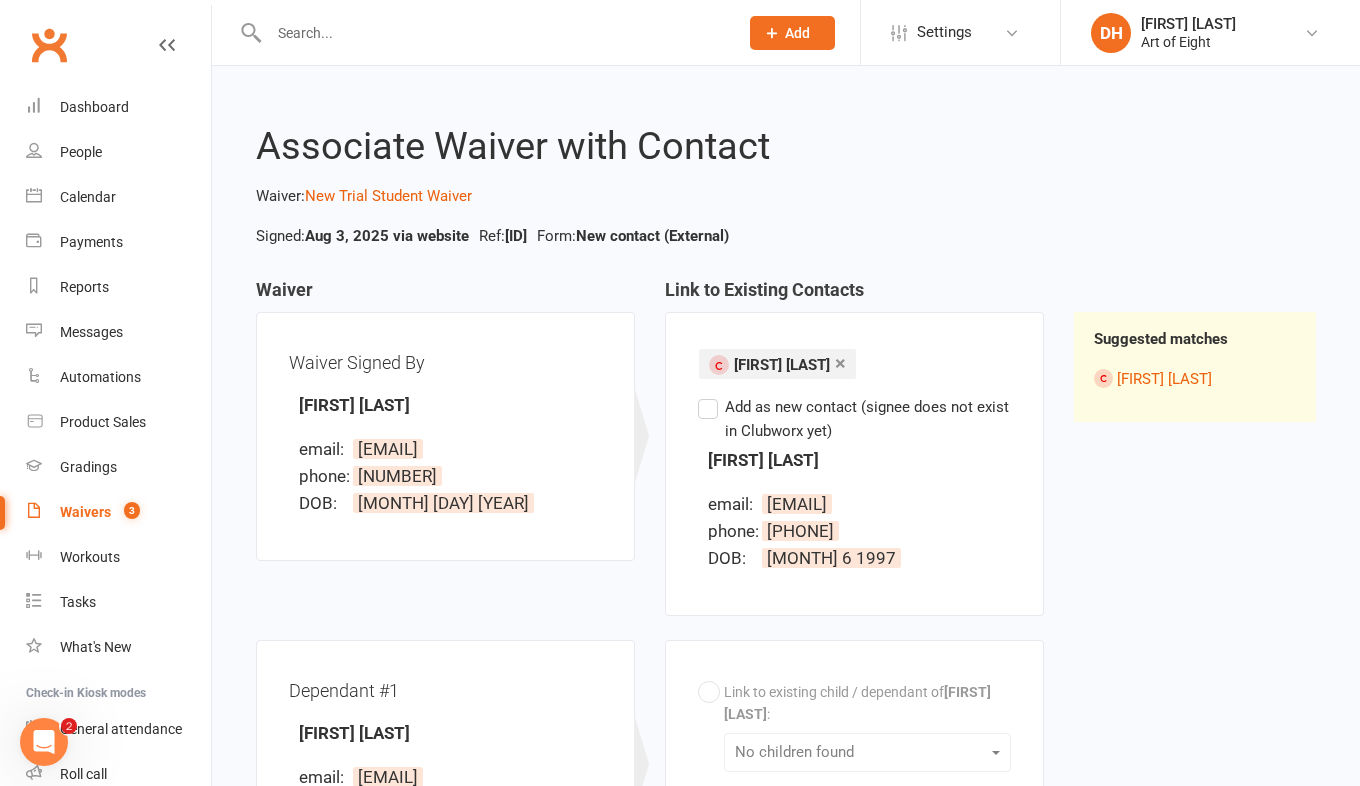 select on "50" 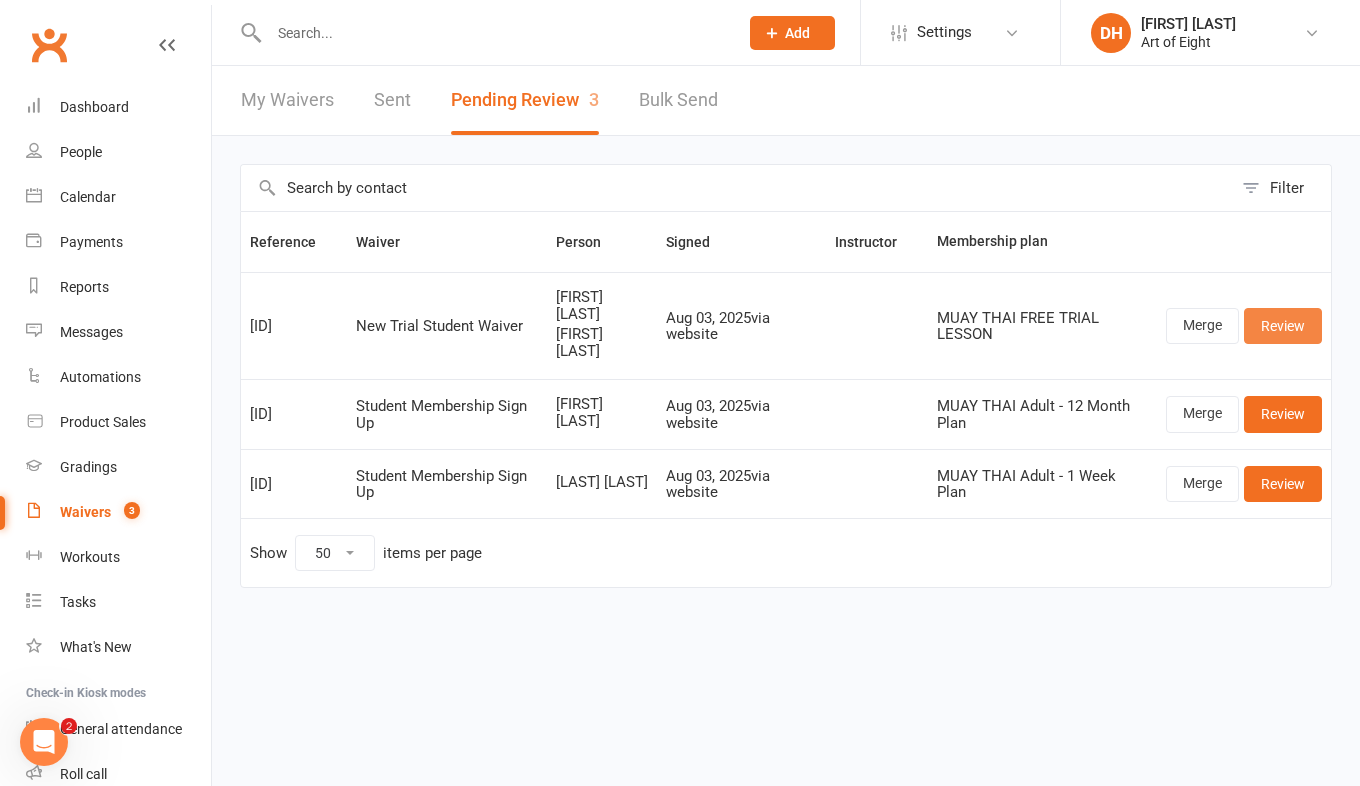 click on "Review" at bounding box center (1283, 326) 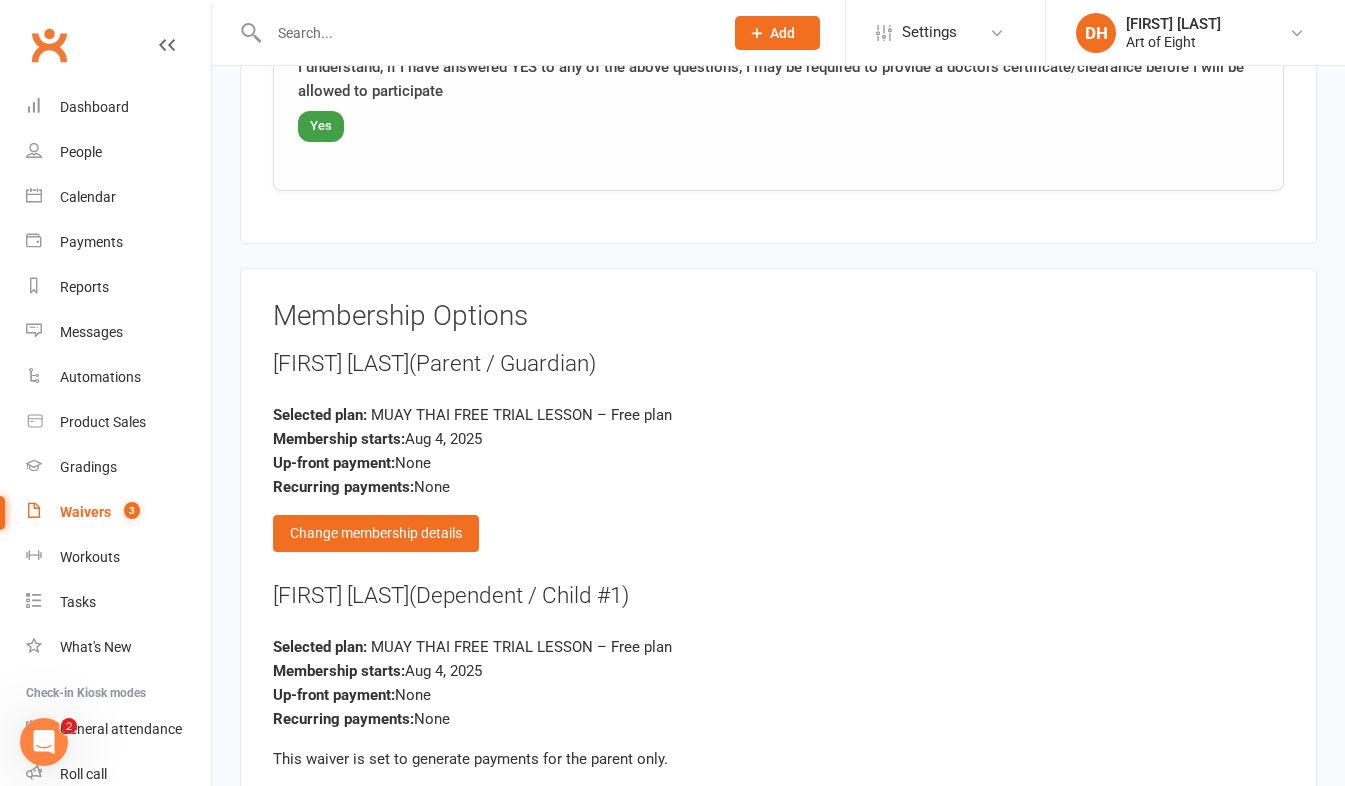 scroll, scrollTop: 4442, scrollLeft: 0, axis: vertical 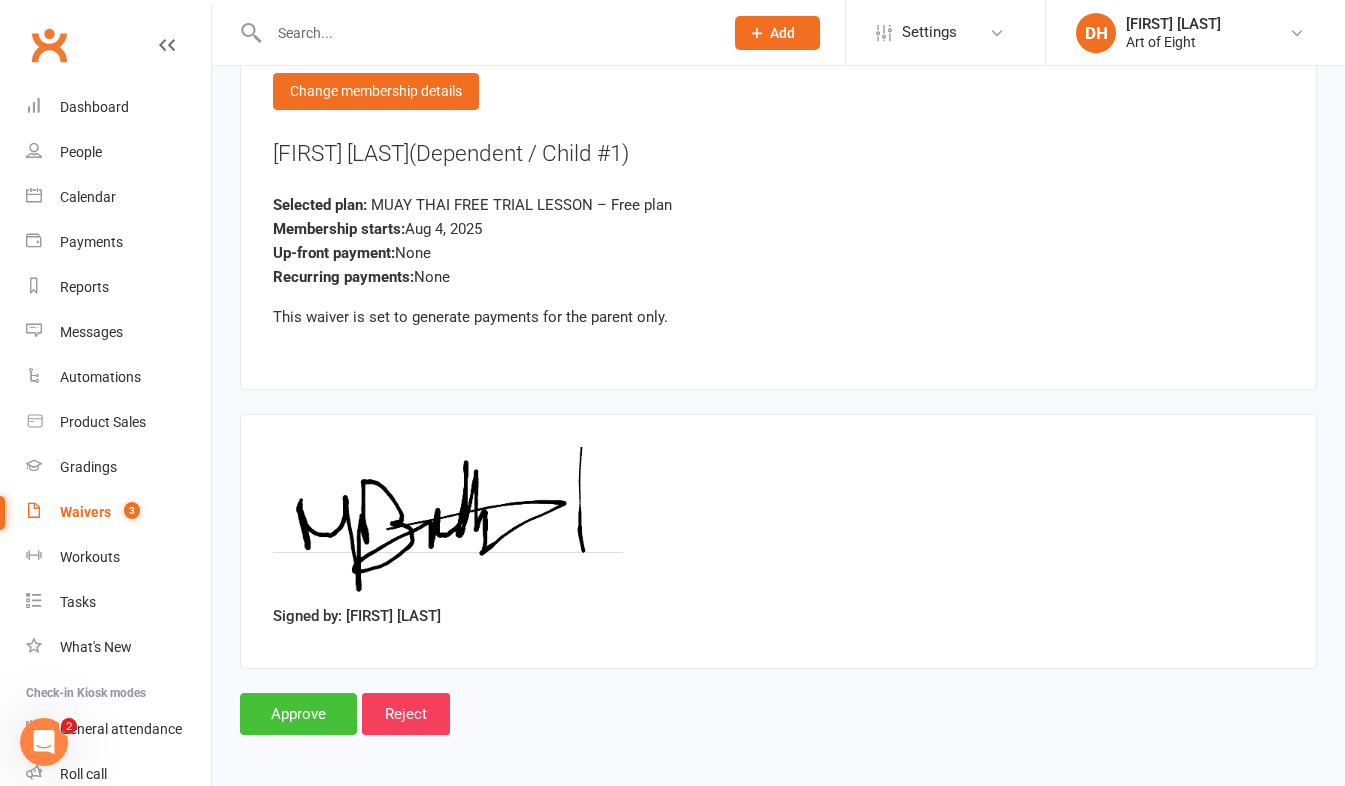 click on "Approve" at bounding box center (298, 714) 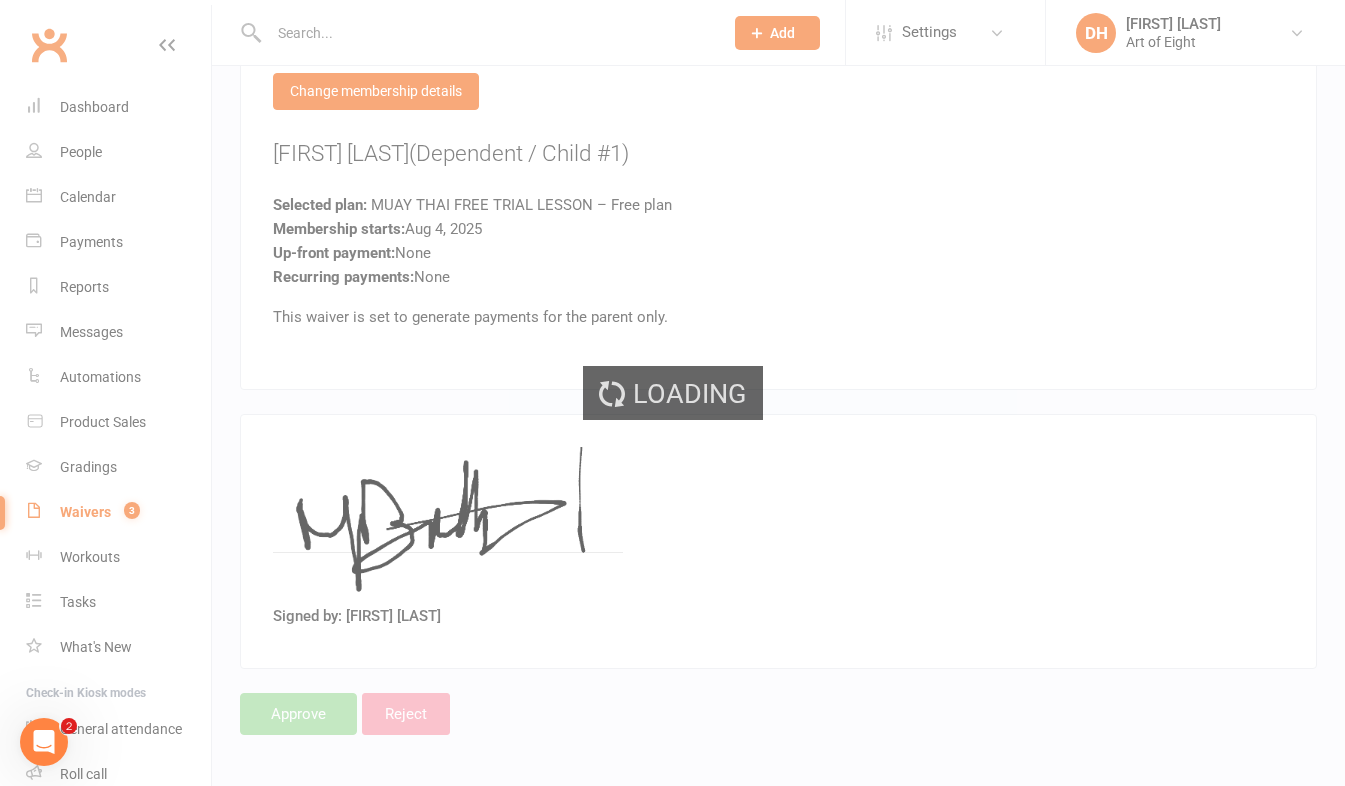 scroll, scrollTop: 0, scrollLeft: 0, axis: both 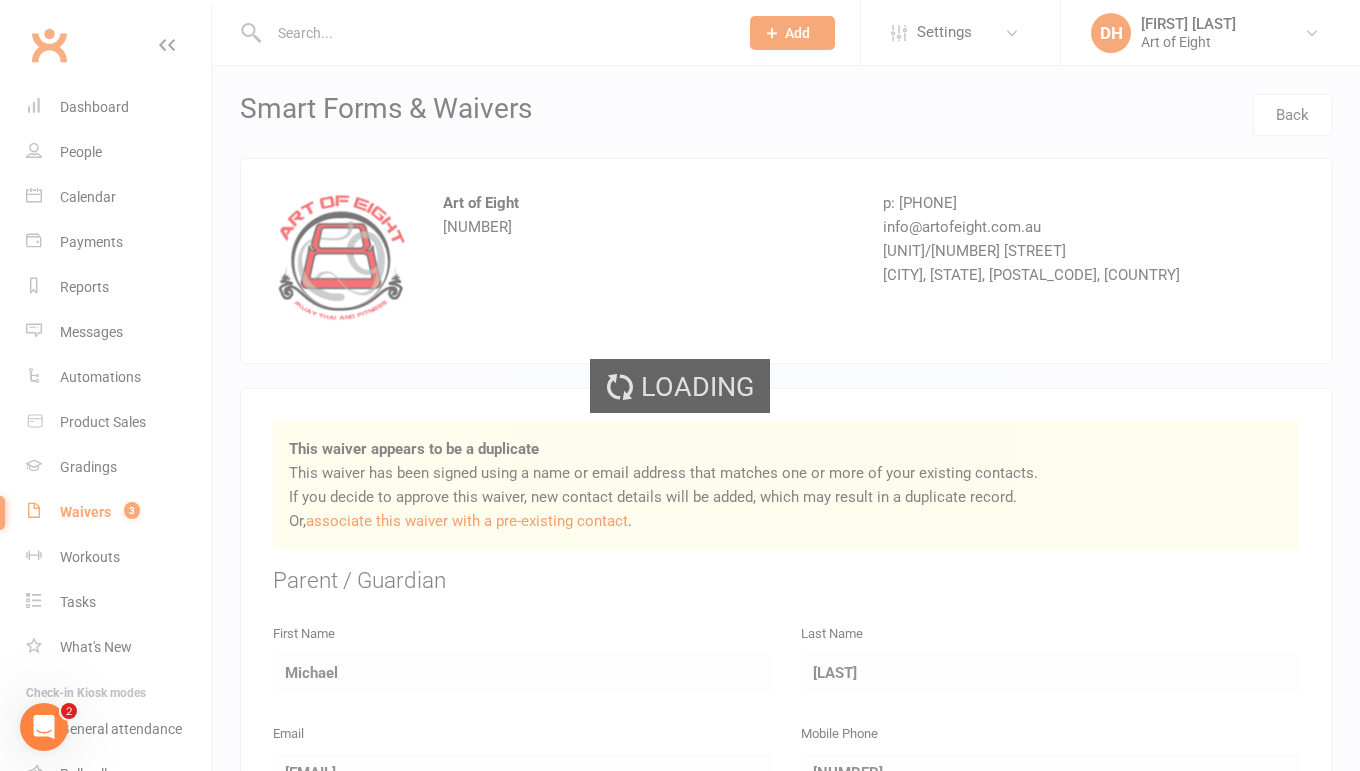 select on "50" 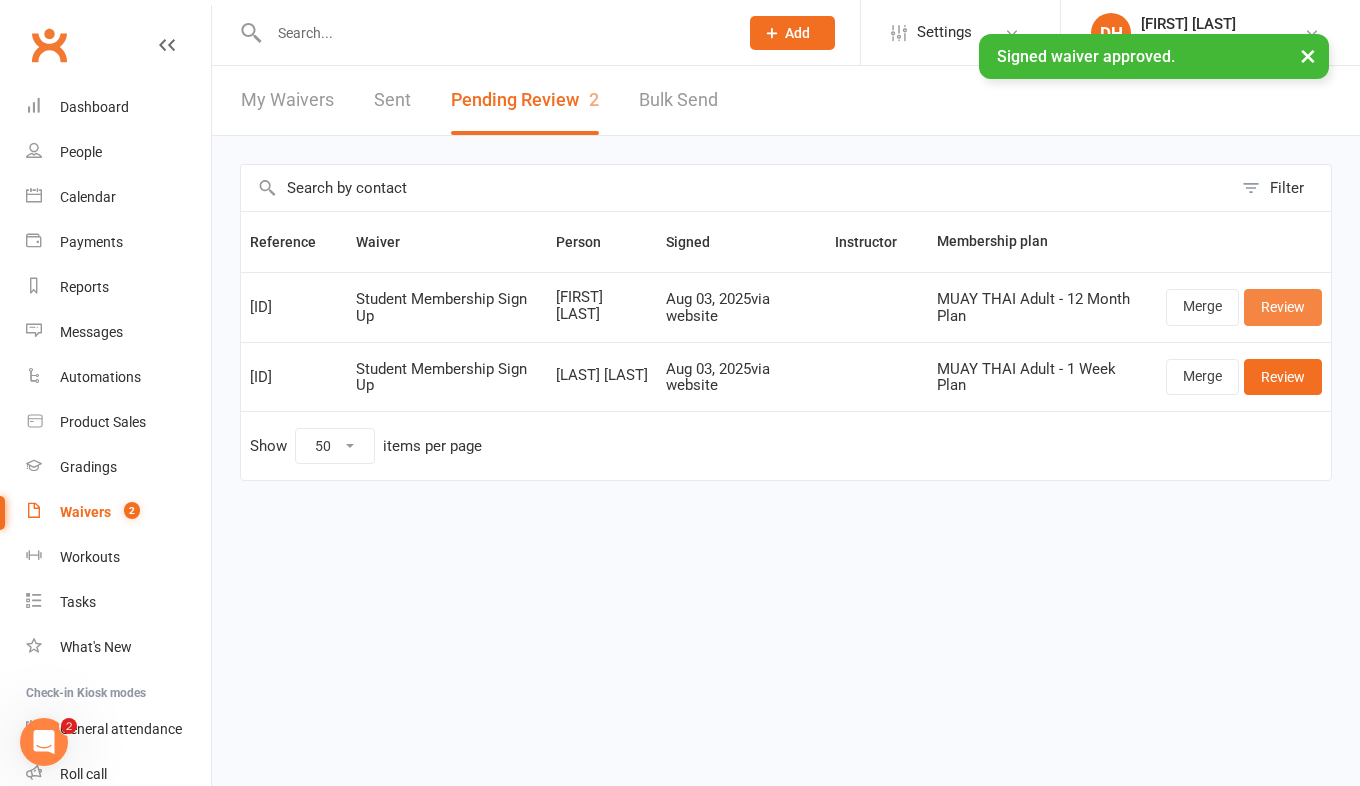 click on "Review" at bounding box center (1283, 307) 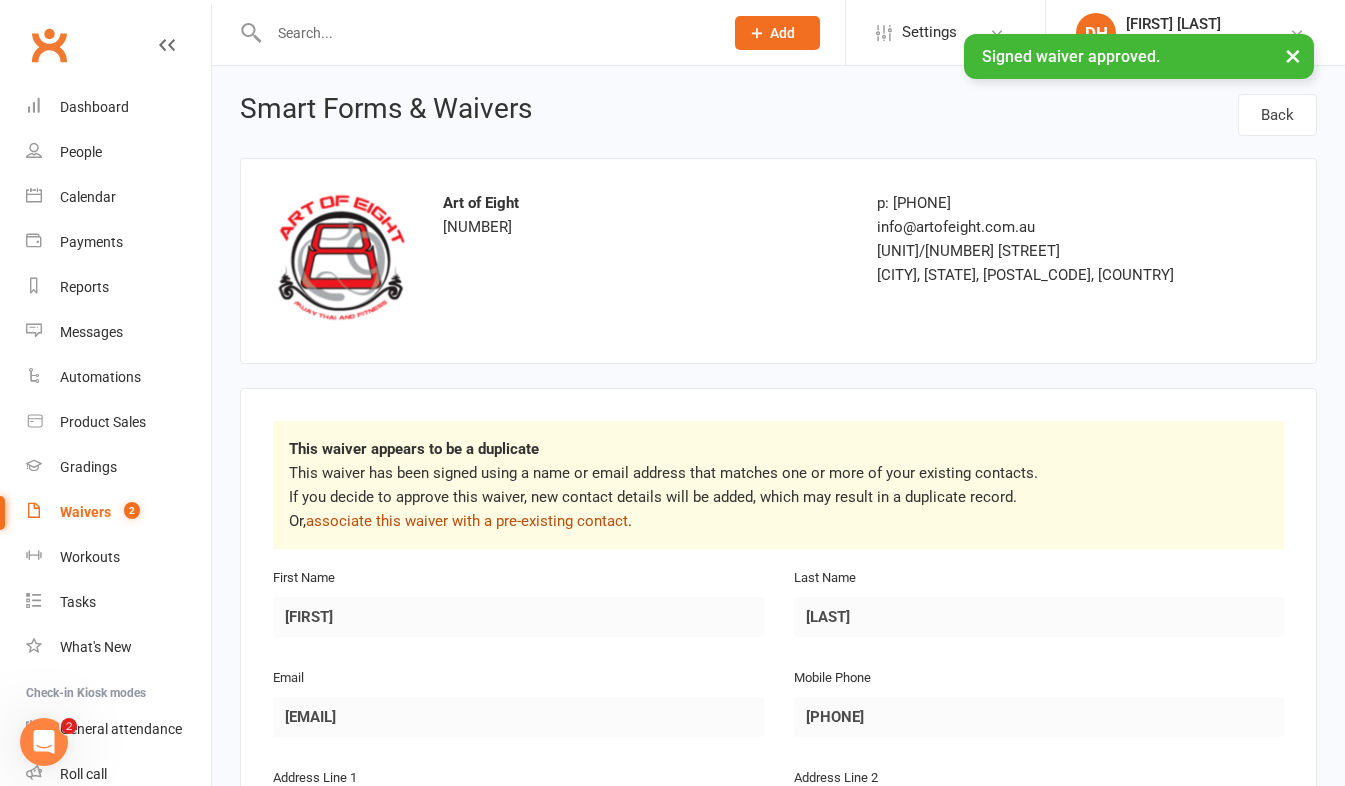click on "associate this waiver with a pre-existing contact" at bounding box center (467, 521) 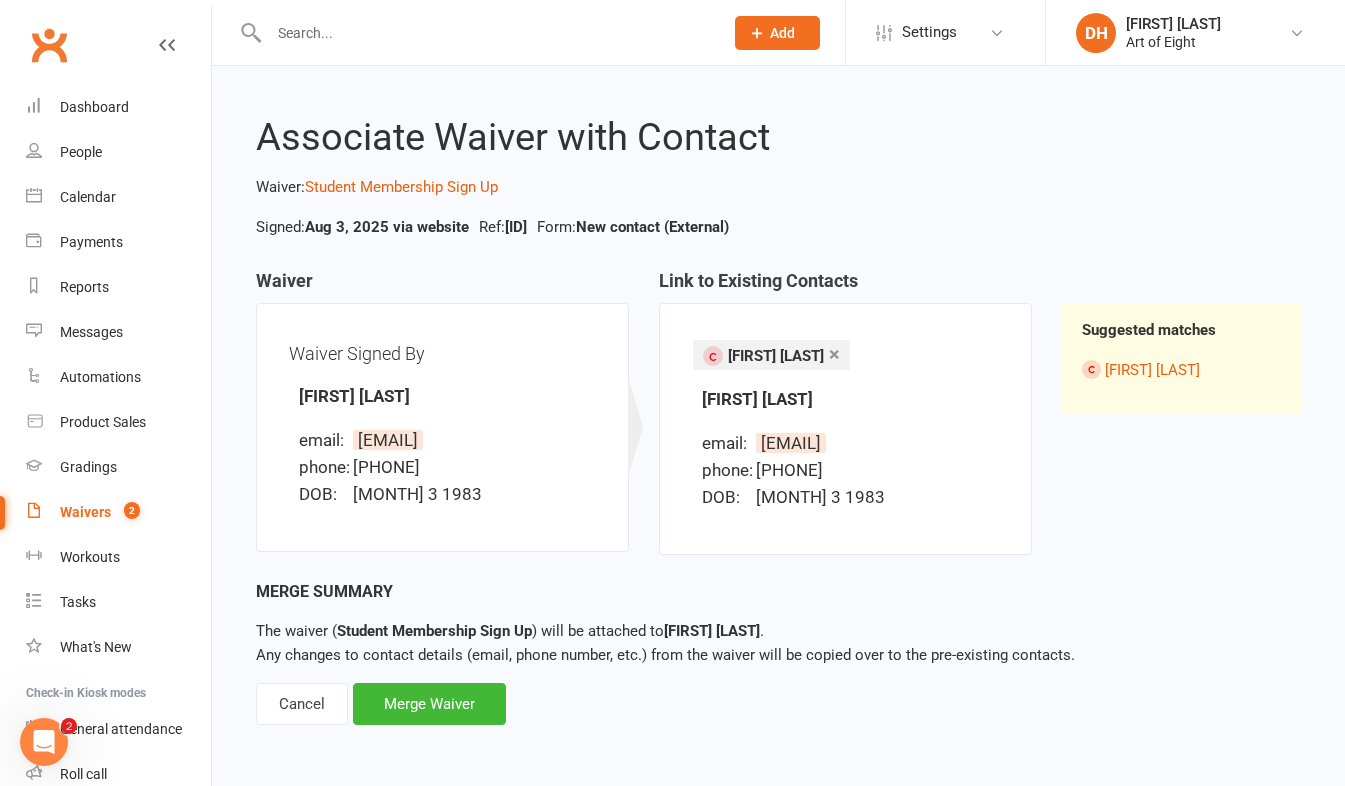 scroll, scrollTop: 36, scrollLeft: 0, axis: vertical 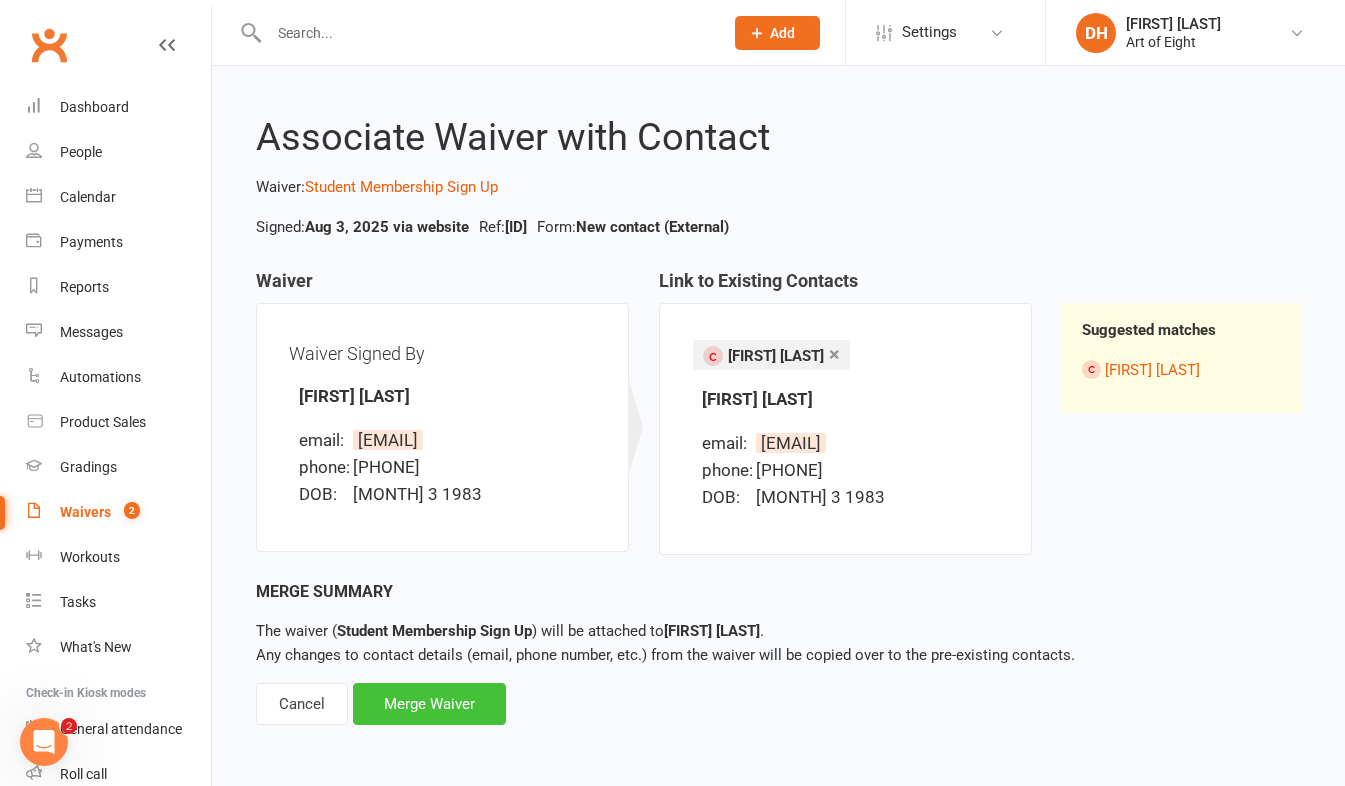 click on "Merge Waiver" at bounding box center (429, 704) 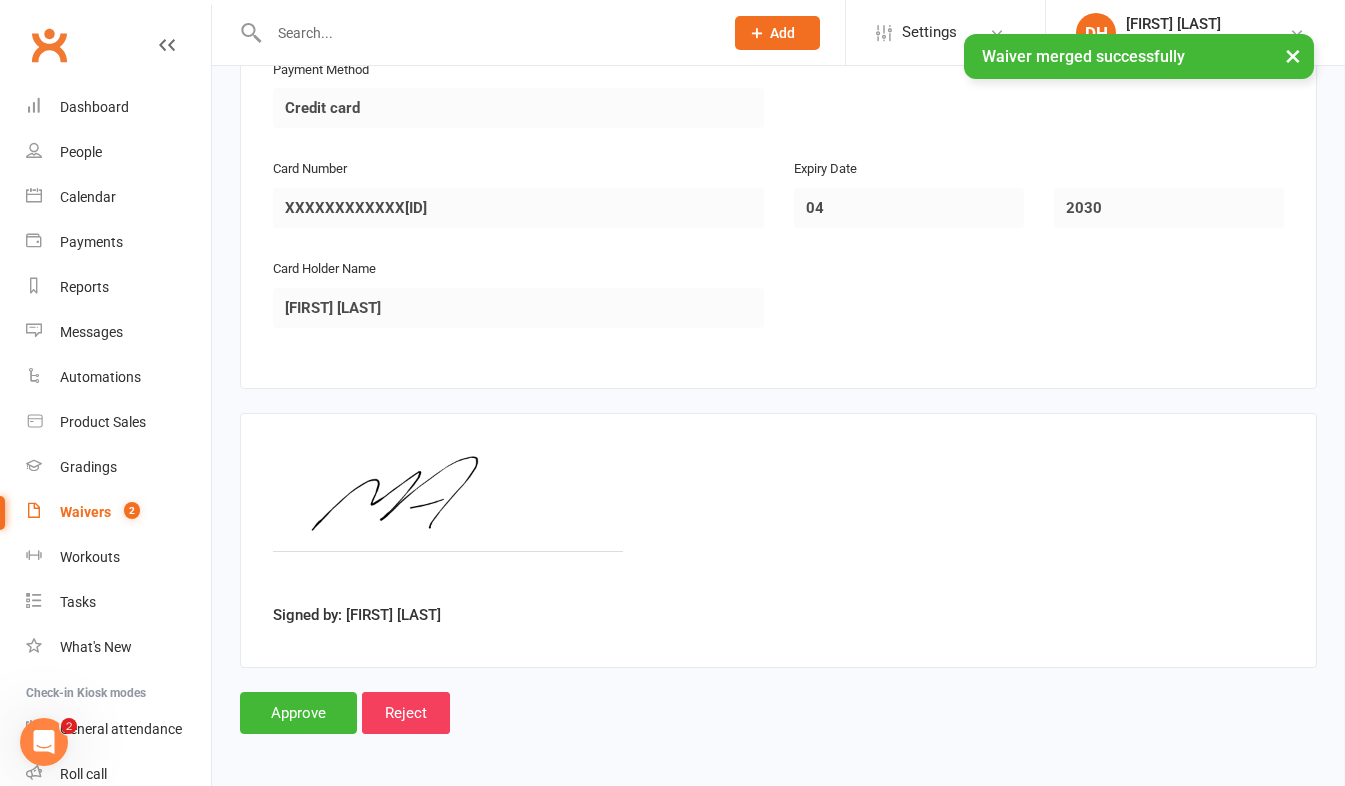 scroll, scrollTop: 2360, scrollLeft: 0, axis: vertical 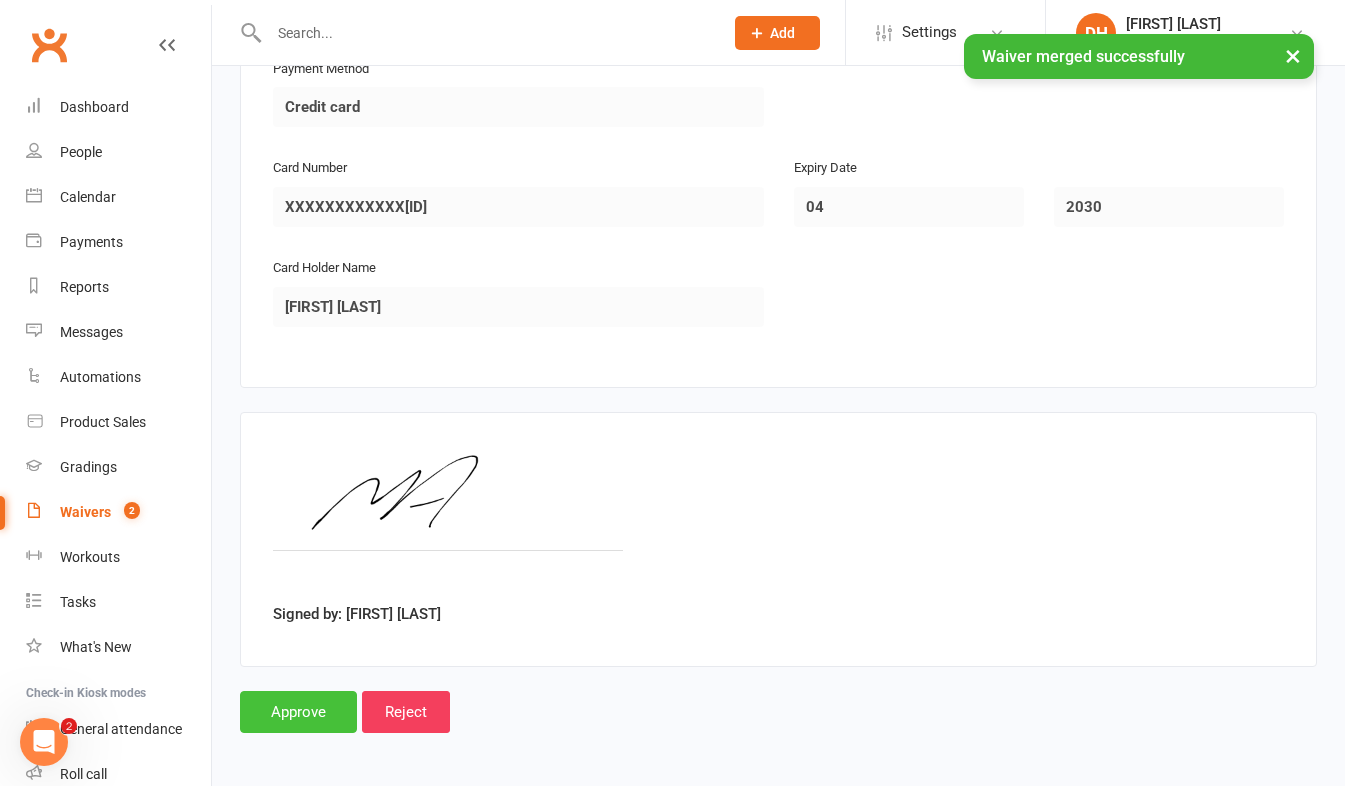 drag, startPoint x: 313, startPoint y: 712, endPoint x: 382, endPoint y: 691, distance: 72.12489 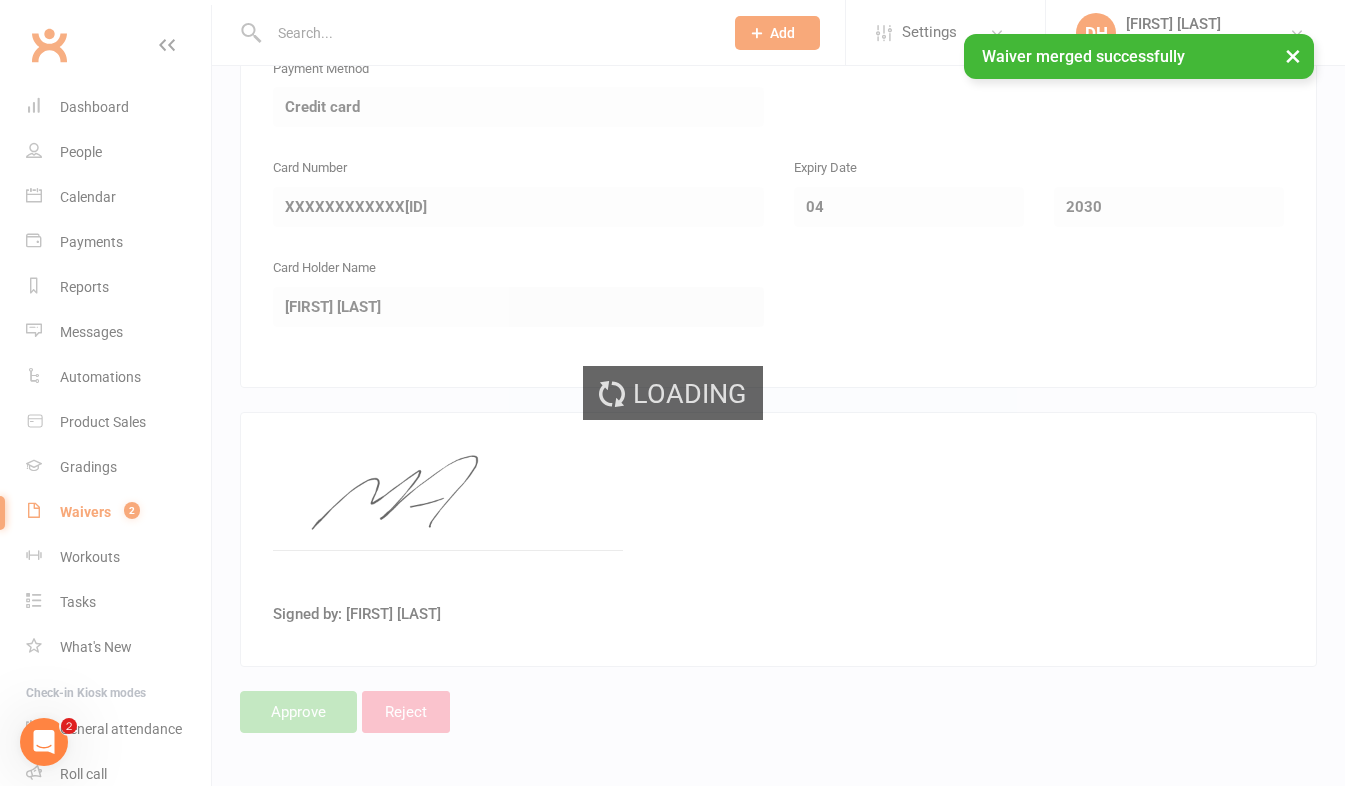 scroll, scrollTop: 0, scrollLeft: 0, axis: both 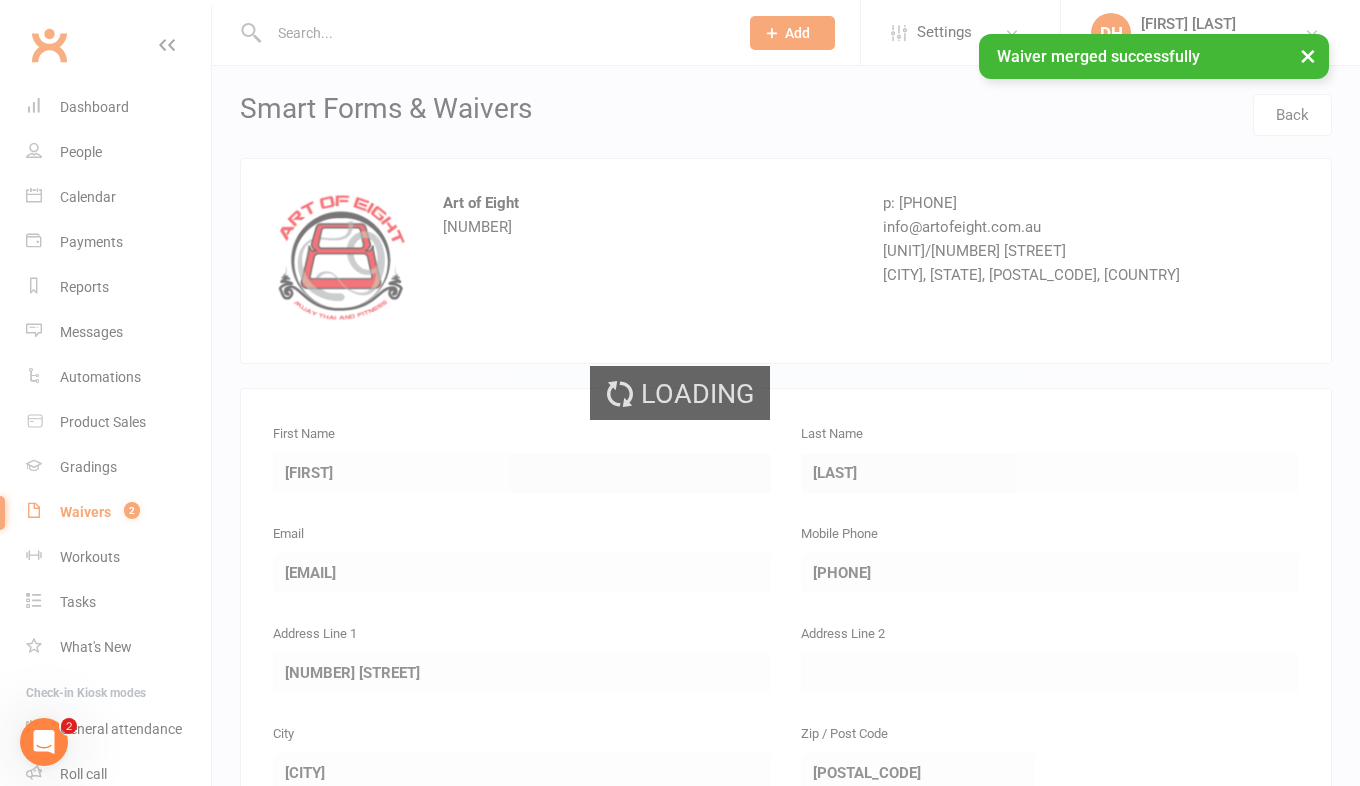 select on "50" 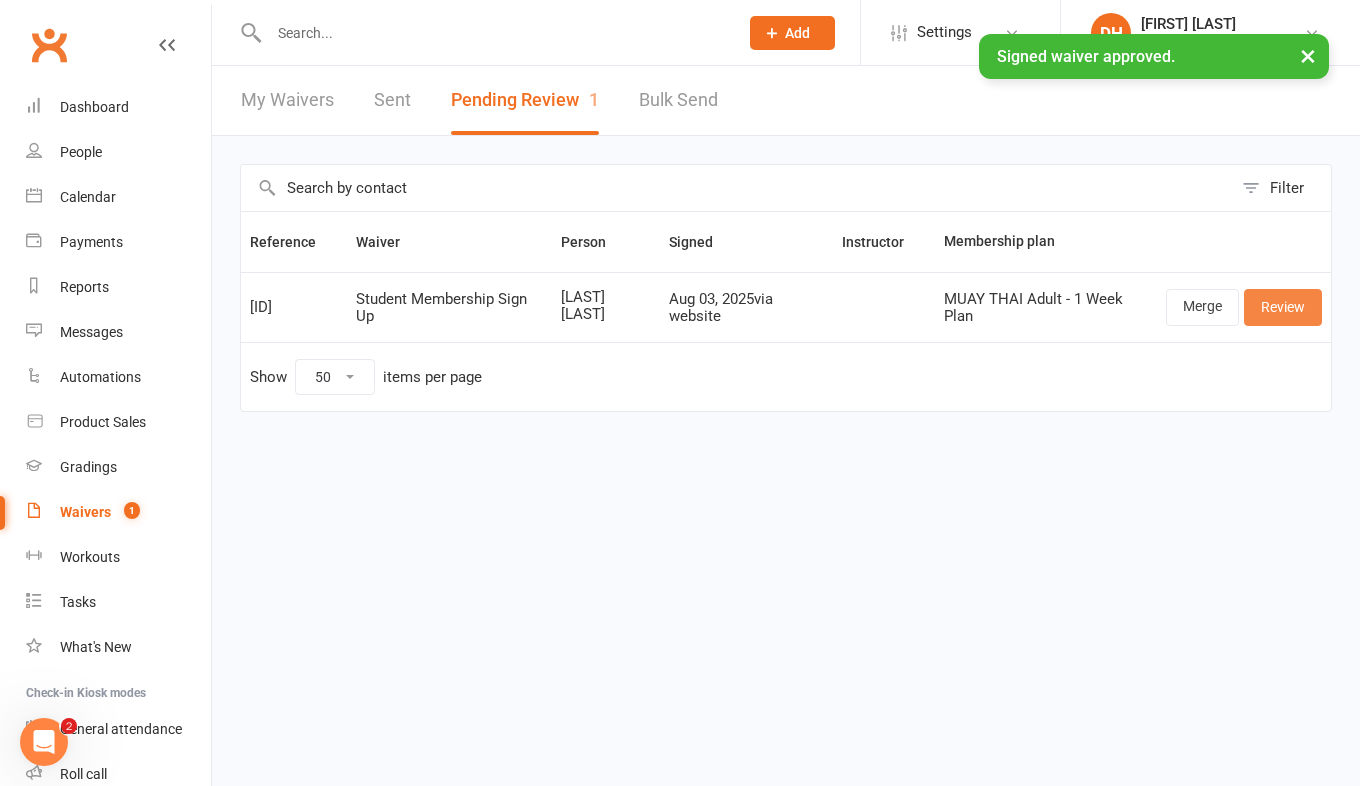 click on "Review" at bounding box center (1283, 307) 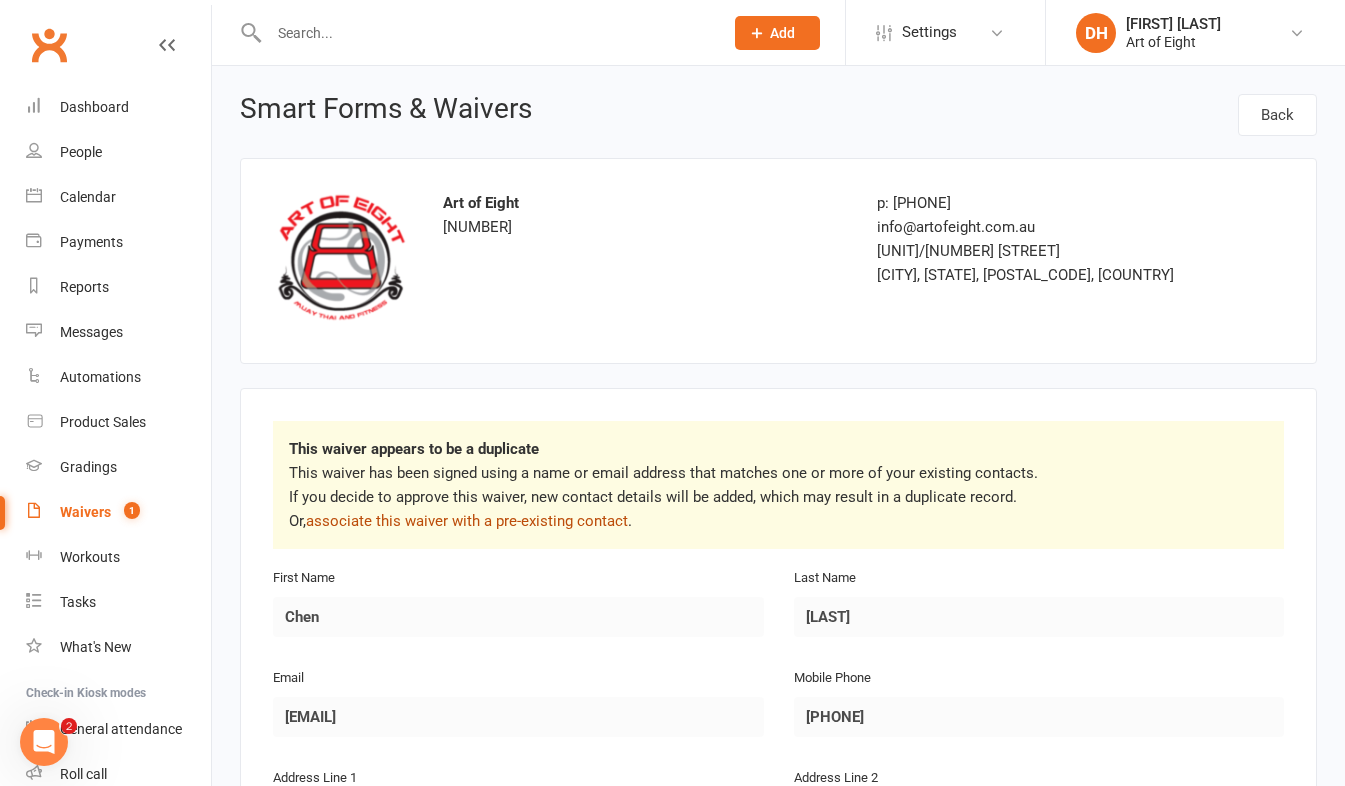 click on "associate this waiver with a pre-existing contact" at bounding box center [467, 521] 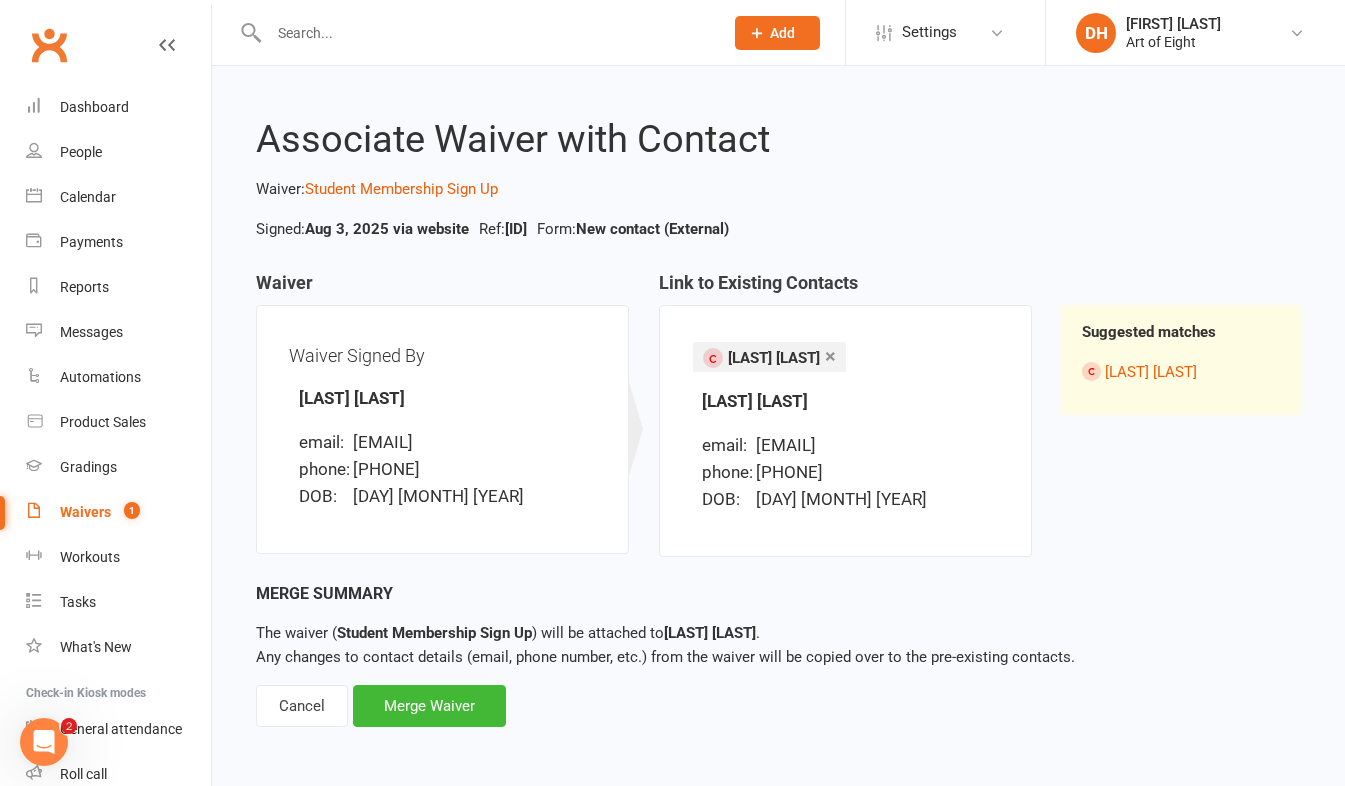 scroll, scrollTop: 9, scrollLeft: 0, axis: vertical 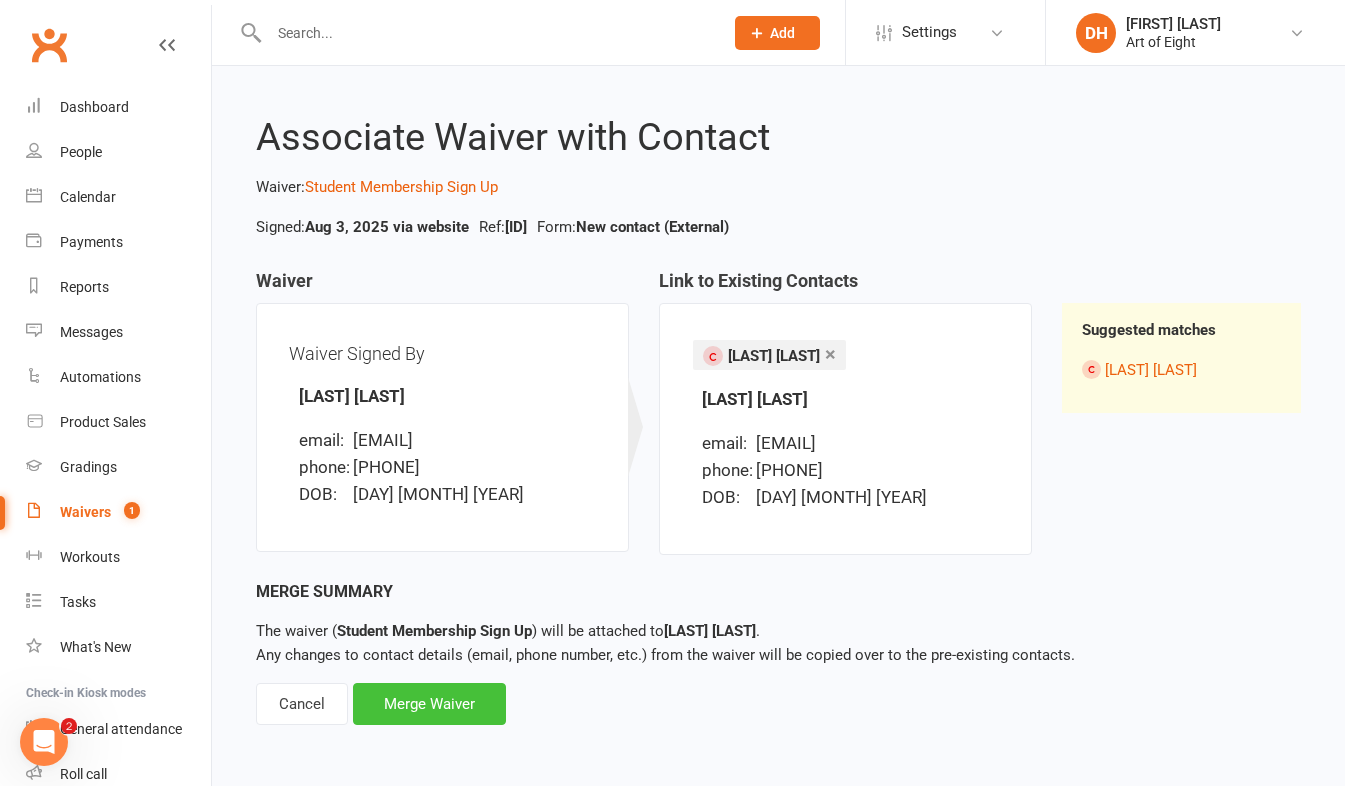 click on "Merge Waiver" at bounding box center (429, 704) 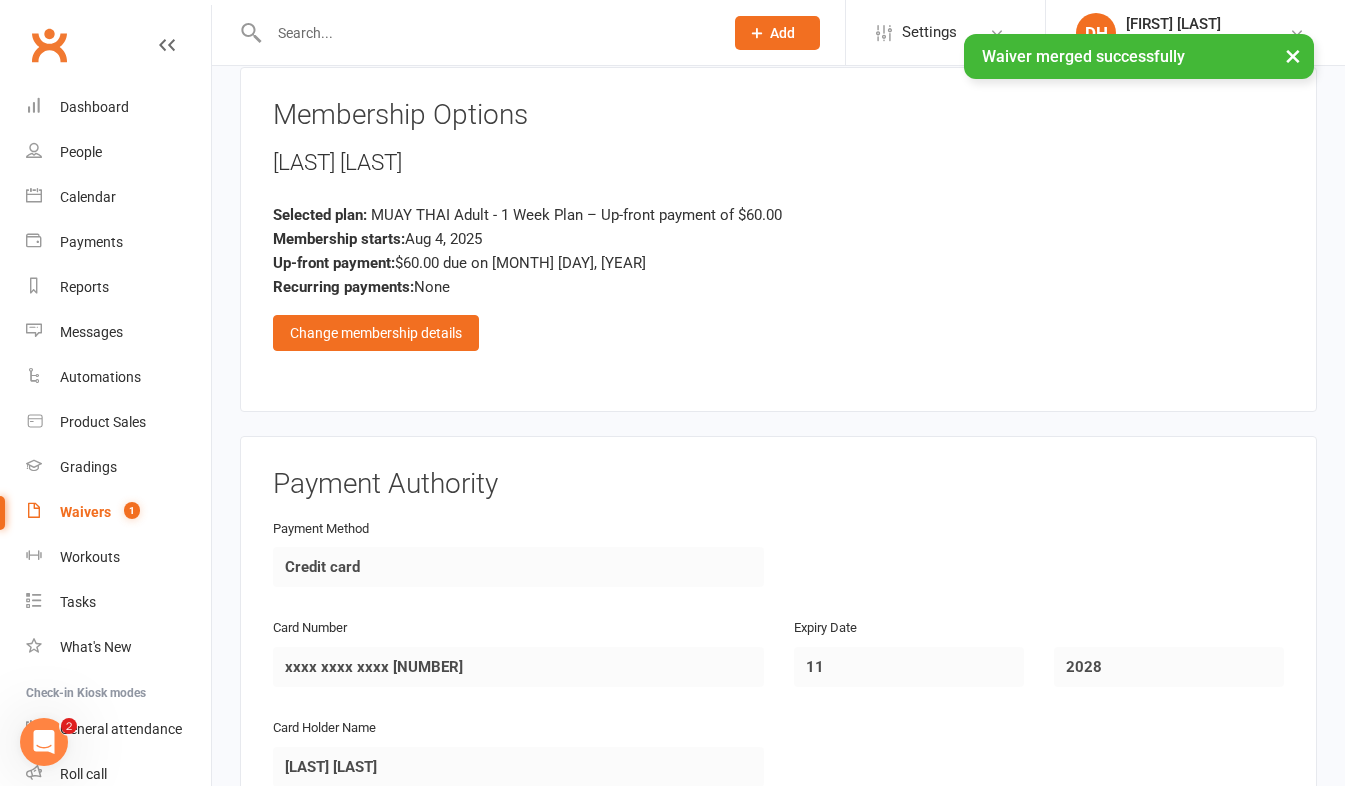 scroll, scrollTop: 2360, scrollLeft: 0, axis: vertical 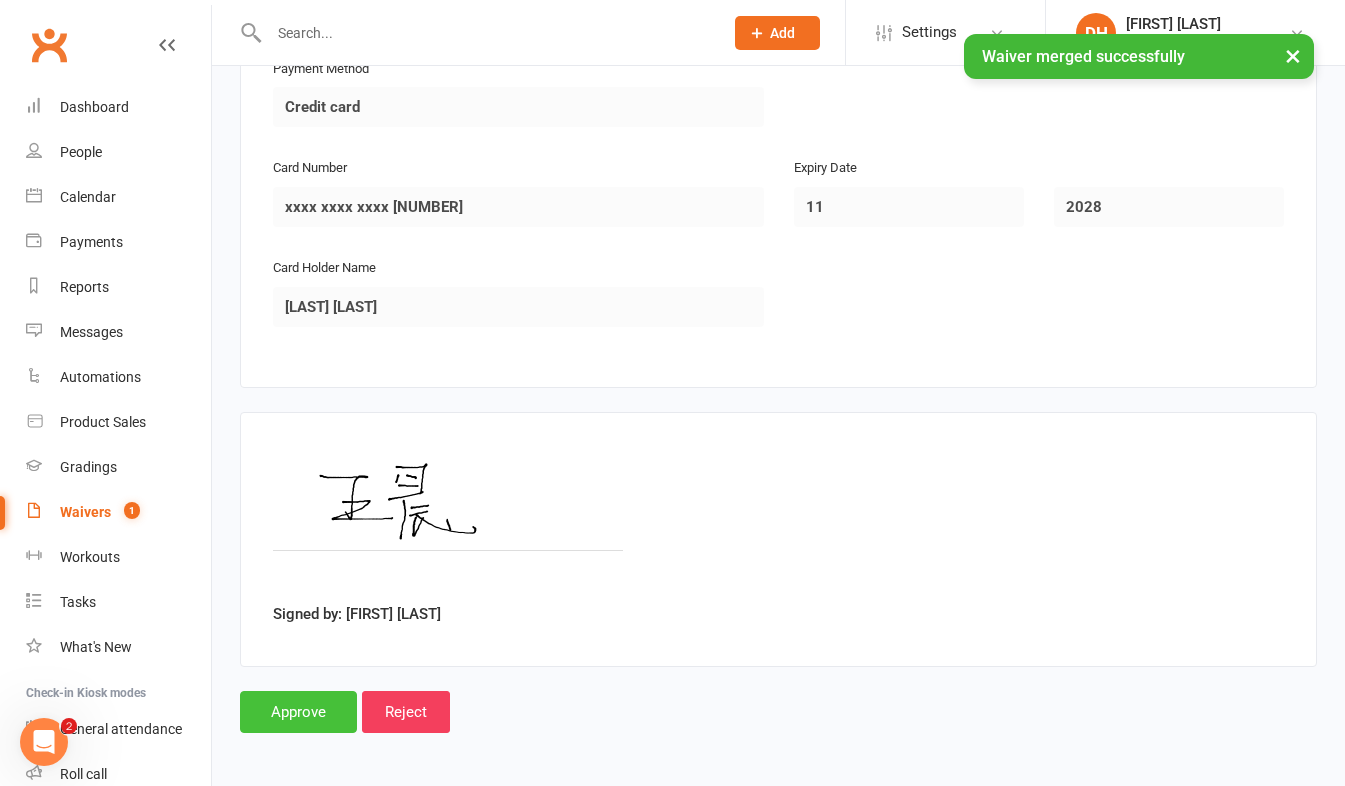click on "Approve" at bounding box center [298, 712] 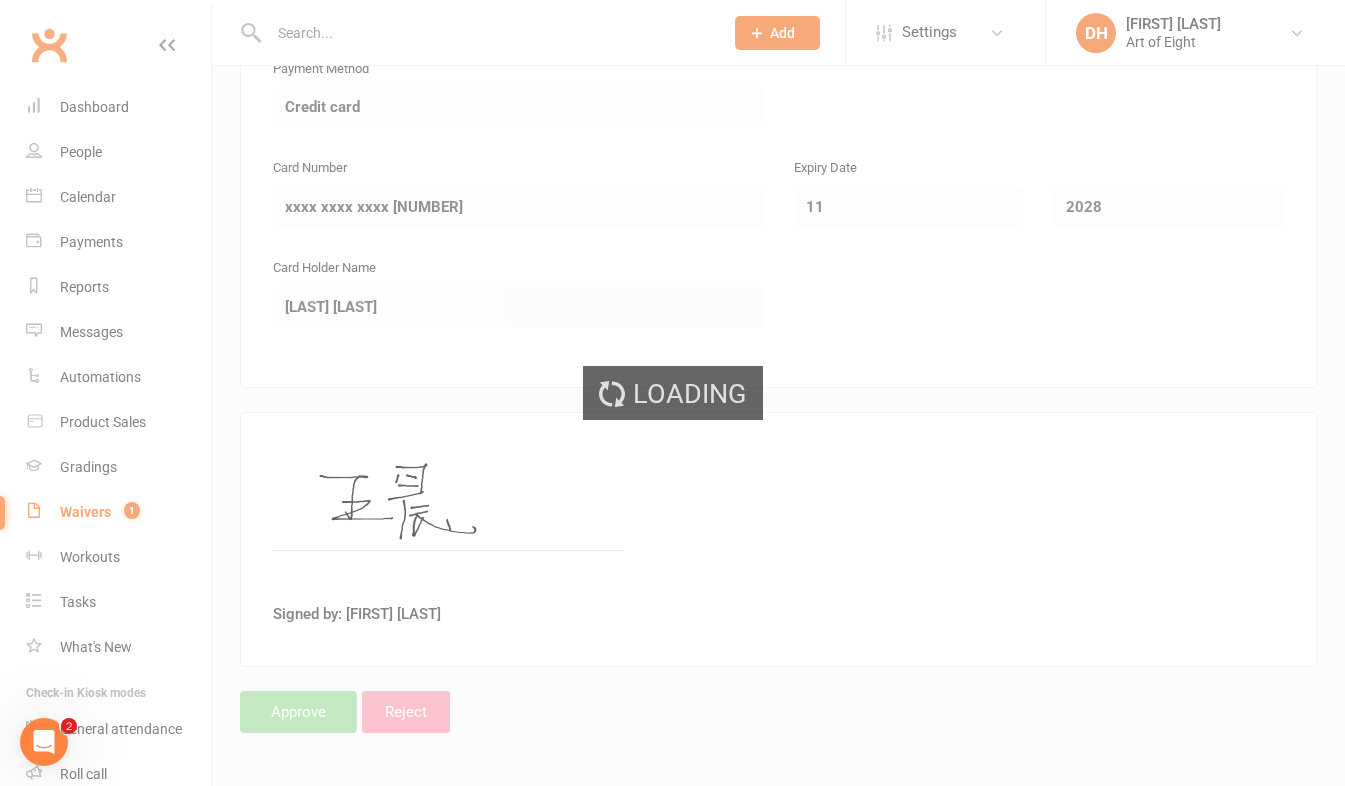 scroll, scrollTop: 0, scrollLeft: 0, axis: both 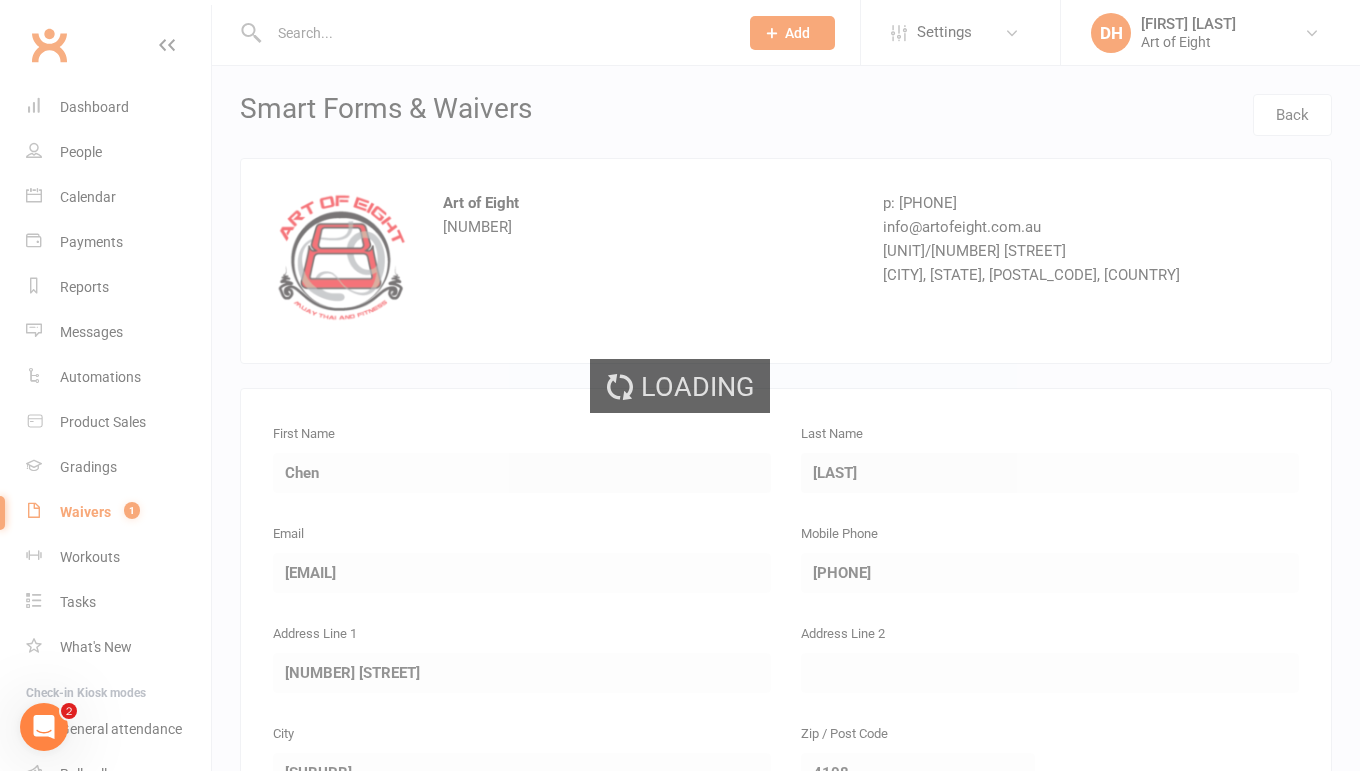 select on "50" 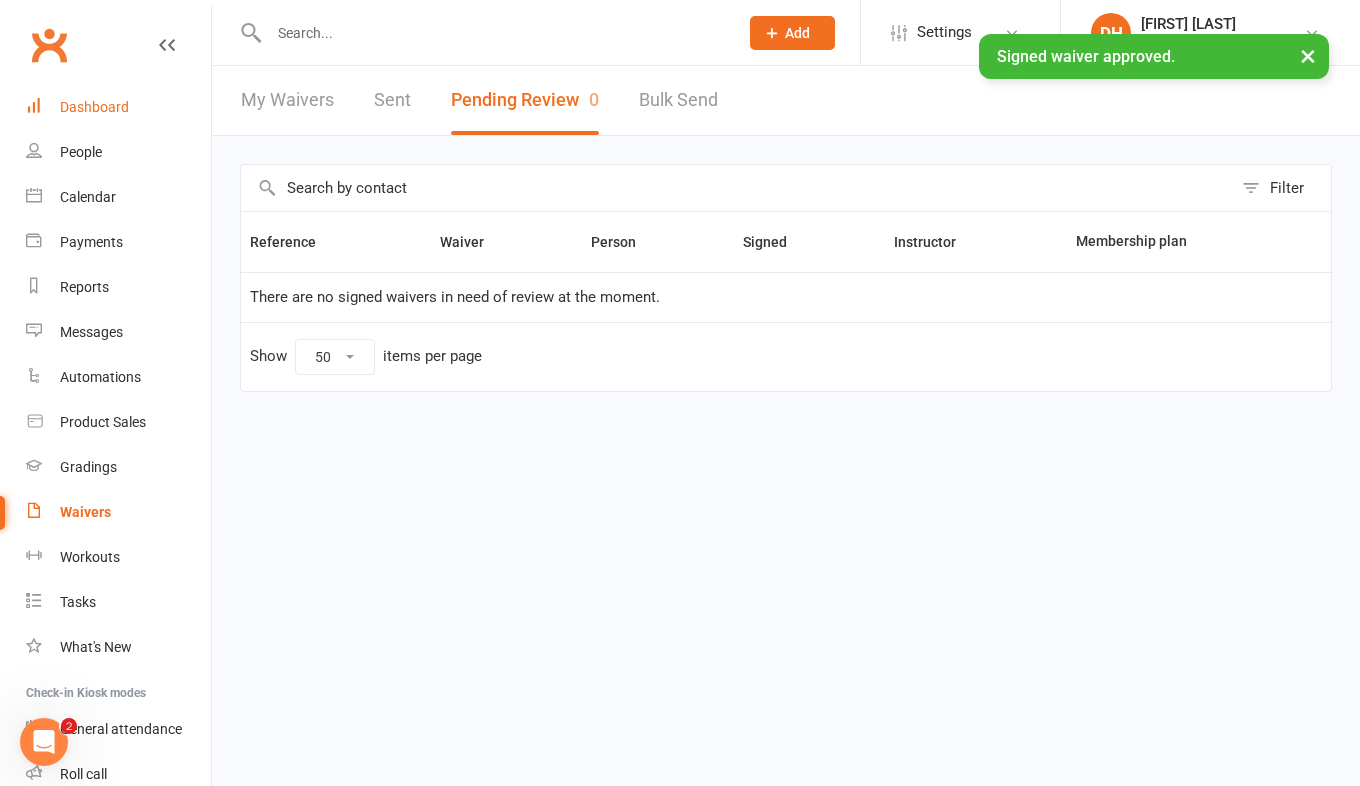 click on "Dashboard" at bounding box center (94, 107) 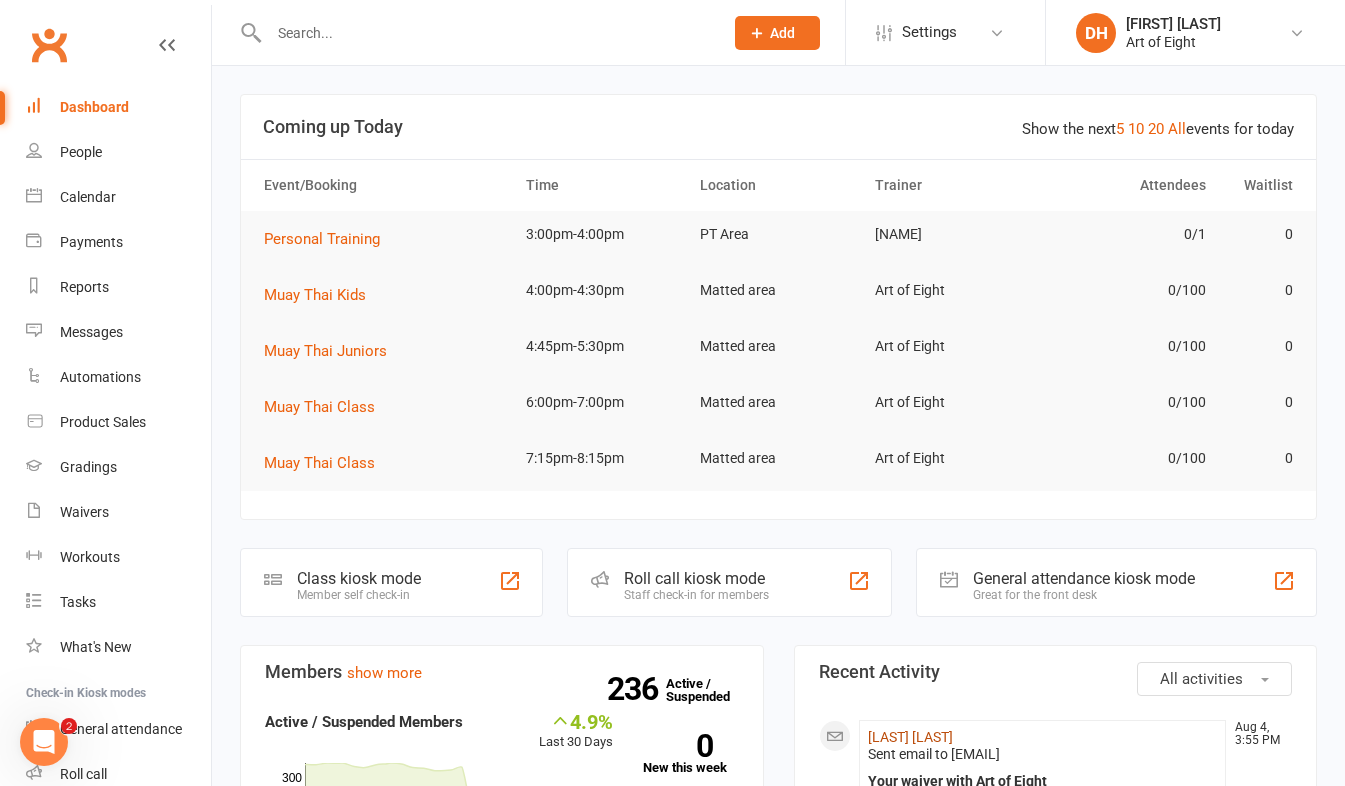 click on "[LAST] [LAST]" 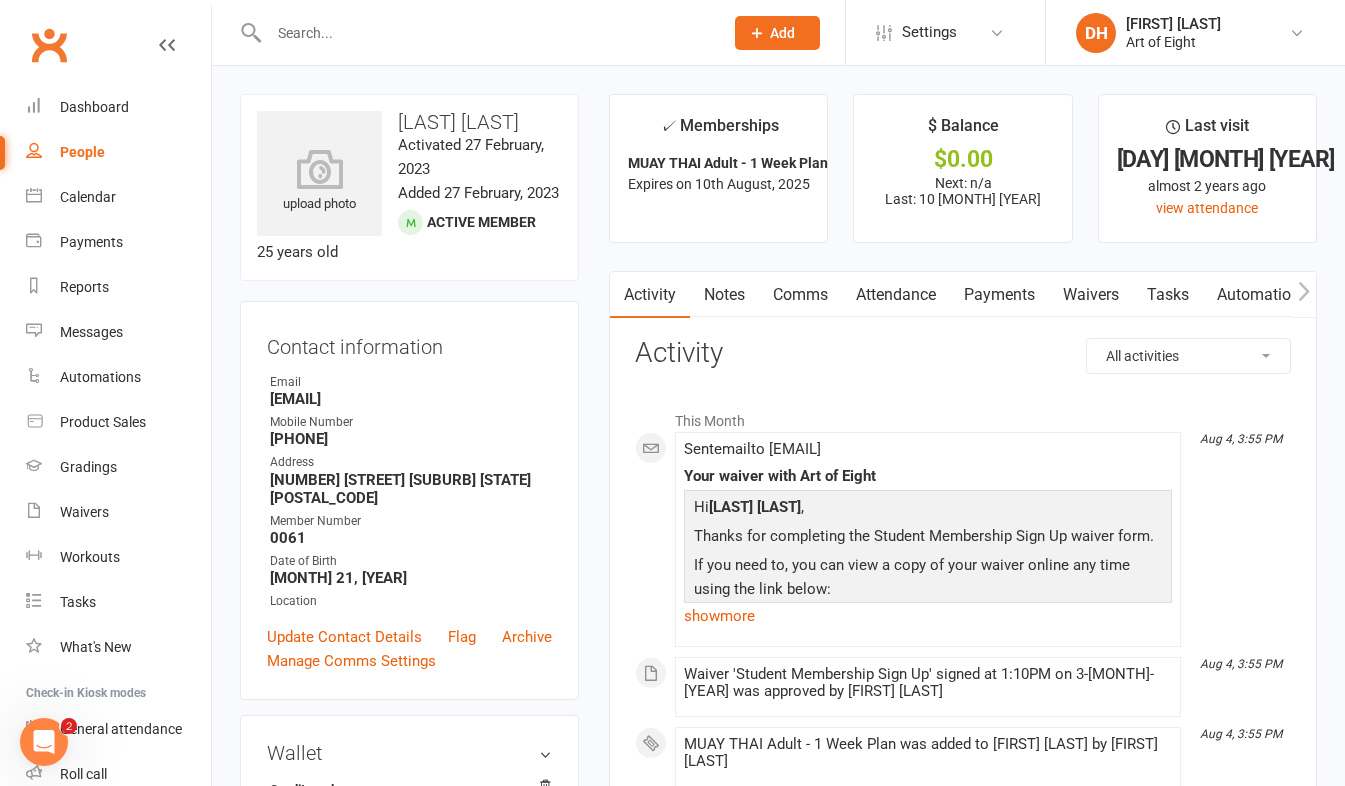 click on "Payments" at bounding box center [999, 295] 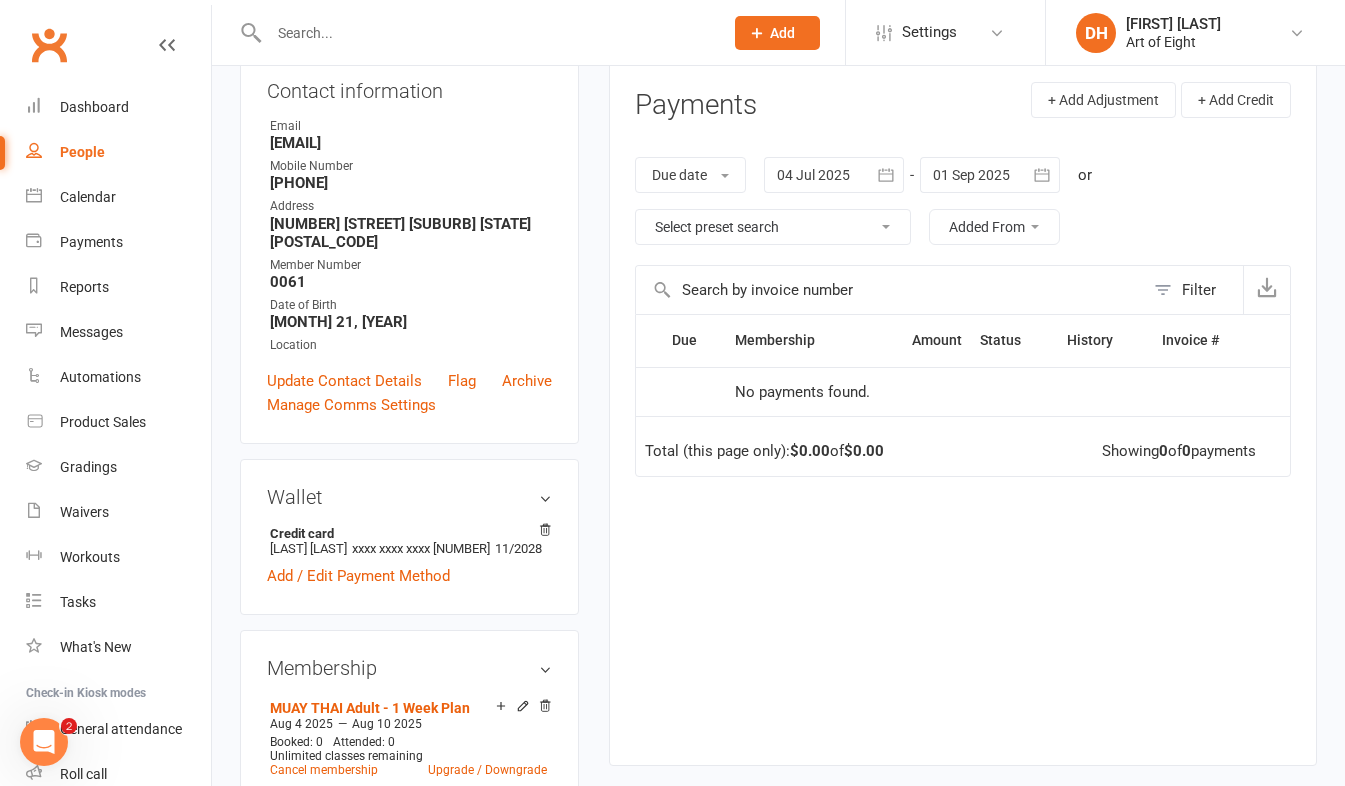 scroll, scrollTop: 500, scrollLeft: 0, axis: vertical 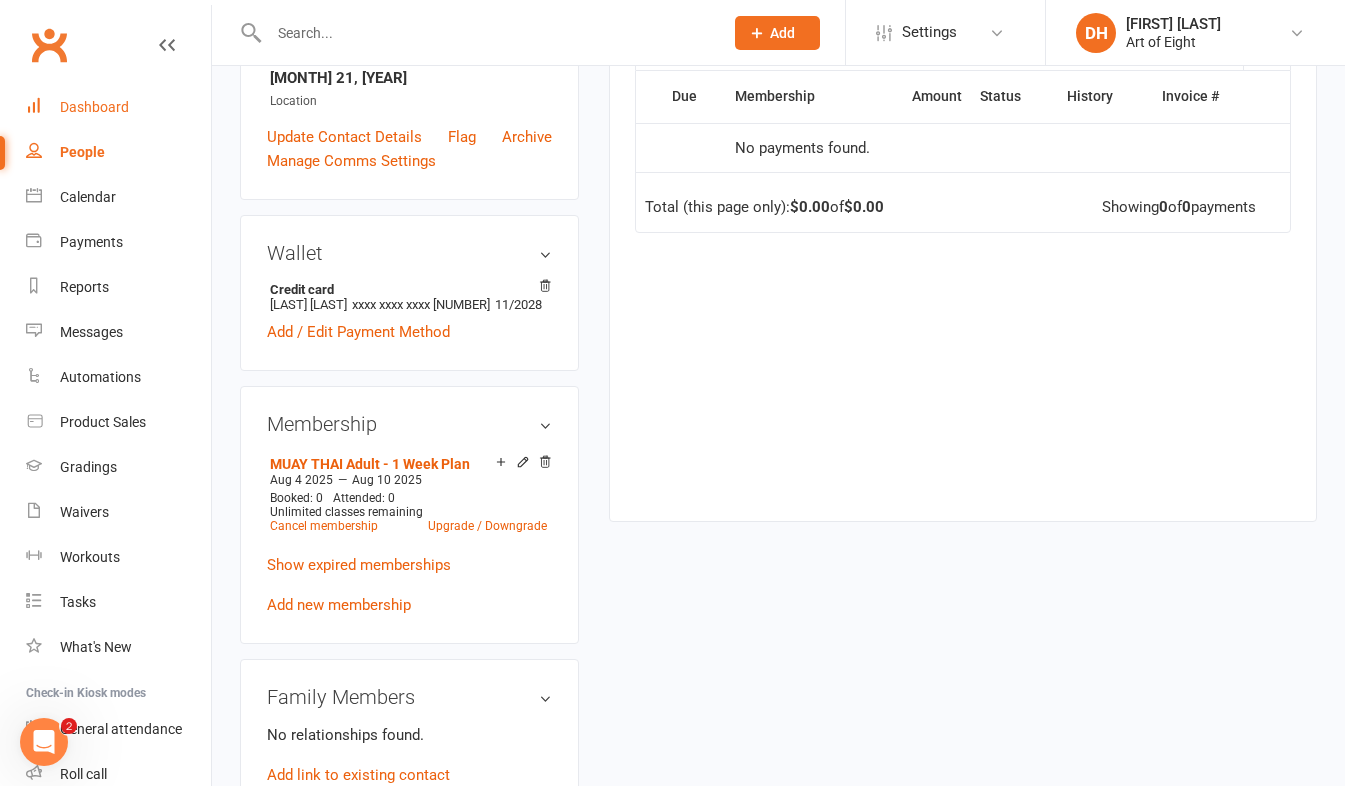 click on "Dashboard" at bounding box center (94, 107) 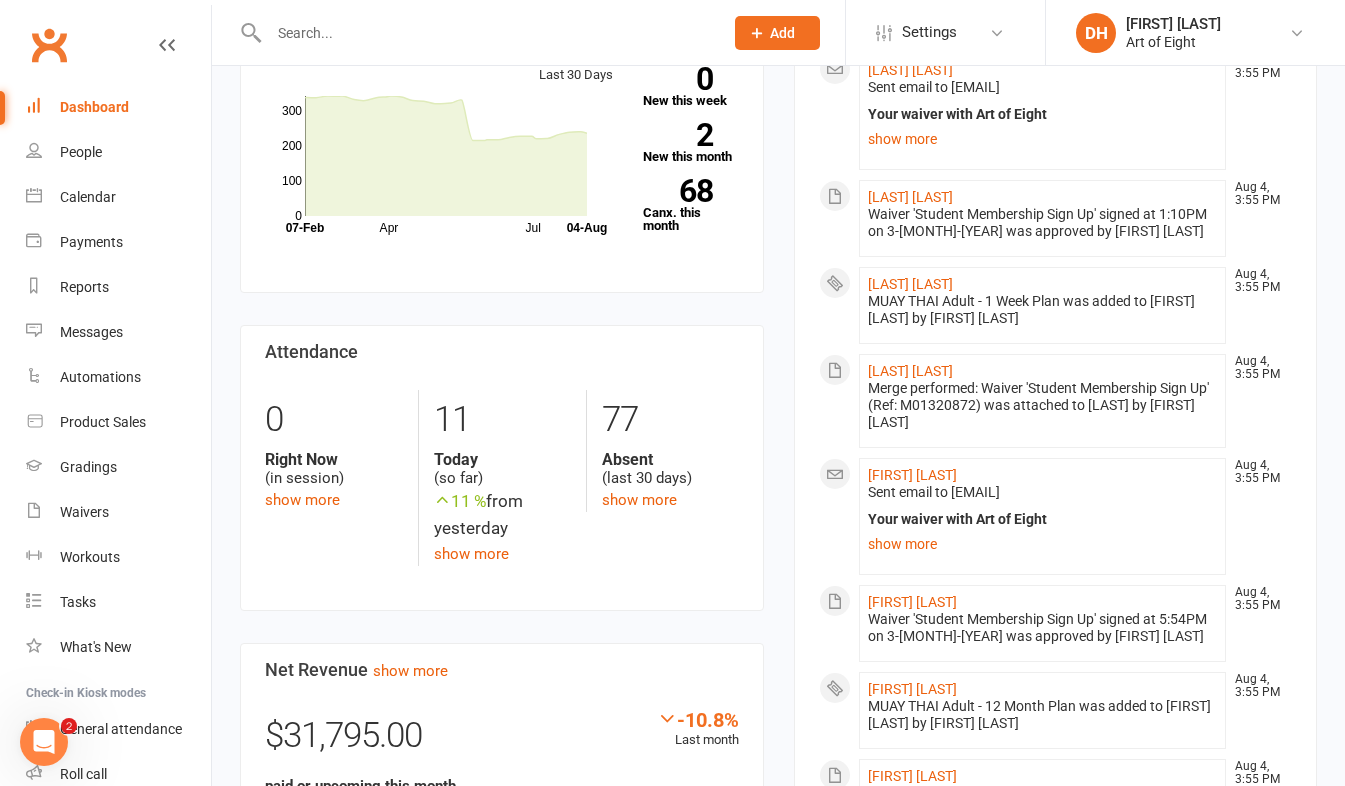 scroll, scrollTop: 700, scrollLeft: 0, axis: vertical 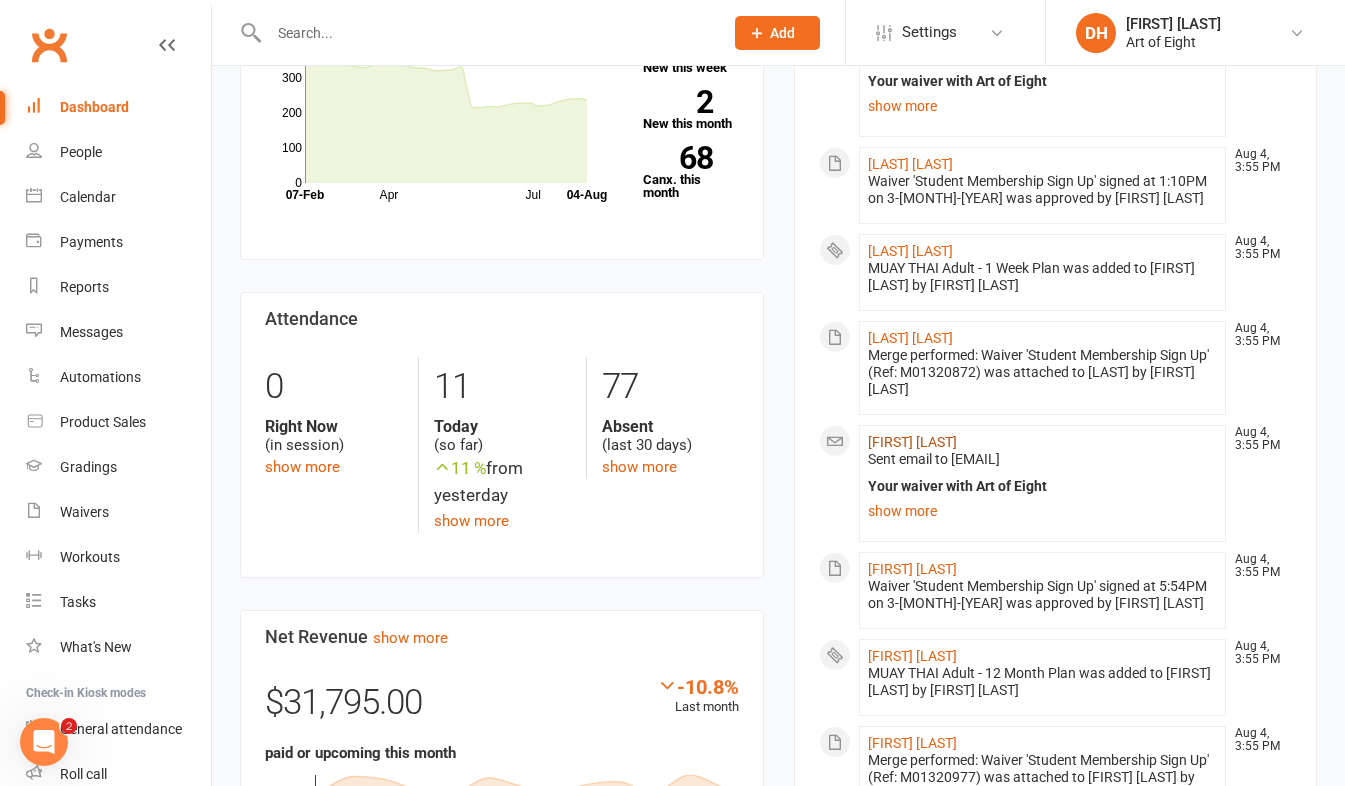 click on "[FIRST] [LAST]" 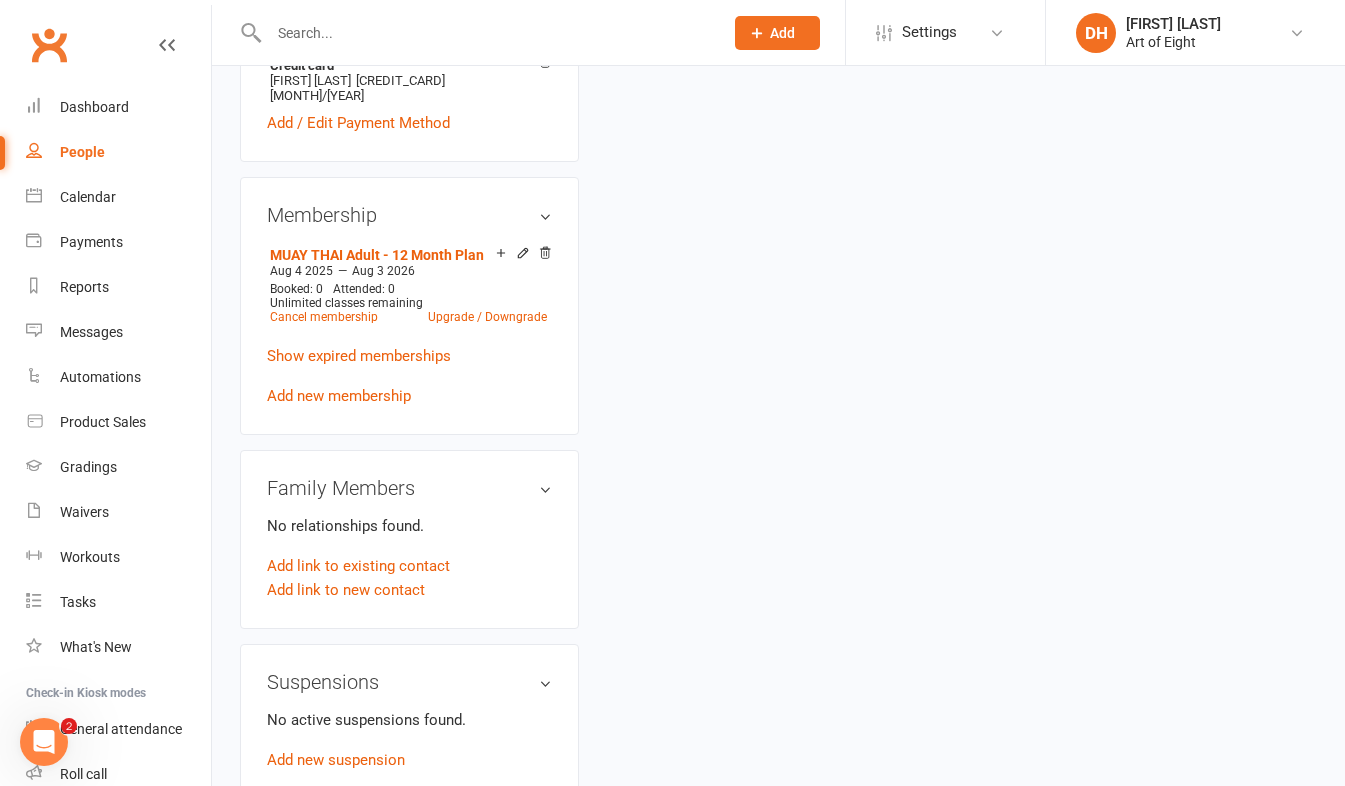 scroll, scrollTop: 0, scrollLeft: 0, axis: both 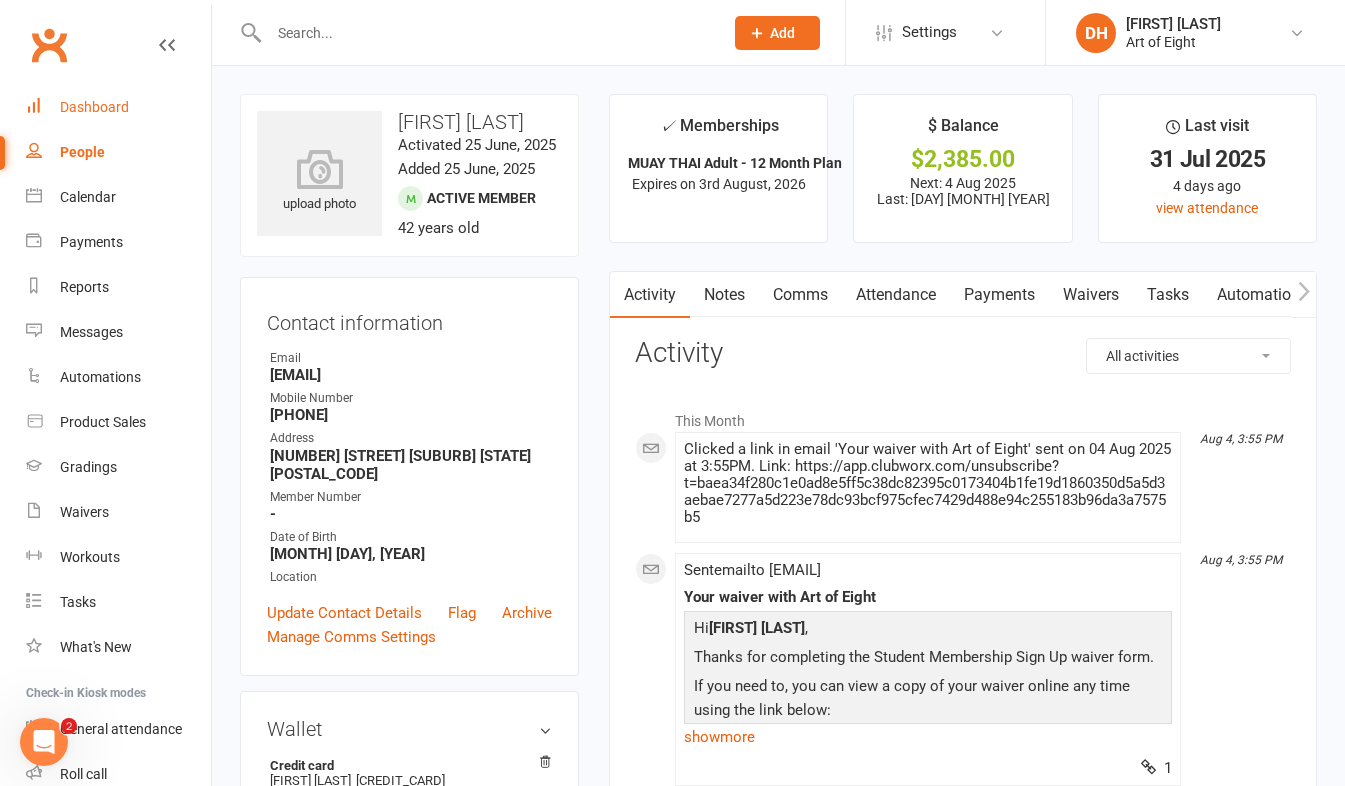 click on "Dashboard" at bounding box center [94, 107] 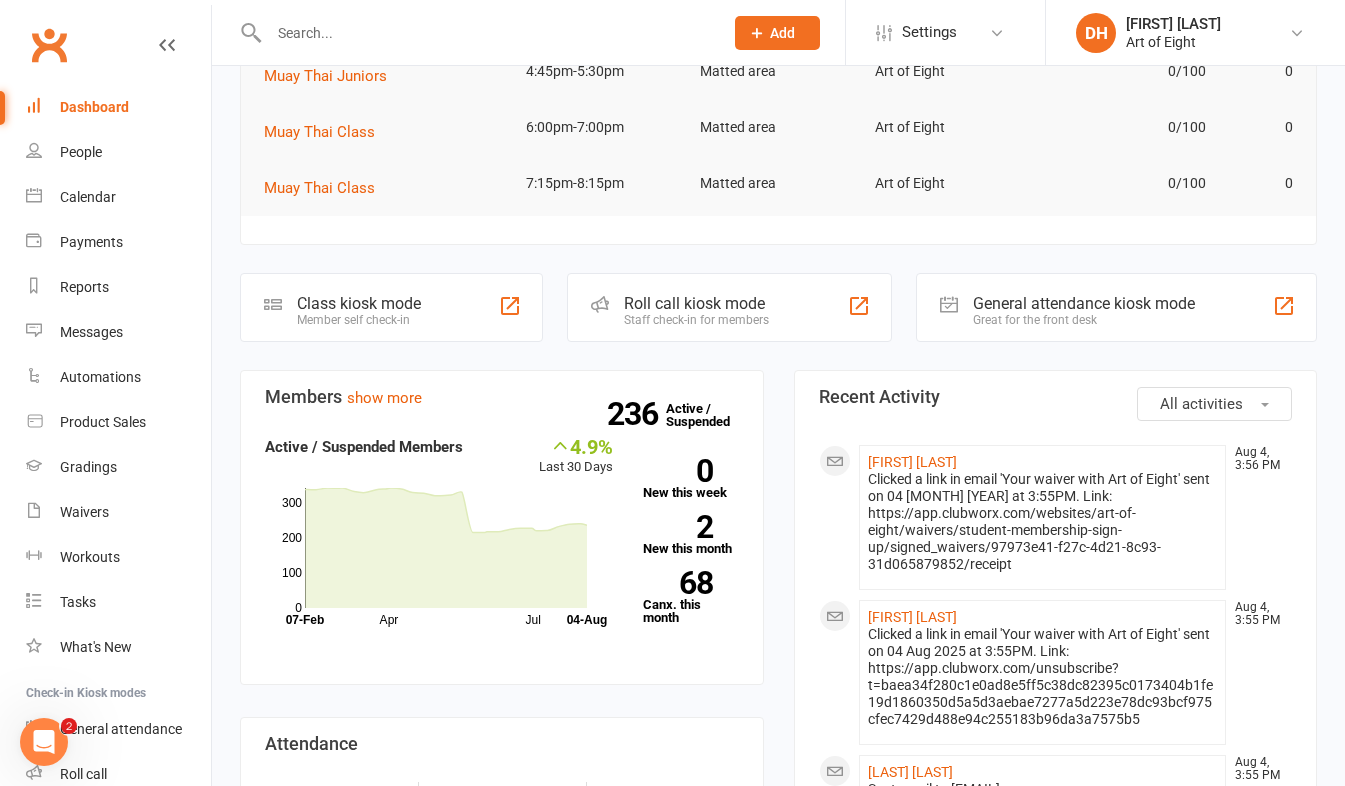 scroll, scrollTop: 400, scrollLeft: 0, axis: vertical 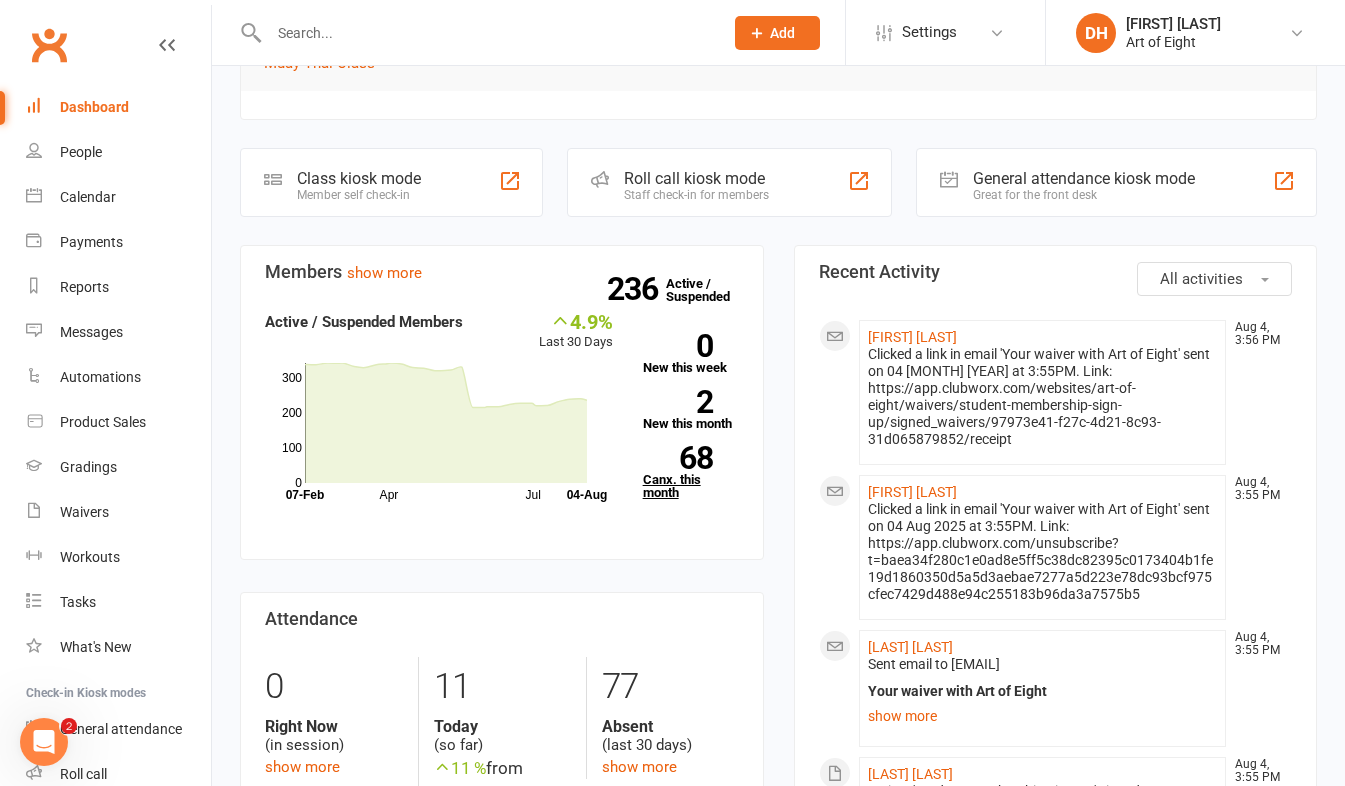 click on "68 Canx. this month" at bounding box center (691, 472) 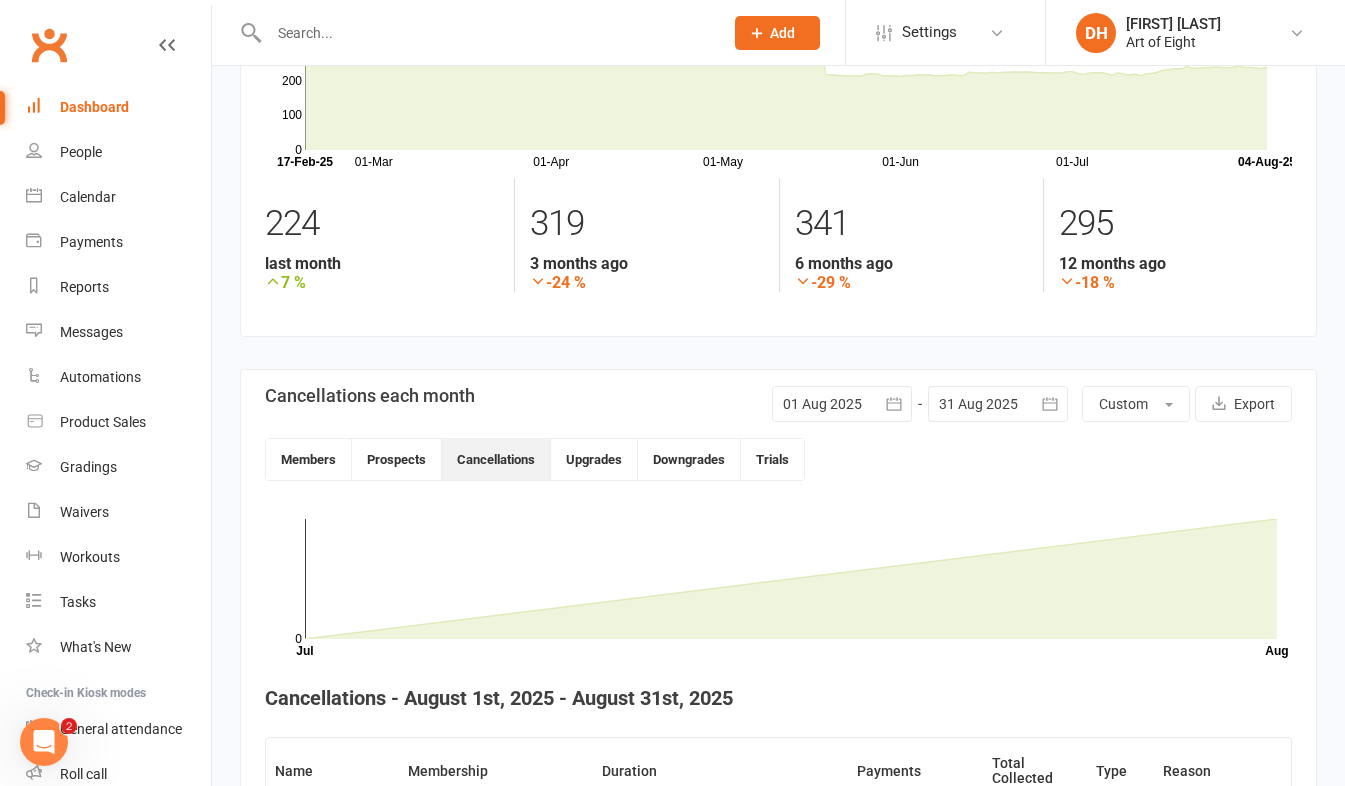 scroll, scrollTop: 146, scrollLeft: 0, axis: vertical 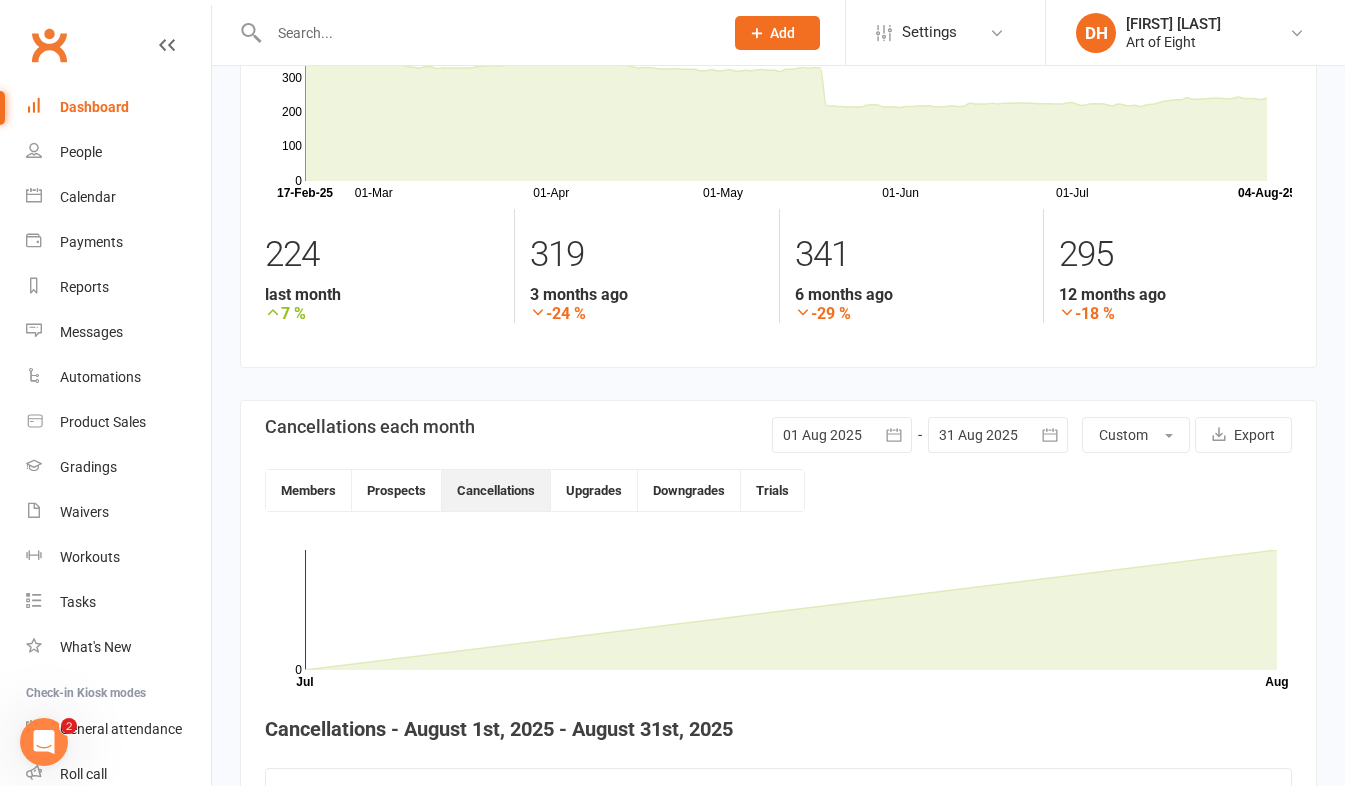 click 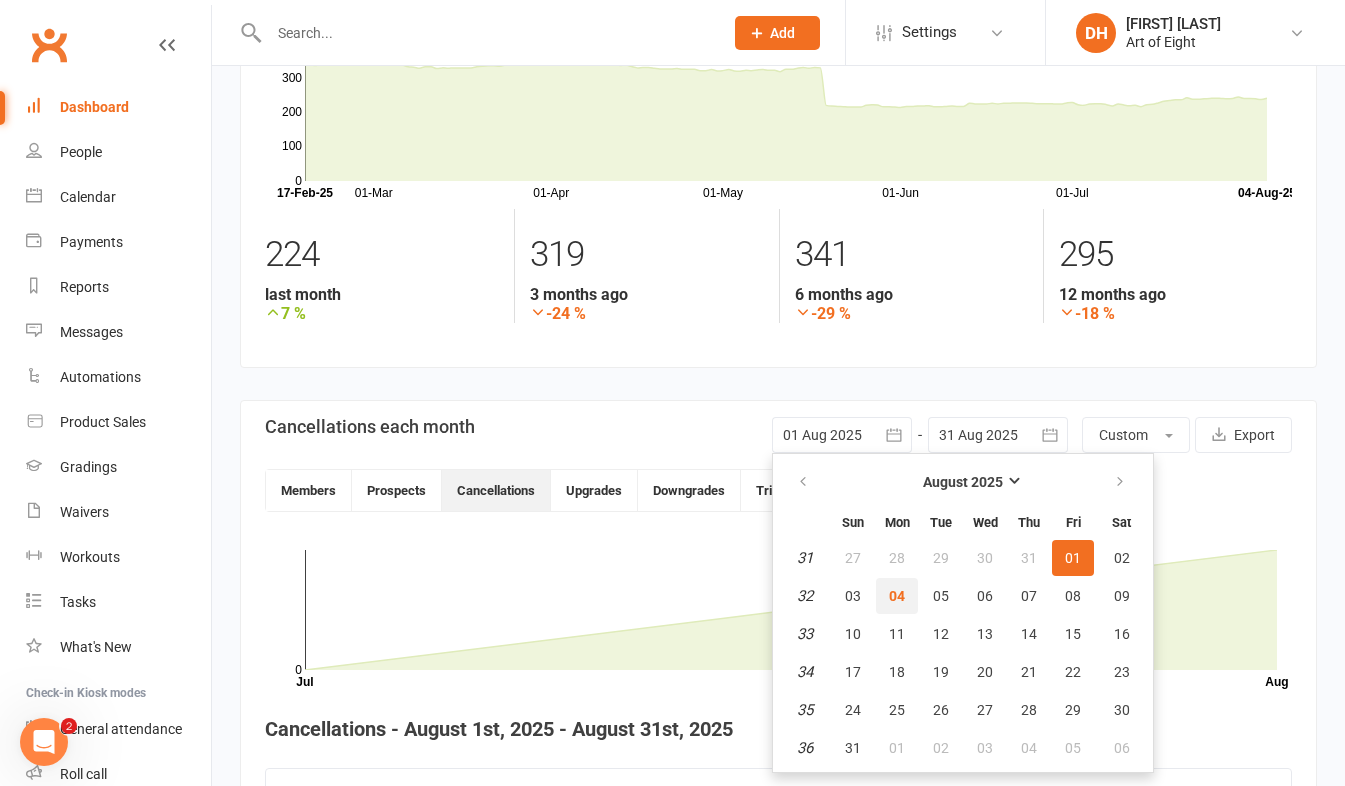 click on "04" at bounding box center [897, 596] 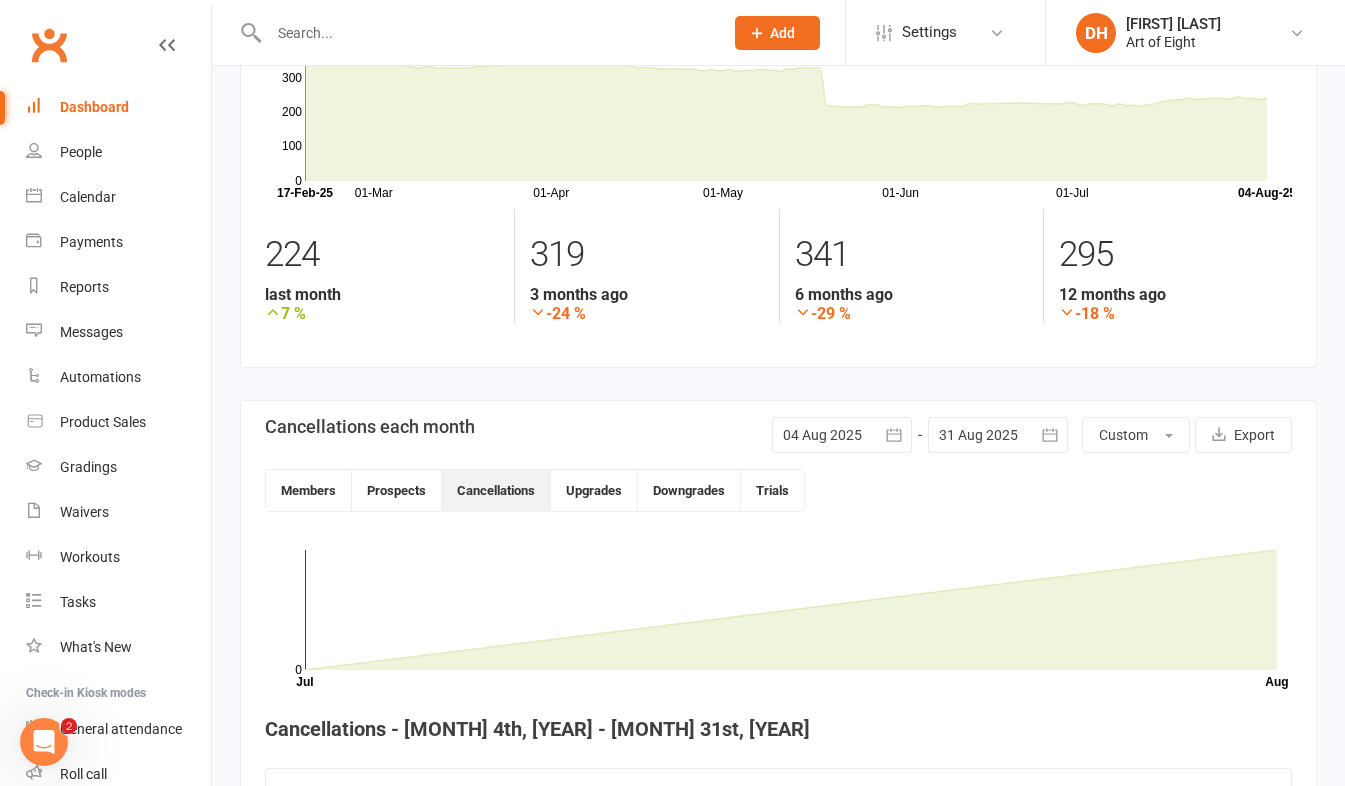 click 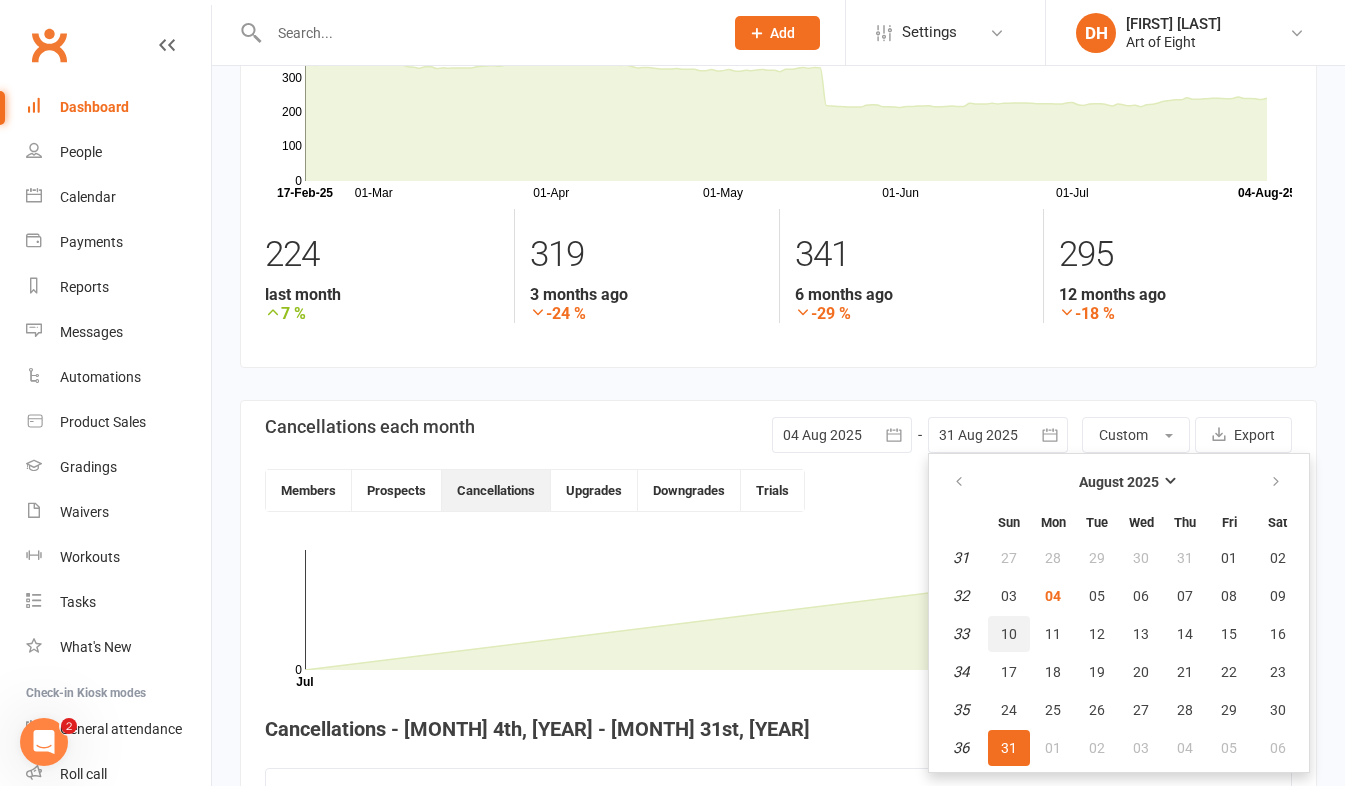 click on "10" at bounding box center (1009, 634) 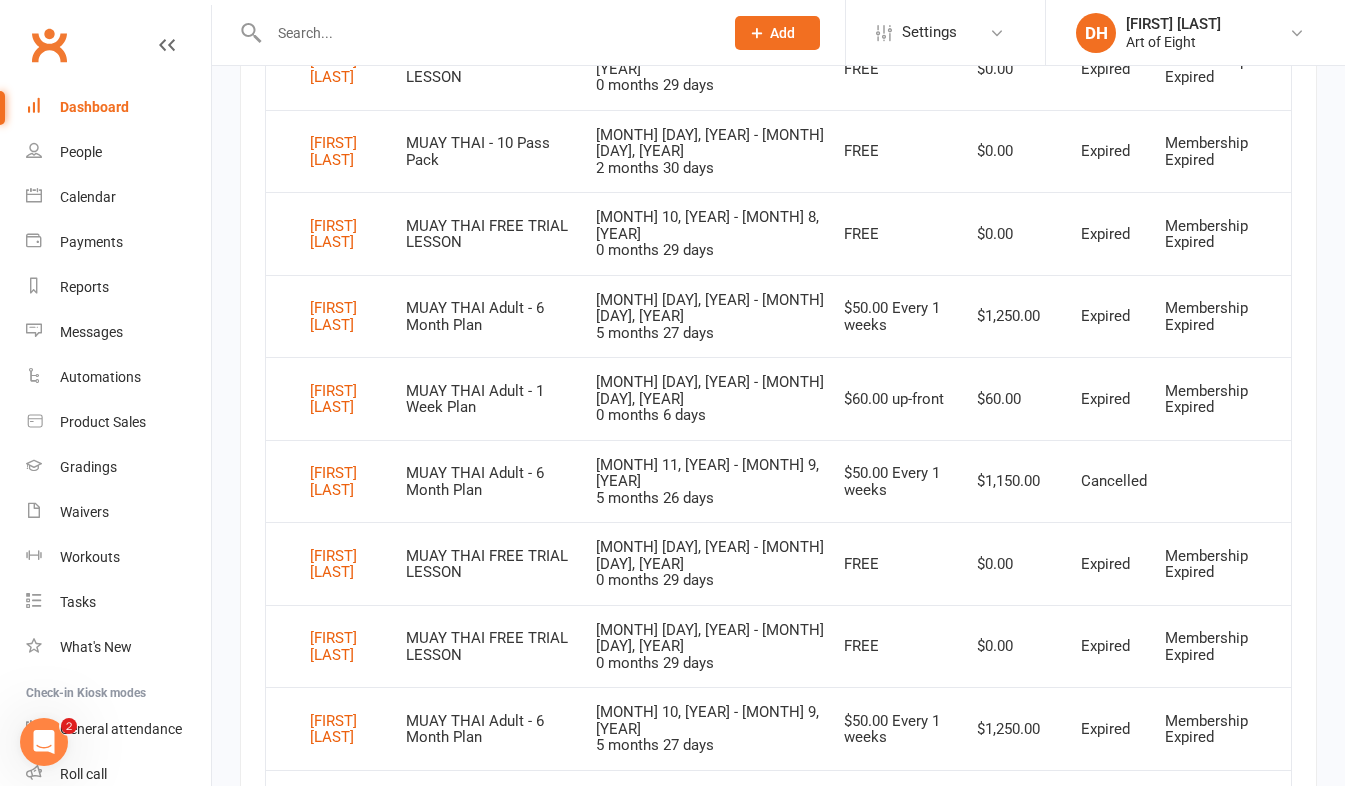 scroll, scrollTop: 1003, scrollLeft: 0, axis: vertical 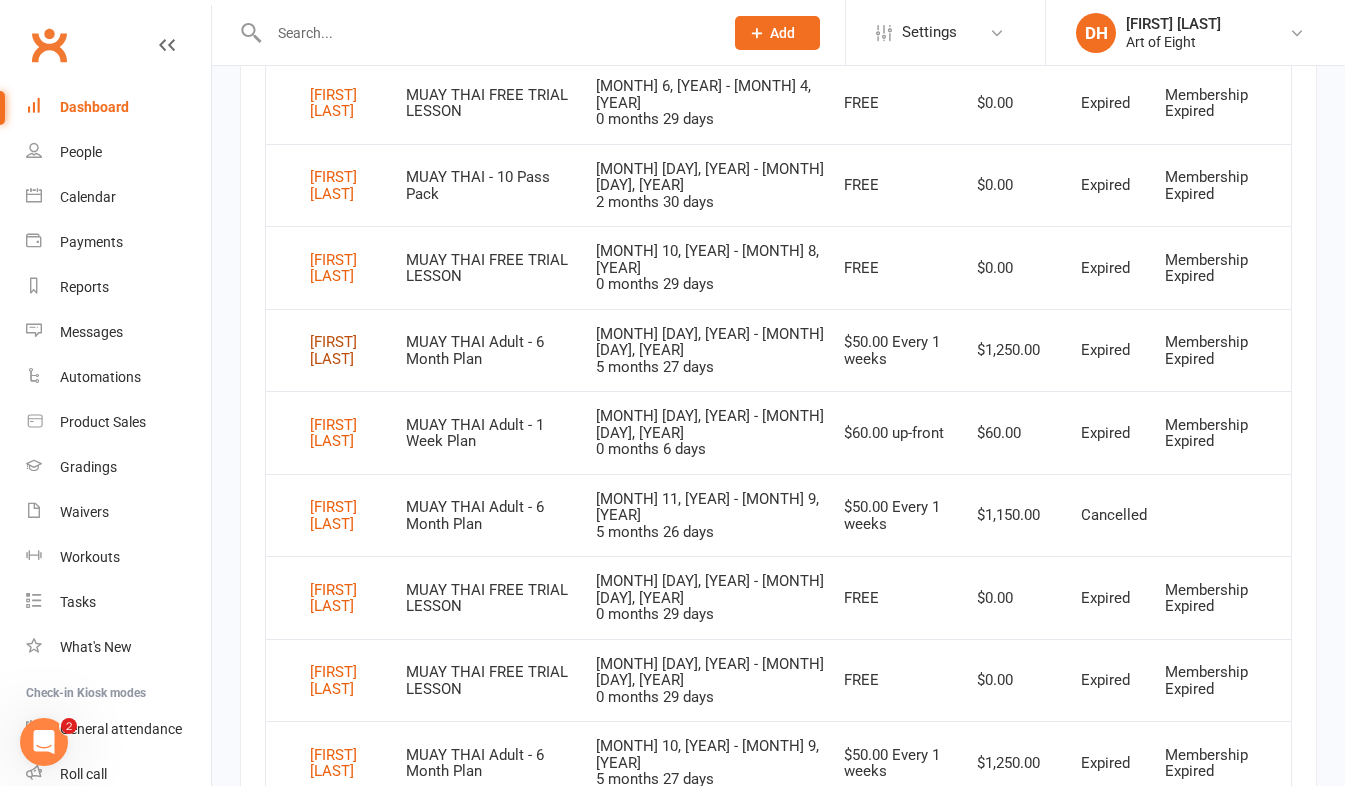 click on "[FIRST] [LAST]" at bounding box center (349, 350) 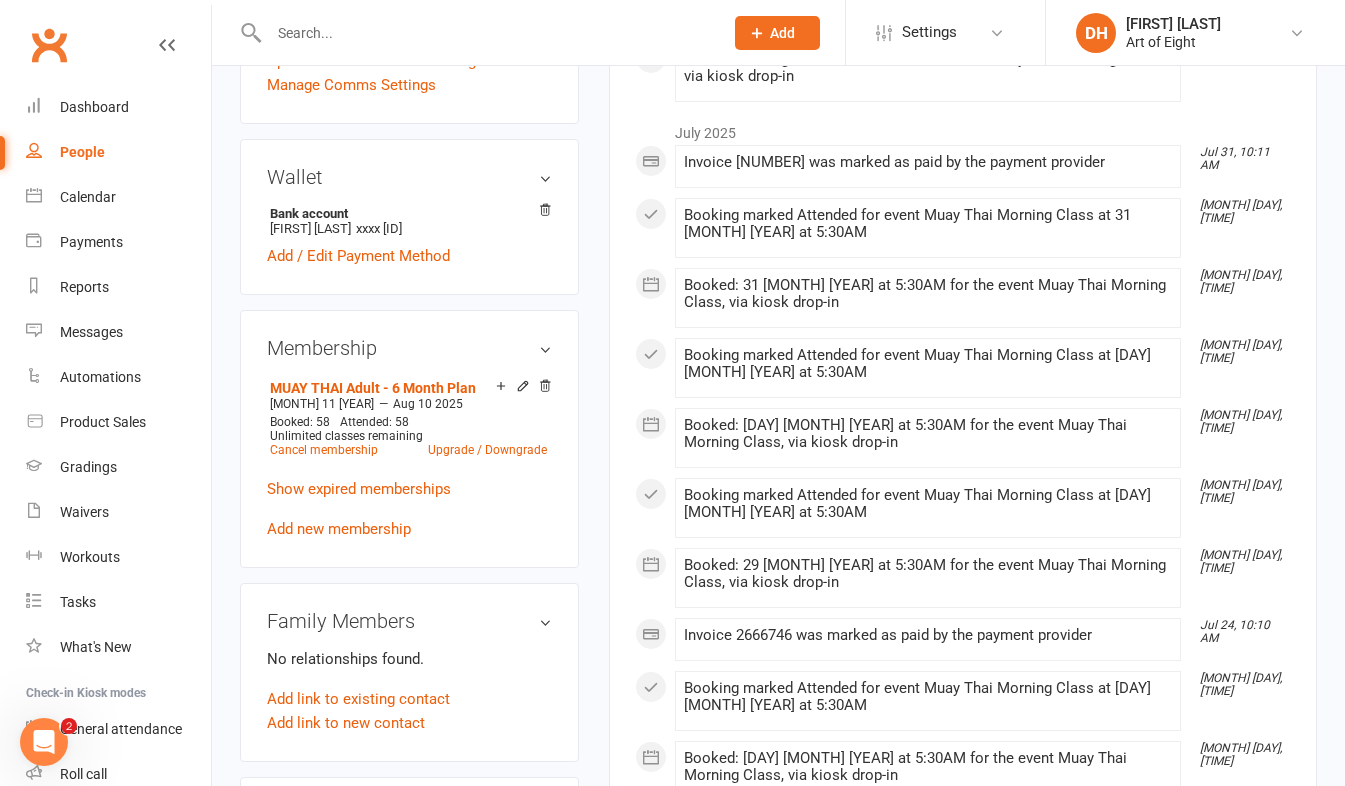 scroll, scrollTop: 200, scrollLeft: 0, axis: vertical 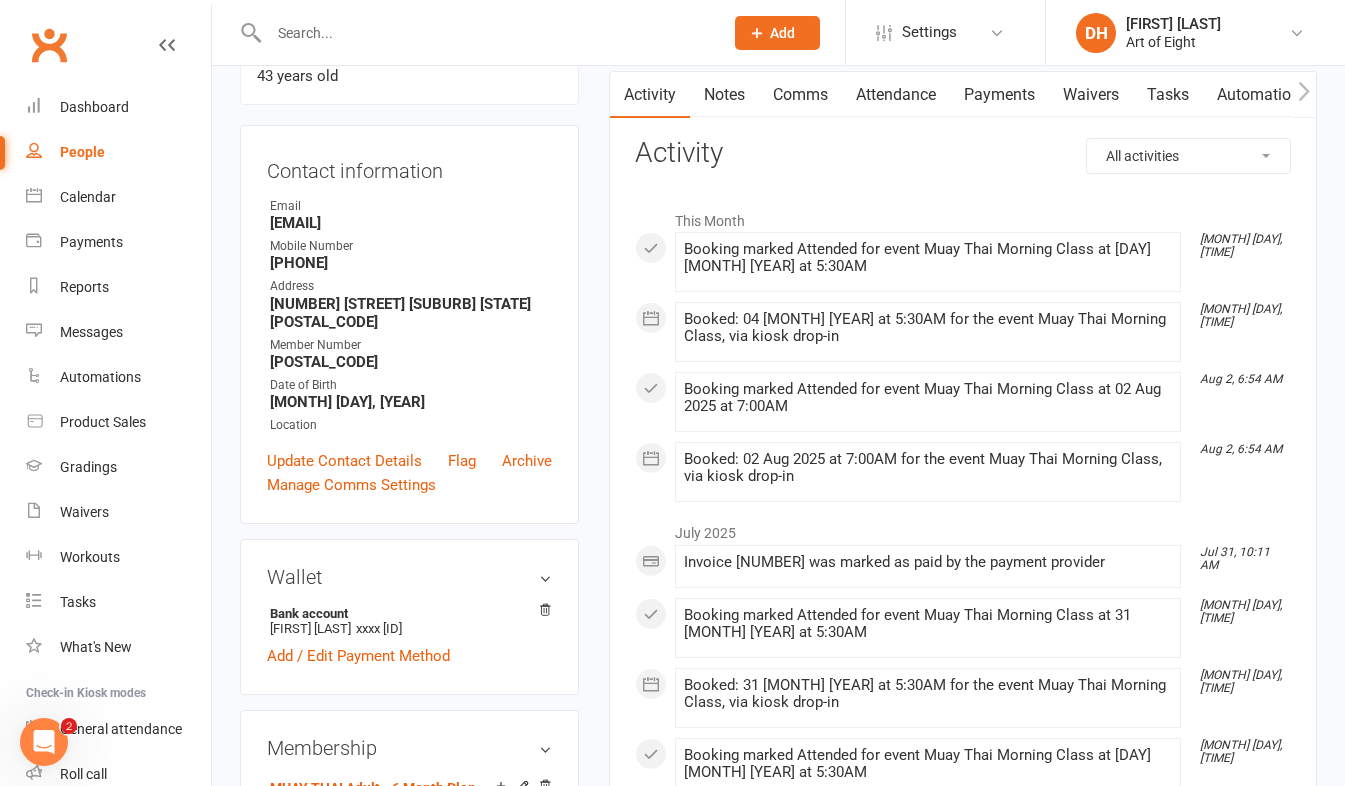 click on "Payments" at bounding box center [999, 95] 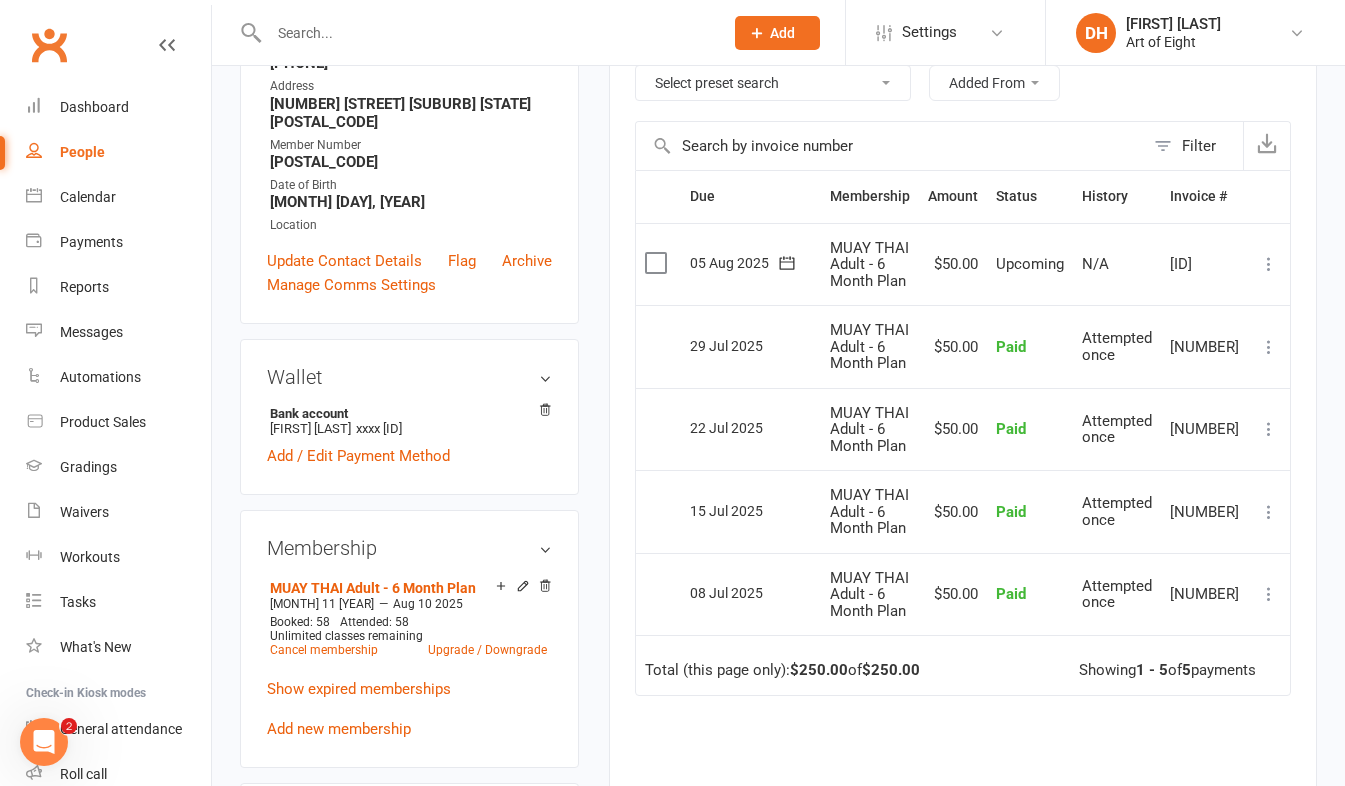 scroll, scrollTop: 300, scrollLeft: 0, axis: vertical 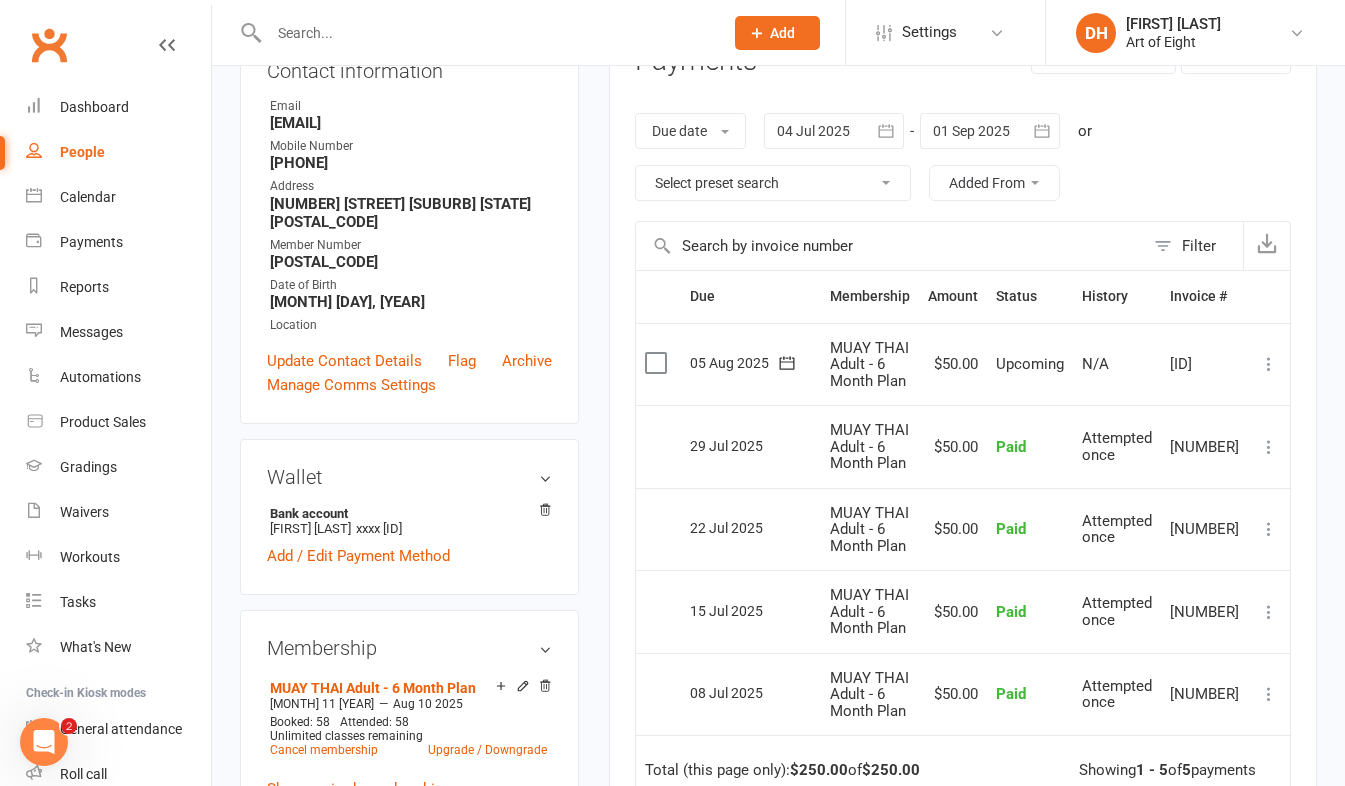 click on "29 Jul 2025" at bounding box center [751, 446] 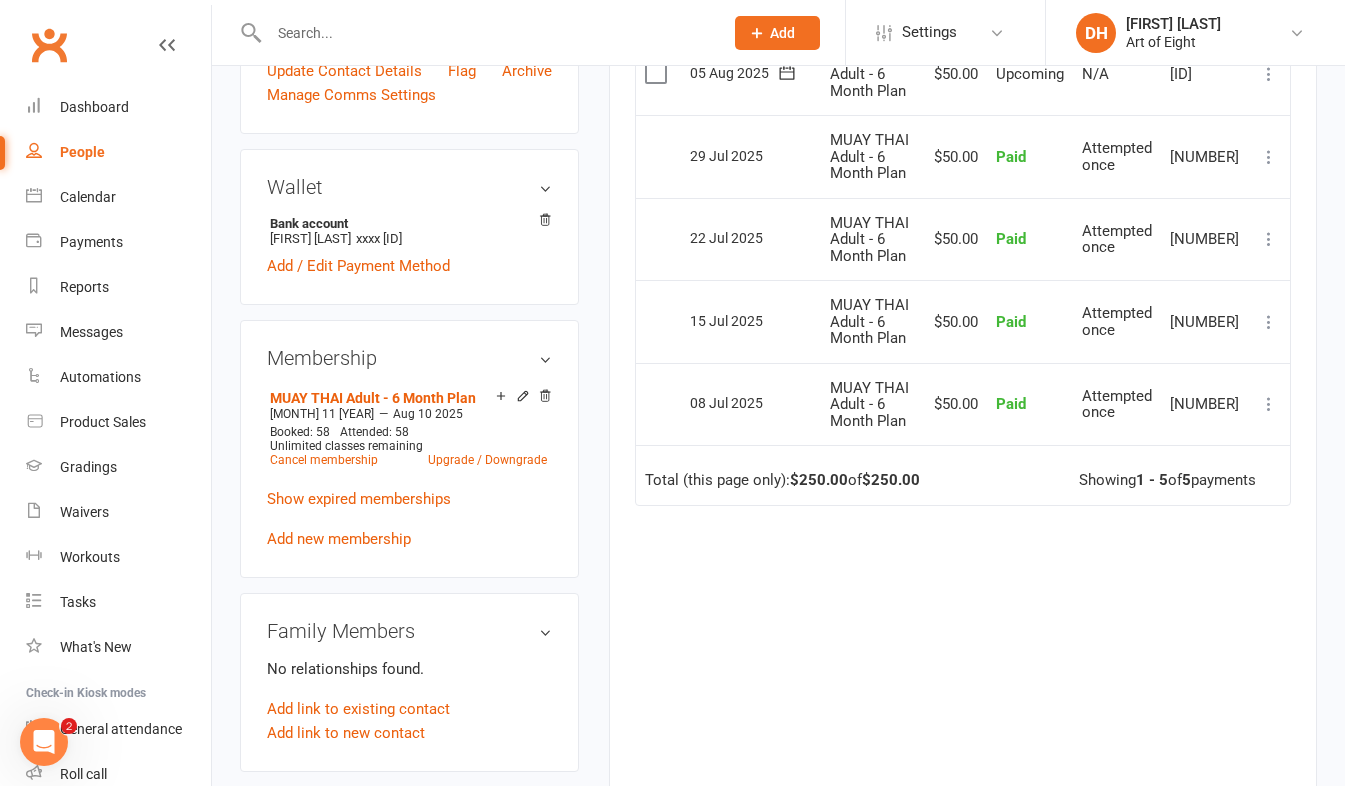 scroll, scrollTop: 600, scrollLeft: 0, axis: vertical 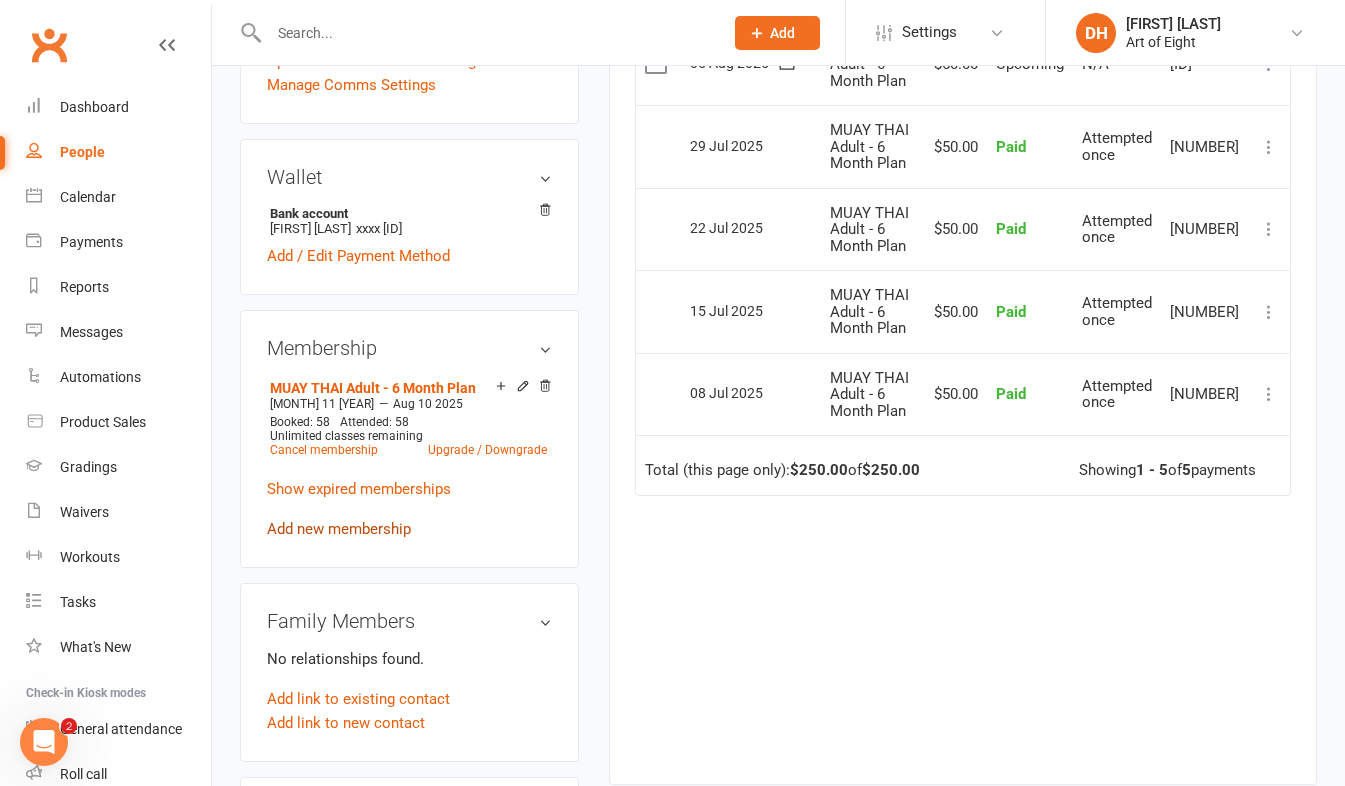 click on "Add new membership" at bounding box center (339, 529) 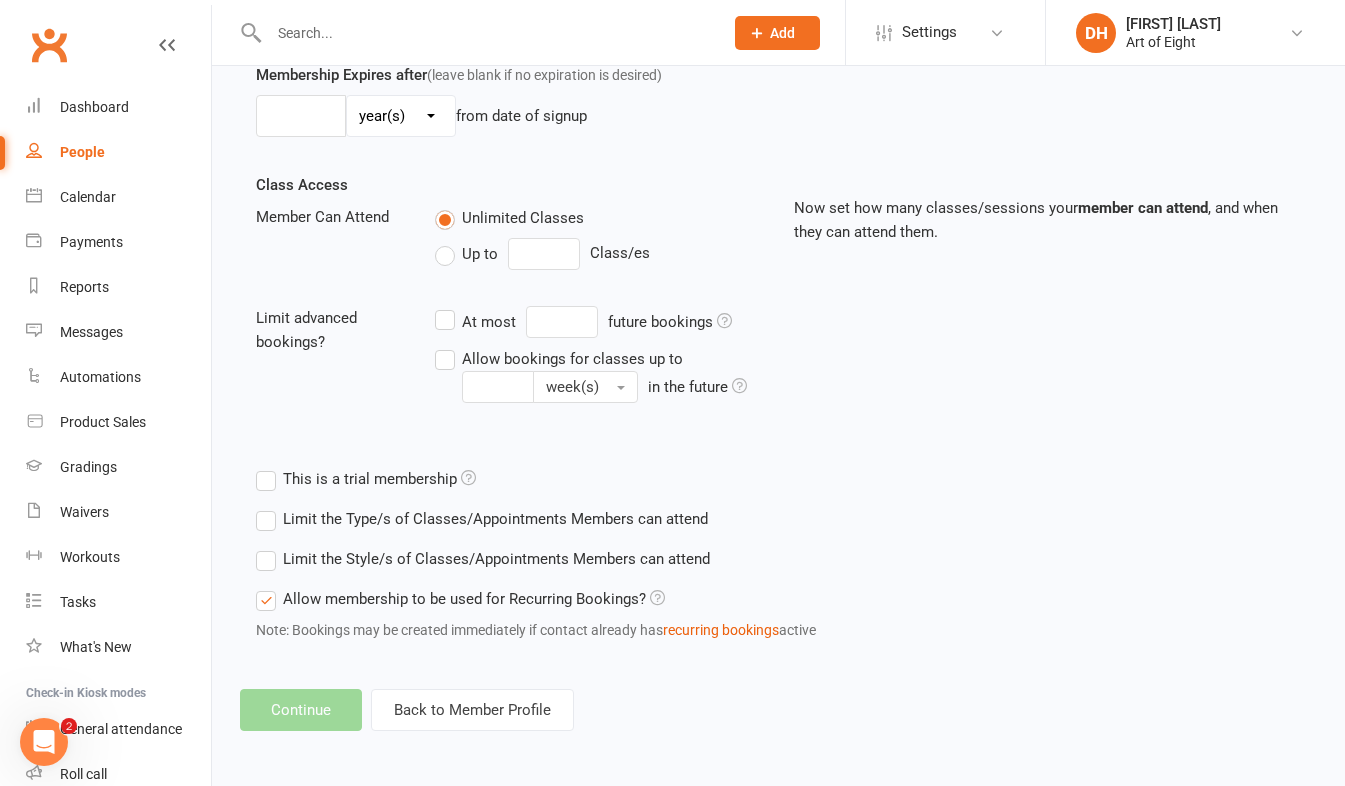 scroll, scrollTop: 0, scrollLeft: 0, axis: both 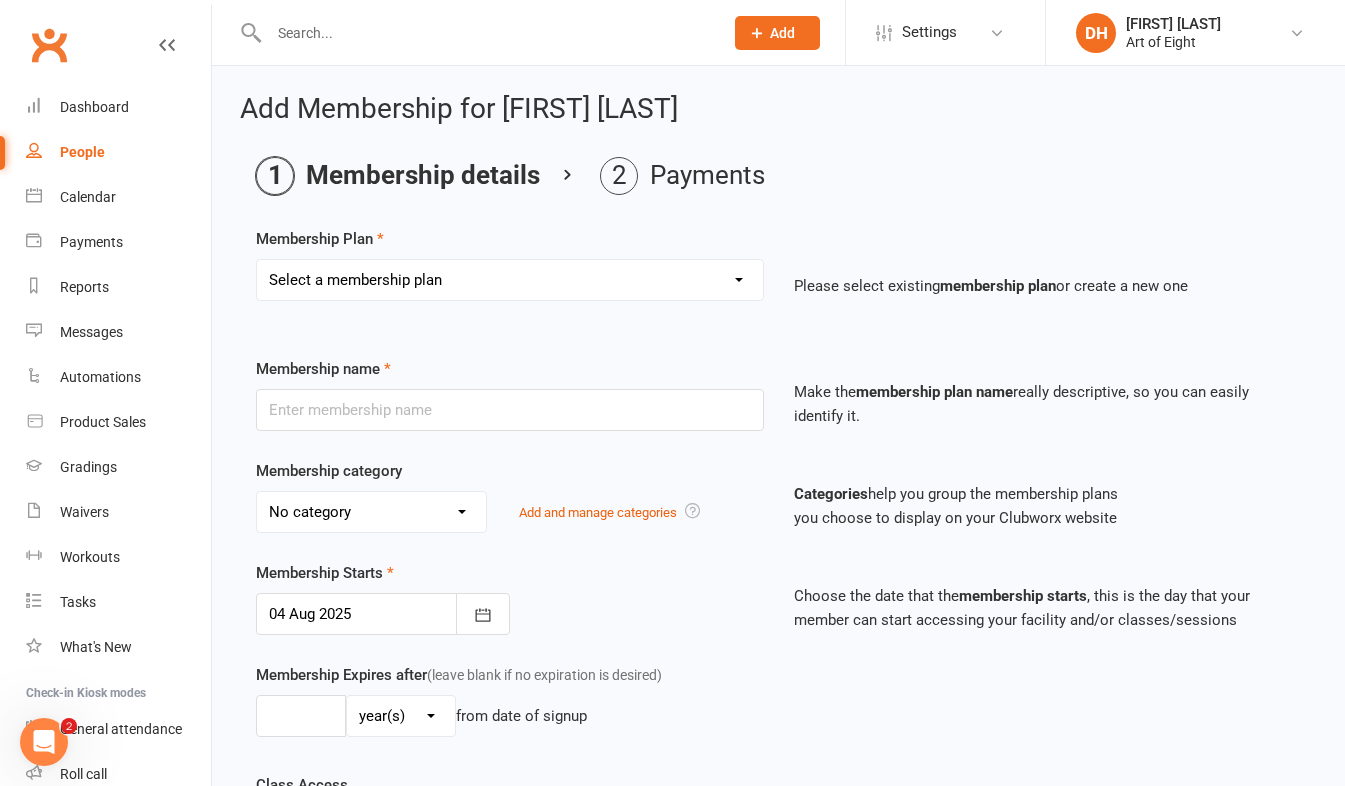 click on "Select a membership plan Create new Membership Plan MUAY THAI Adult - 12 Month Plan MUAY THAI Adult - 6 Month Plan MUAY THAI Adult - 3 Month Plan MUAY THAI Adult - 1 Week Plan MUAY THAI - 10 Pass Pack Casual MUAY THAI FREE TRIAL LESSON MUAY THAI Kids & Juniors - 12 Month Plan MUAY THAI Kids & Juniors - 6 Month Plan MUAY THAI Kids & Juniors - 3  Month Plan MUAY THAI Kids & Juniors - School Term BJJ/MMA Adult - 12 Month Plan BJJ/MMA Adult - 6 Month Plan BJJ/MMA Adult - 3 Month Plan BJJ/MMA Adult - 1 Week Plan BJJ/MMA - 10 Pass Pack BJJ/MMA CASUAL BJJ/MMA FREE TRIAL LESSON BJJ/MMA Kids & Juniors - 12  Month Plan BJJ/MMA Kids & Juniors - 6  Month Plan BJJ/MMA Kids & Juniors - 3  Month Plan BJJ/MMA Kids & Juniors - School Term PREMIUM Adult - 12 Month Plan PREMIUM Adult - 6 Month Plan PREMIUM Adult - 3 Month Plan PREMIUM Adult - 1 Week Plan PREMIUM Kids & Juniors - 12  Month Plan PREMIUM Kids & Juniors - 6  Month Plan PREMIUM Kids & Juniors - 3  Month Plan PREMIUM Kids & Juniors - School Term Staff" at bounding box center [510, 280] 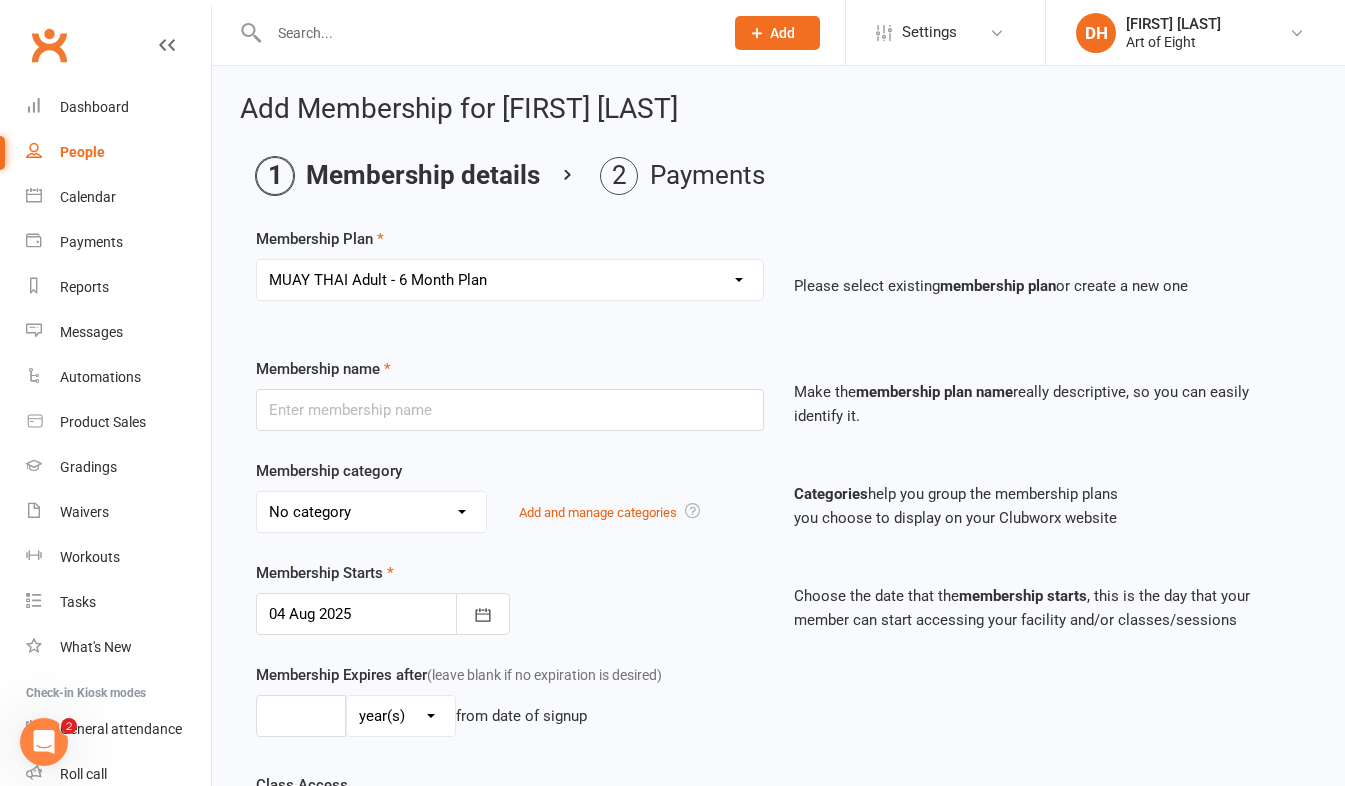 click on "Select a membership plan Create new Membership Plan MUAY THAI Adult - 12 Month Plan MUAY THAI Adult - 6 Month Plan MUAY THAI Adult - 3 Month Plan MUAY THAI Adult - 1 Week Plan MUAY THAI - 10 Pass Pack Casual MUAY THAI FREE TRIAL LESSON MUAY THAI Kids & Juniors - 12 Month Plan MUAY THAI Kids & Juniors - 6 Month Plan MUAY THAI Kids & Juniors - 3  Month Plan MUAY THAI Kids & Juniors - School Term BJJ/MMA Adult - 12 Month Plan BJJ/MMA Adult - 6 Month Plan BJJ/MMA Adult - 3 Month Plan BJJ/MMA Adult - 1 Week Plan BJJ/MMA - 10 Pass Pack BJJ/MMA CASUAL BJJ/MMA FREE TRIAL LESSON BJJ/MMA Kids & Juniors - 12  Month Plan BJJ/MMA Kids & Juniors - 6  Month Plan BJJ/MMA Kids & Juniors - 3  Month Plan BJJ/MMA Kids & Juniors - School Term PREMIUM Adult - 12 Month Plan PREMIUM Adult - 6 Month Plan PREMIUM Adult - 3 Month Plan PREMIUM Adult - 1 Week Plan PREMIUM Kids & Juniors - 12  Month Plan PREMIUM Kids & Juniors - 6  Month Plan PREMIUM Kids & Juniors - 3  Month Plan PREMIUM Kids & Juniors - School Term Staff" at bounding box center [510, 280] 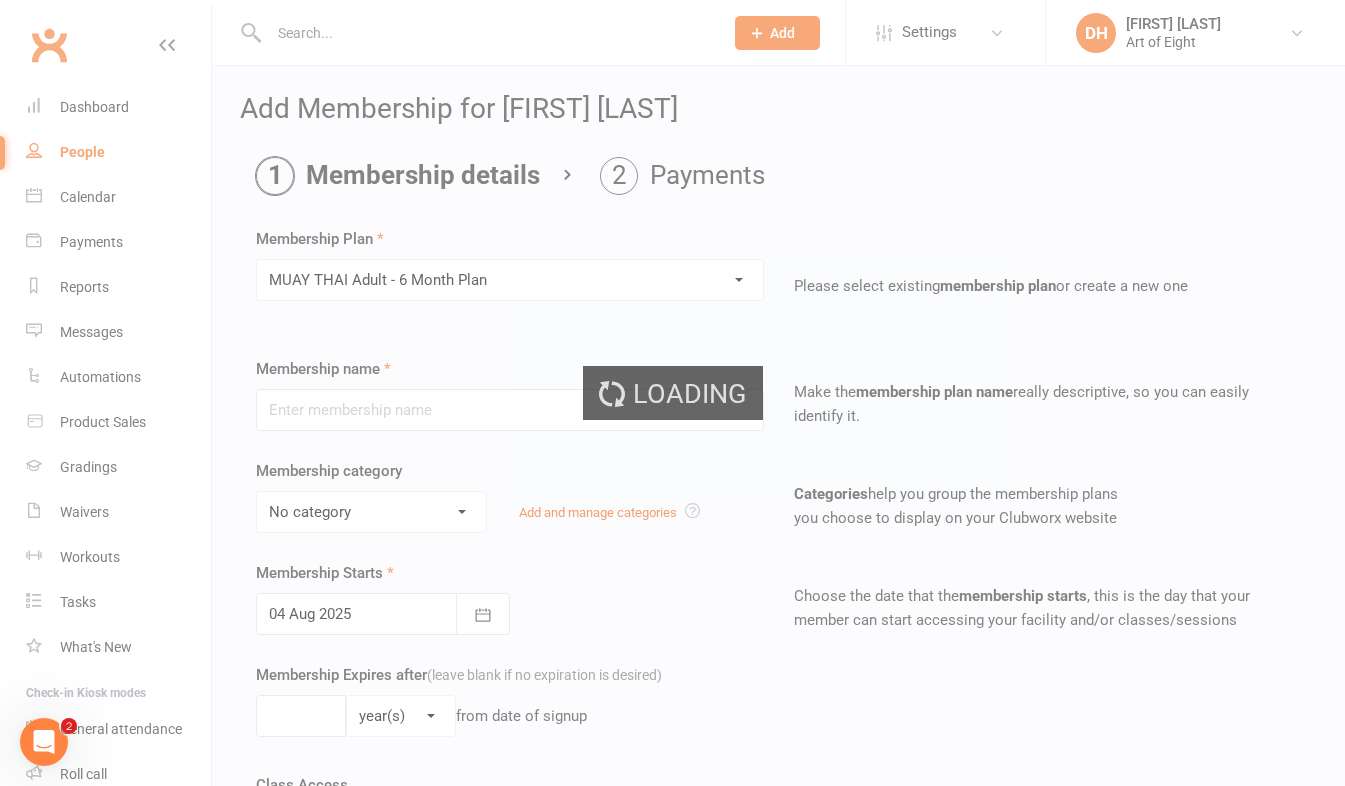 type on "MUAY THAI Adult - 6 Month Plan" 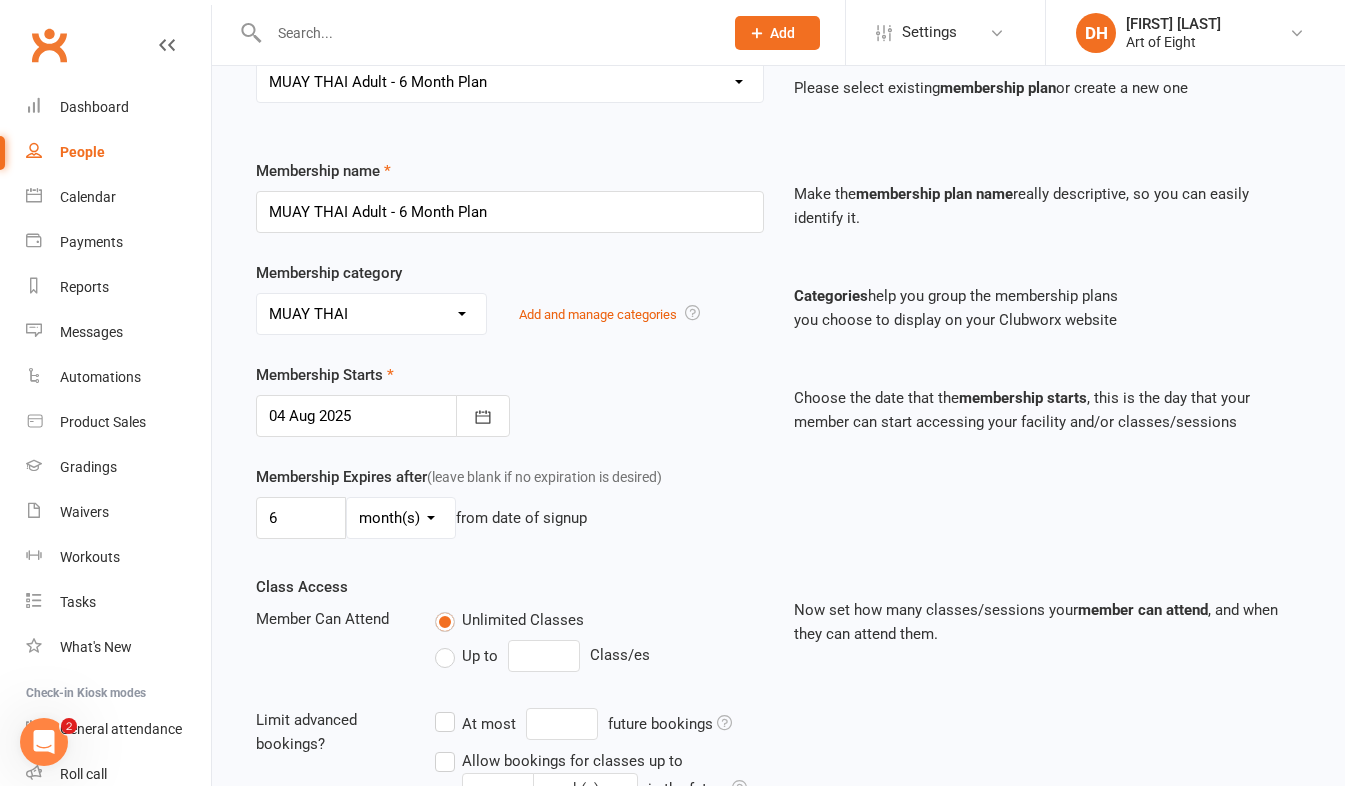 scroll, scrollTop: 200, scrollLeft: 0, axis: vertical 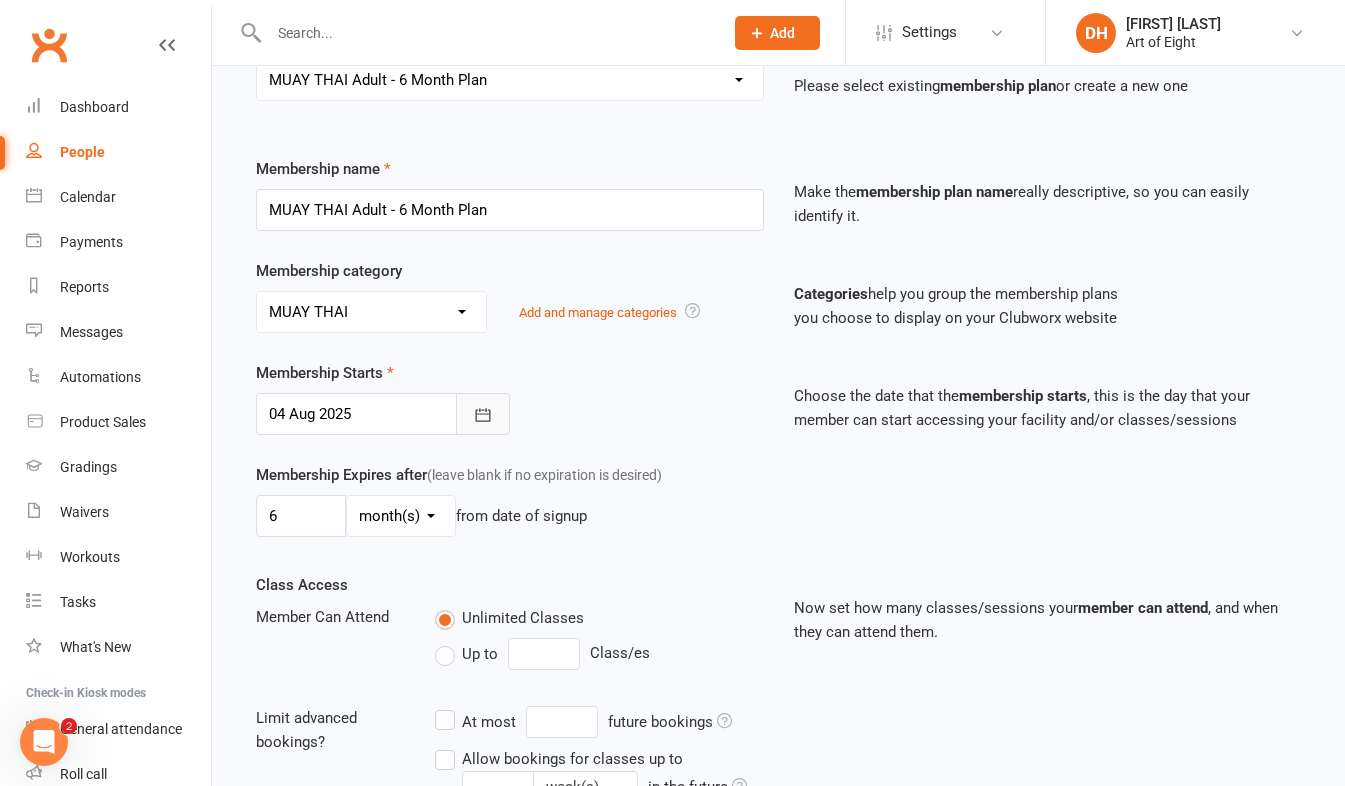 click 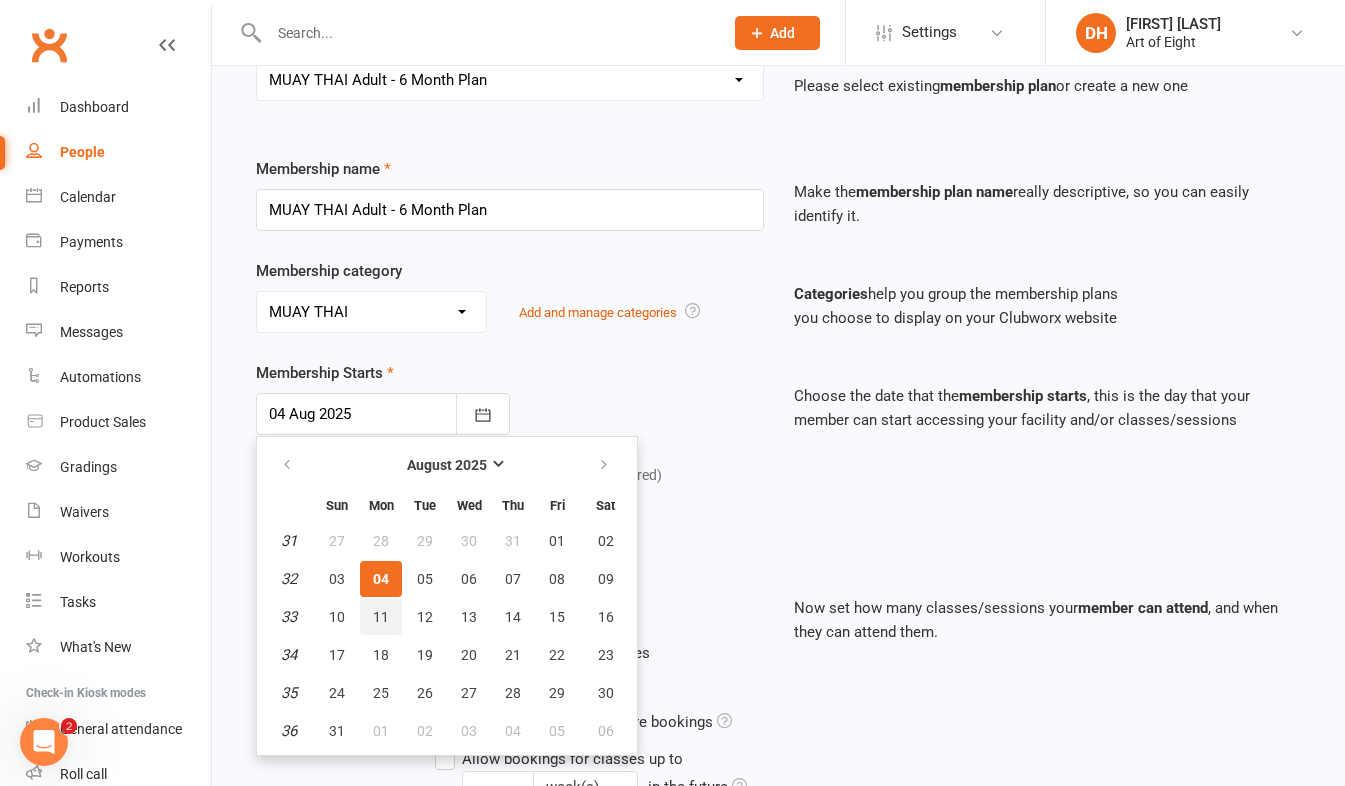 click on "11" at bounding box center [381, 617] 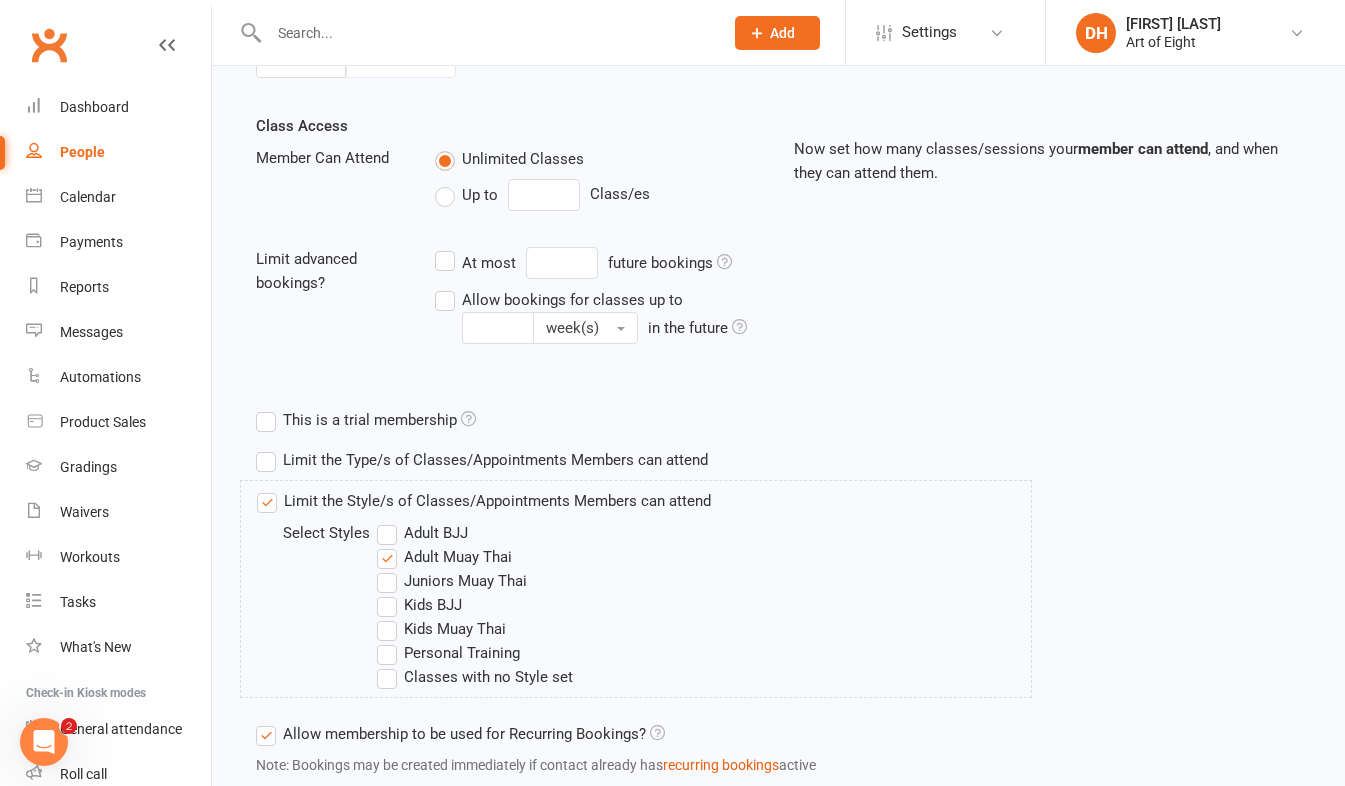 scroll, scrollTop: 796, scrollLeft: 0, axis: vertical 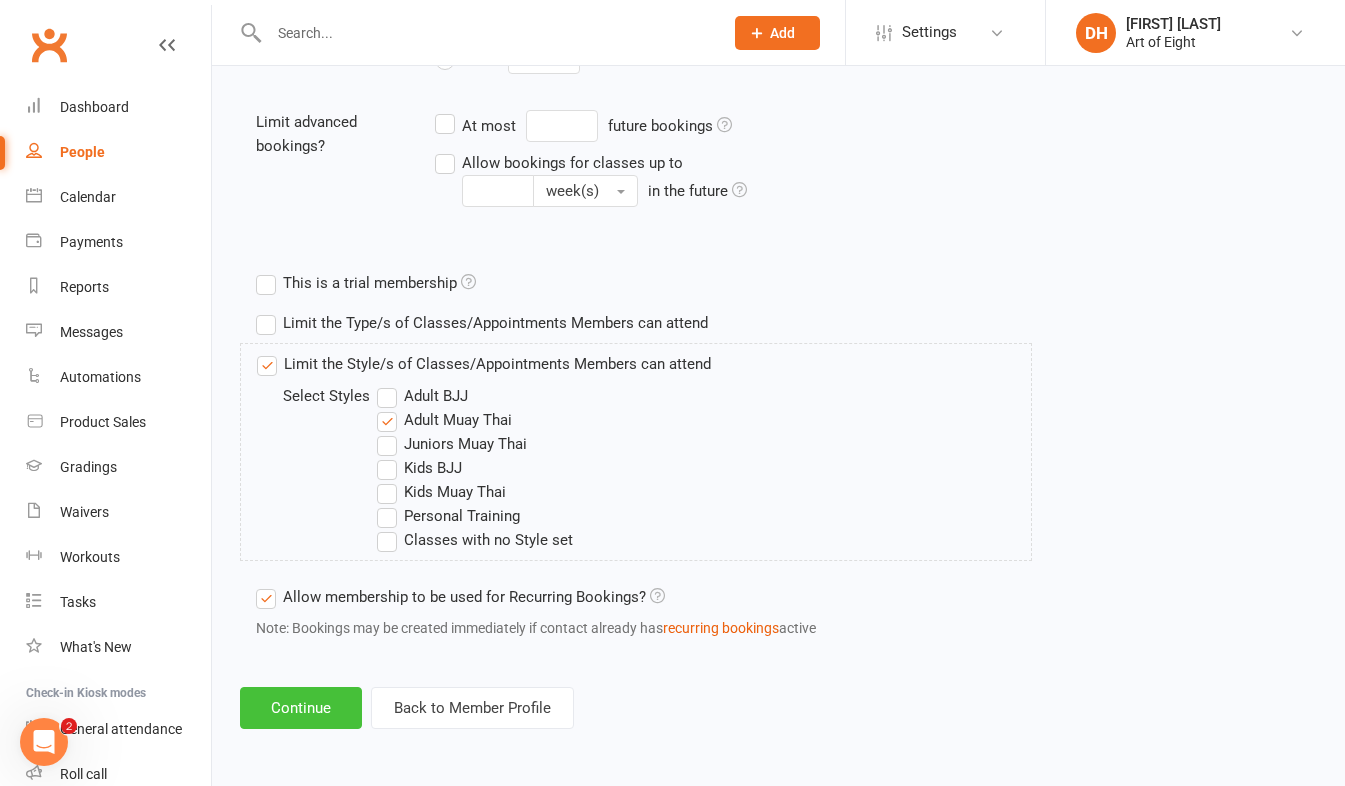 click on "Continue" at bounding box center (301, 708) 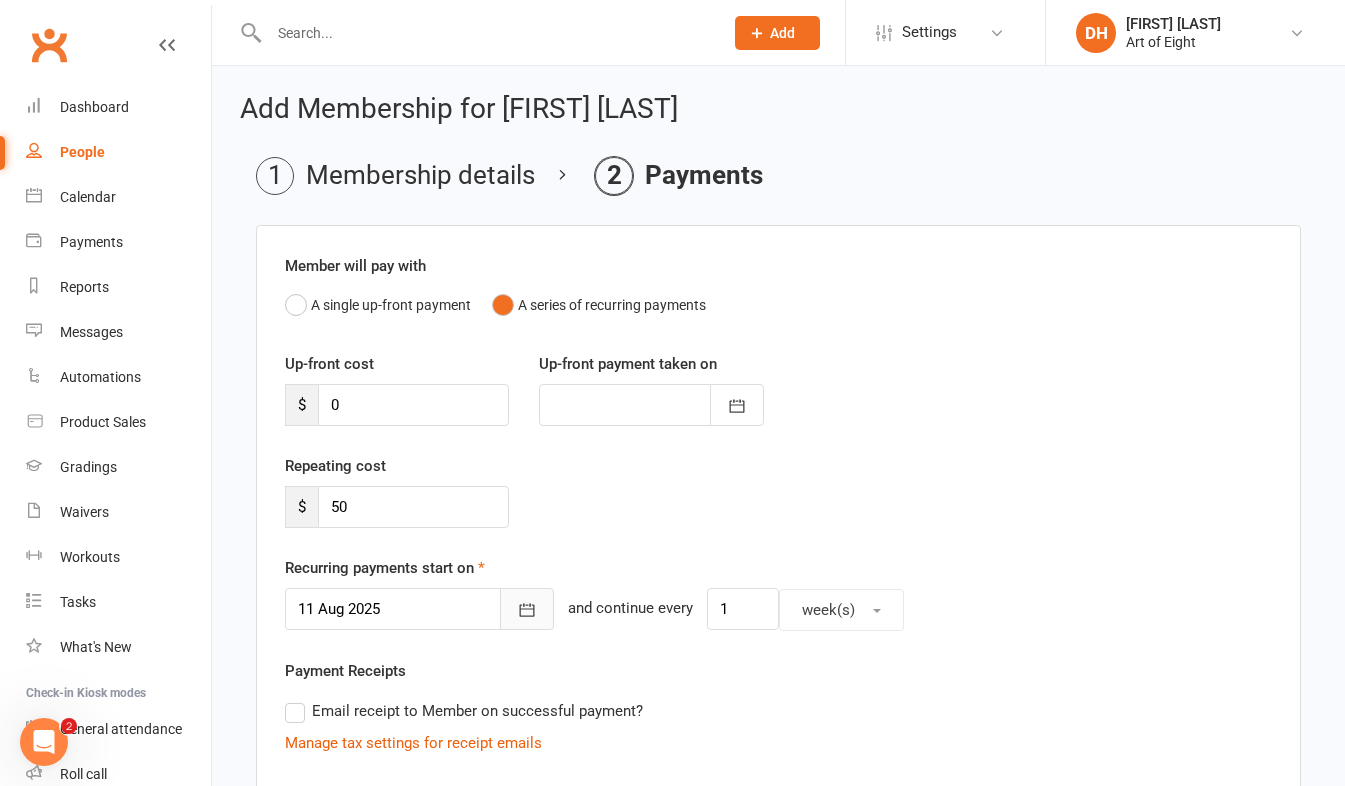 click 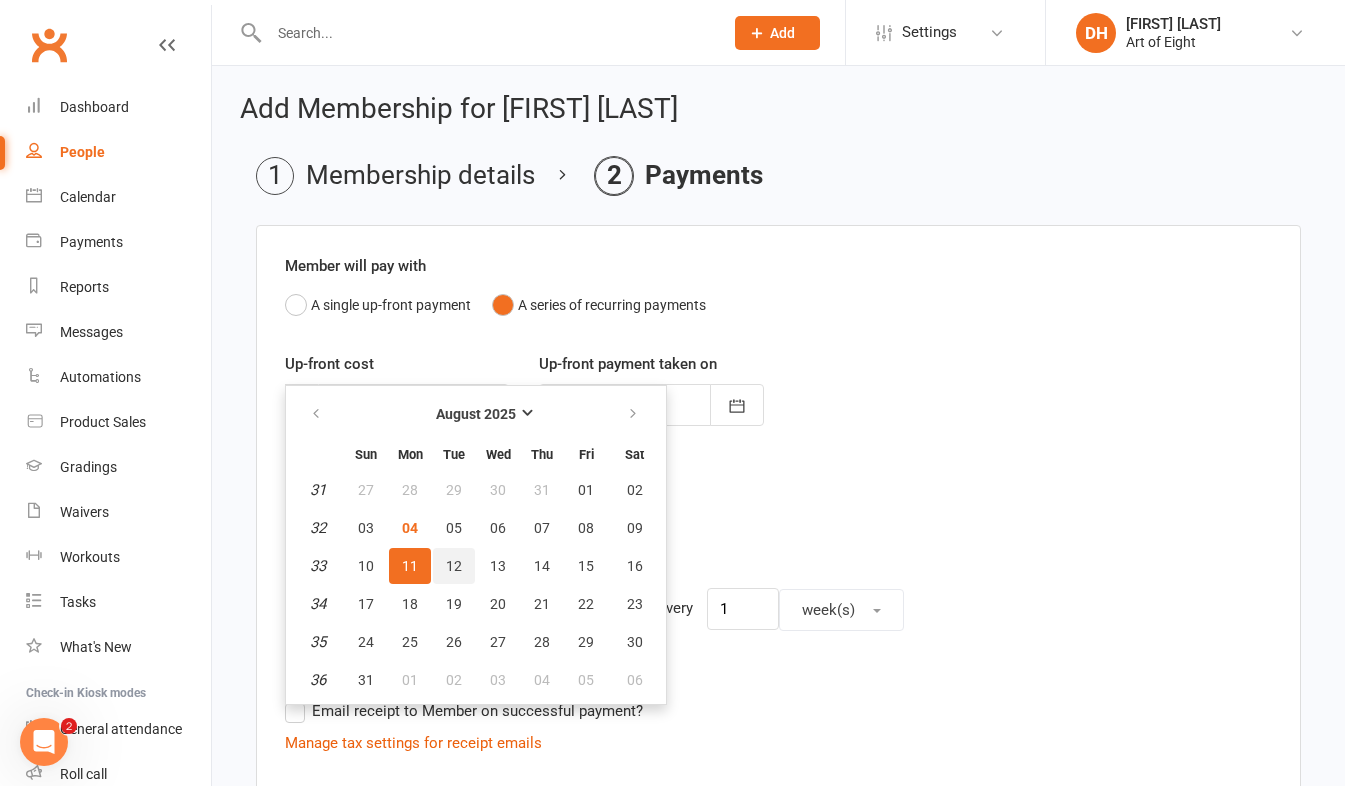 click on "12" at bounding box center [454, 566] 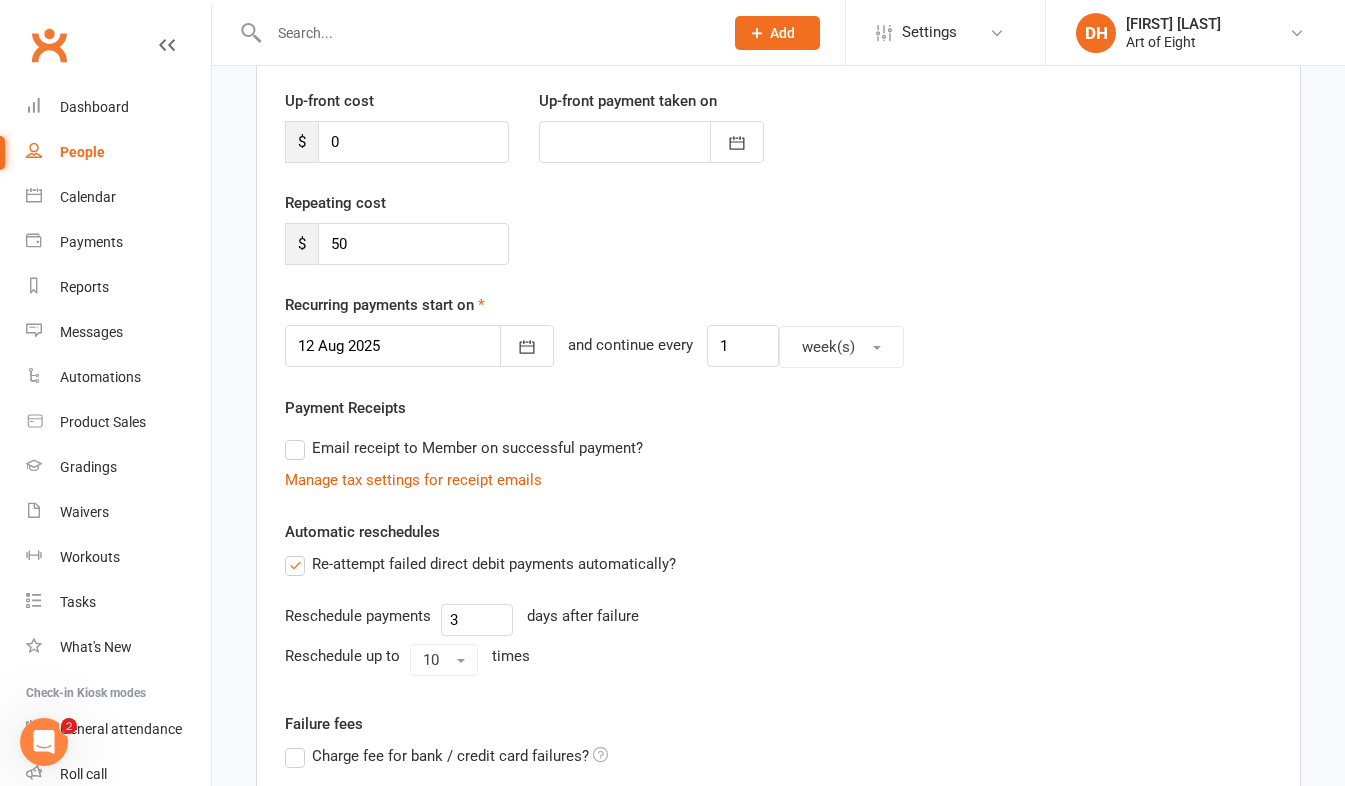 scroll, scrollTop: 588, scrollLeft: 0, axis: vertical 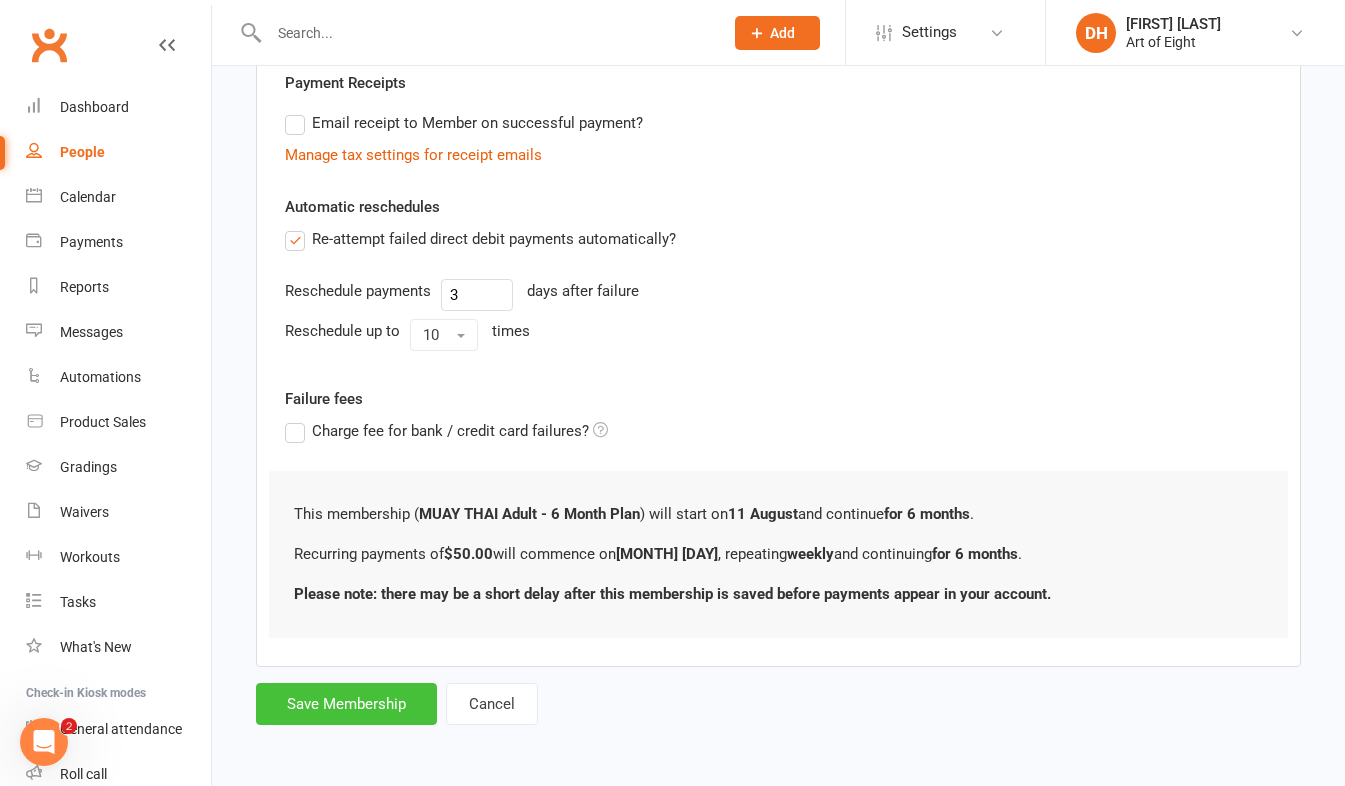 click on "Save Membership" at bounding box center (346, 704) 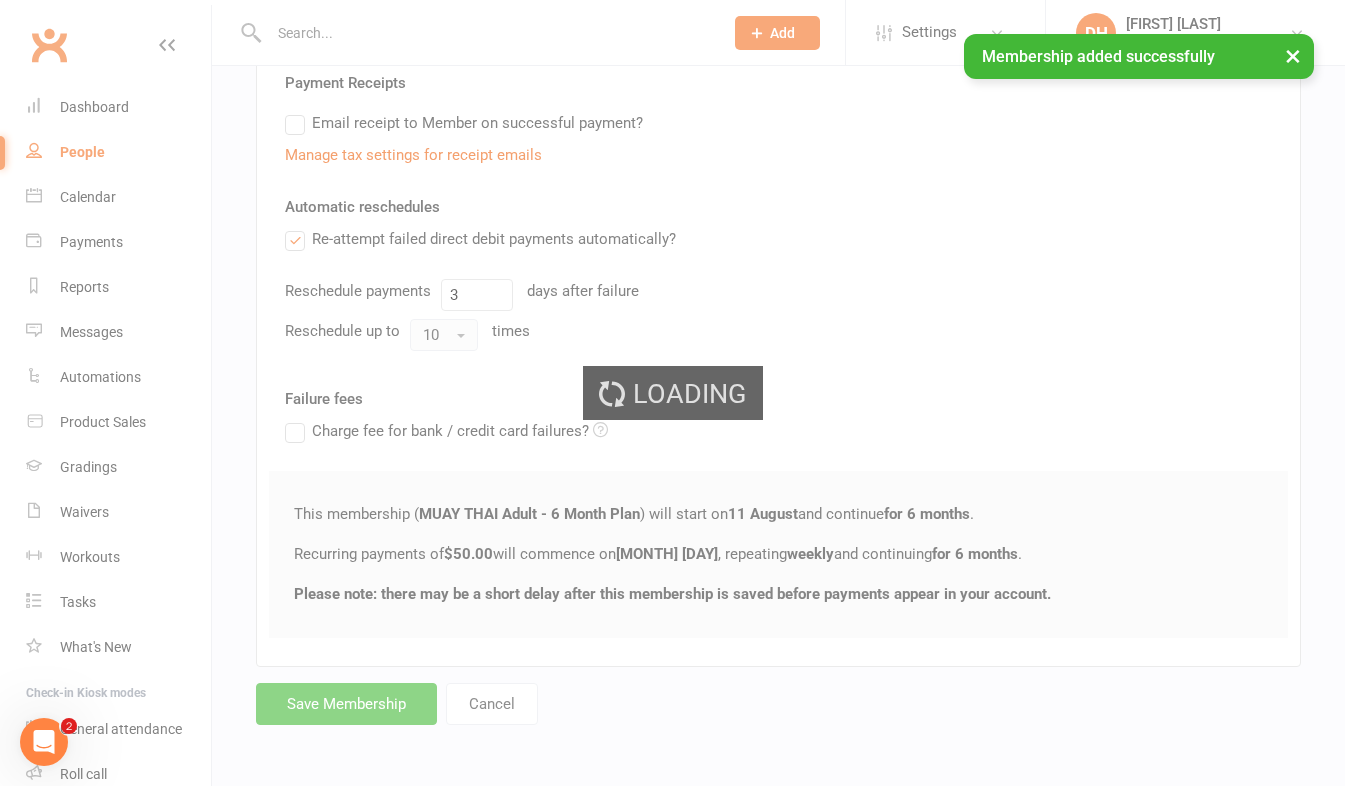 scroll, scrollTop: 0, scrollLeft: 0, axis: both 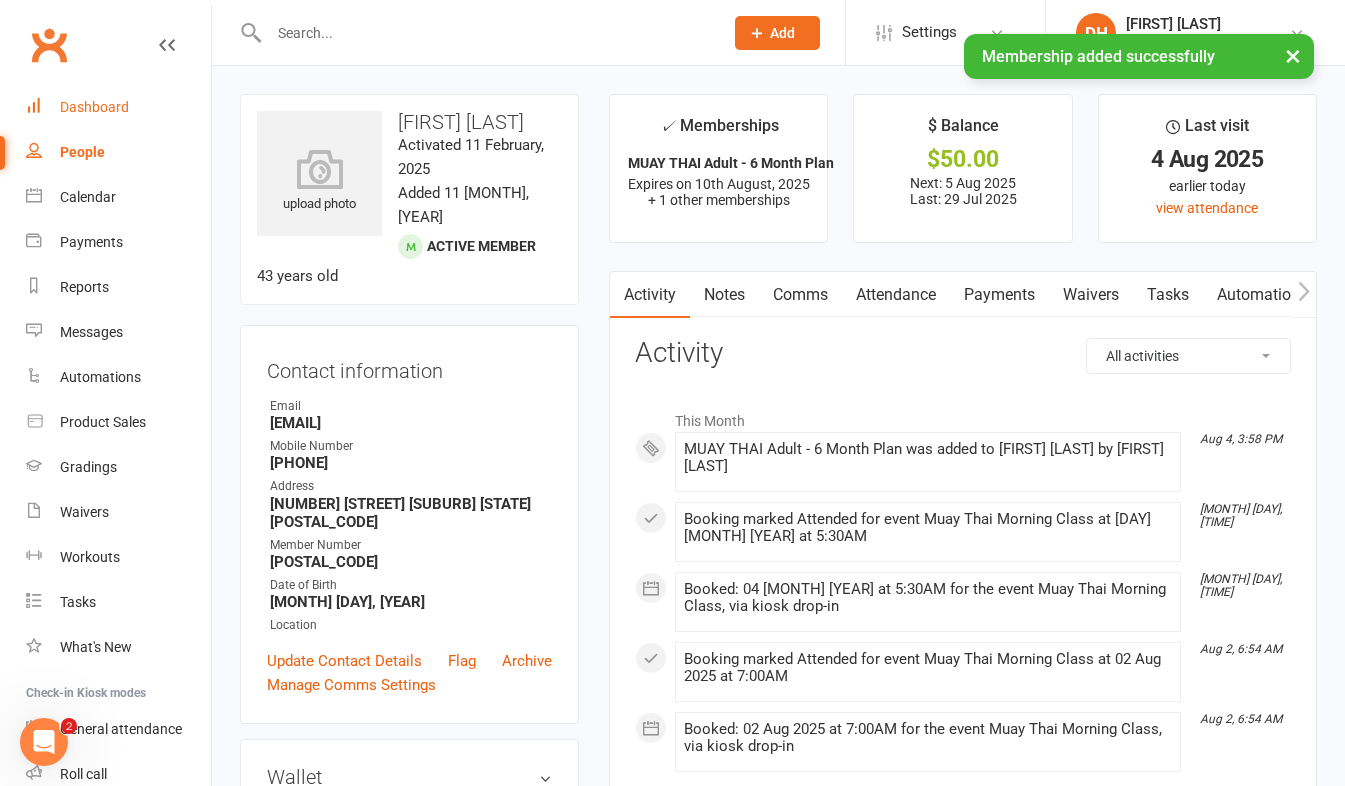 click on "Dashboard" at bounding box center (94, 107) 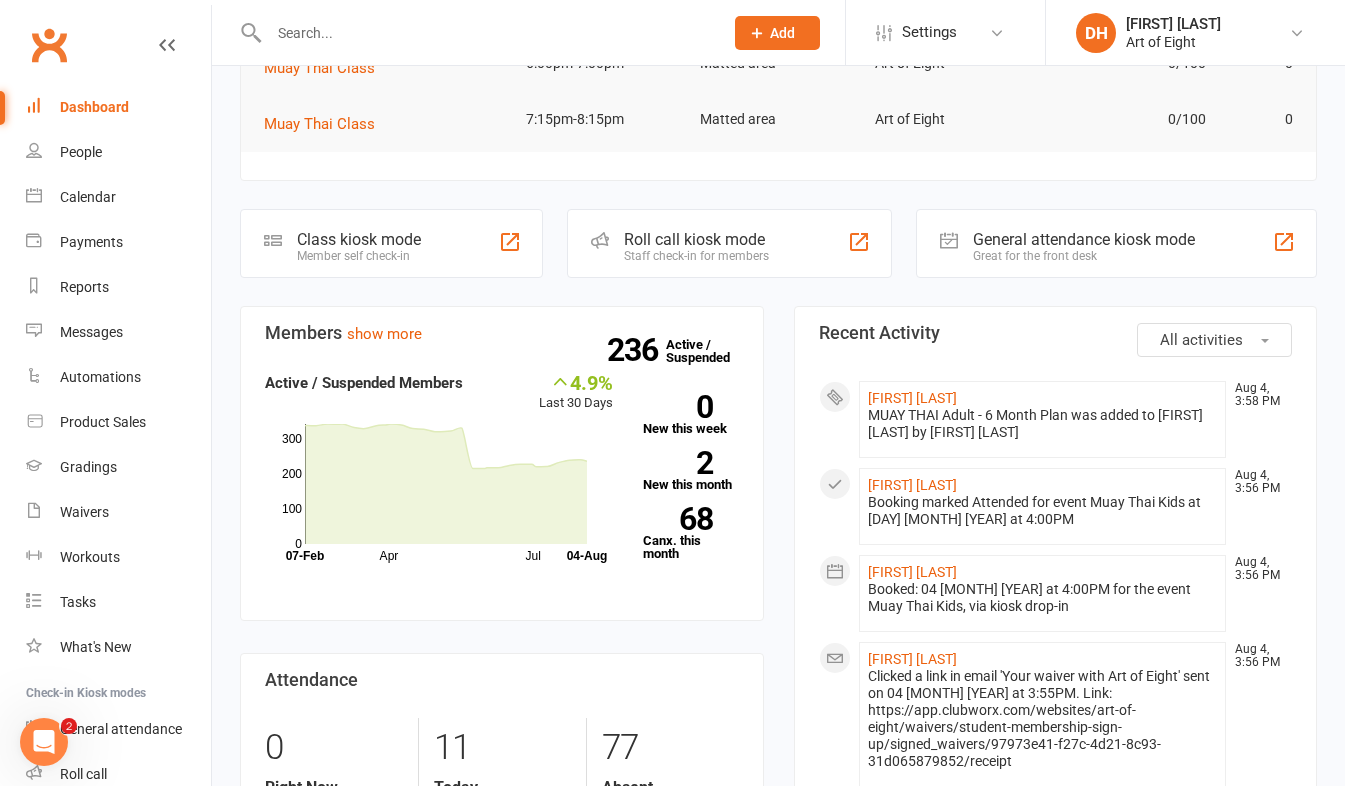 scroll, scrollTop: 400, scrollLeft: 0, axis: vertical 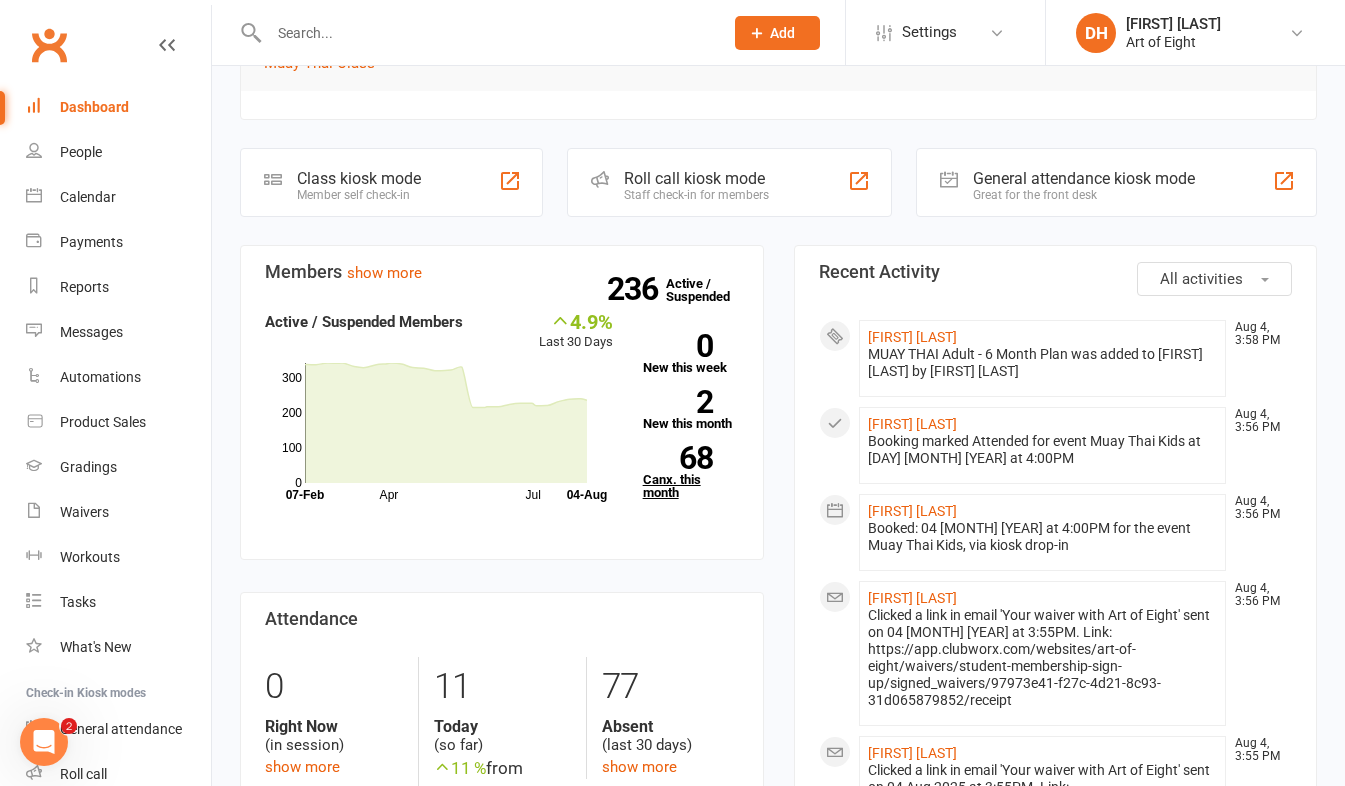 click on "68 Canx. this month" at bounding box center [691, 472] 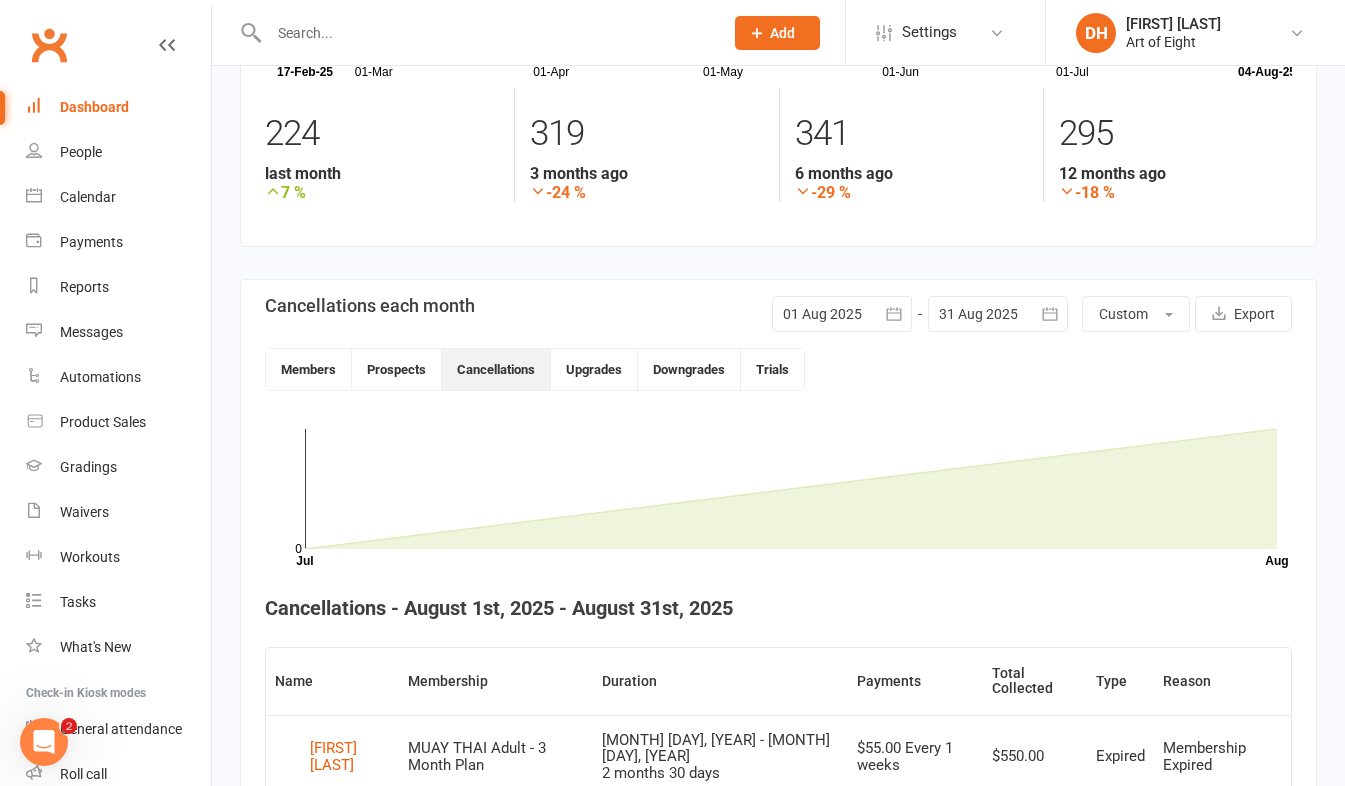 scroll, scrollTop: 46, scrollLeft: 0, axis: vertical 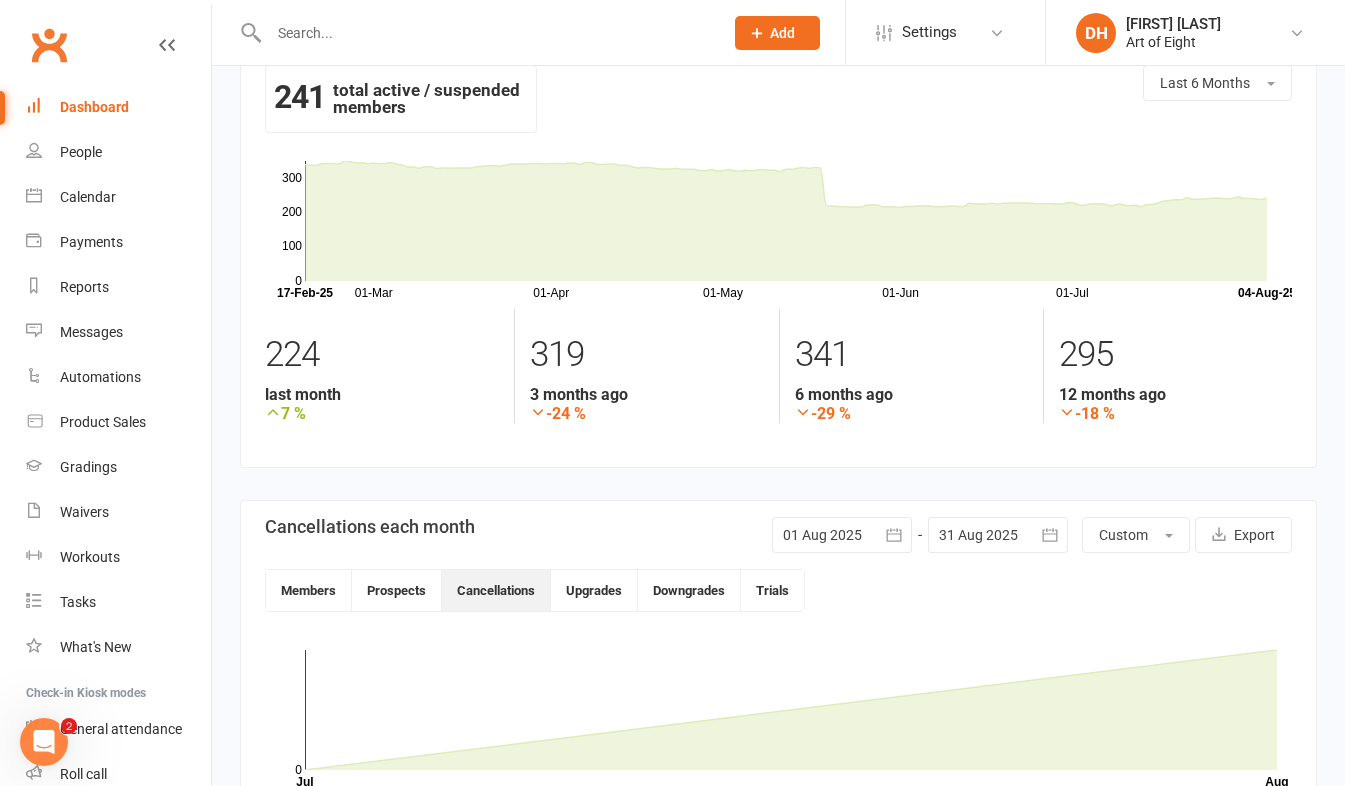 click 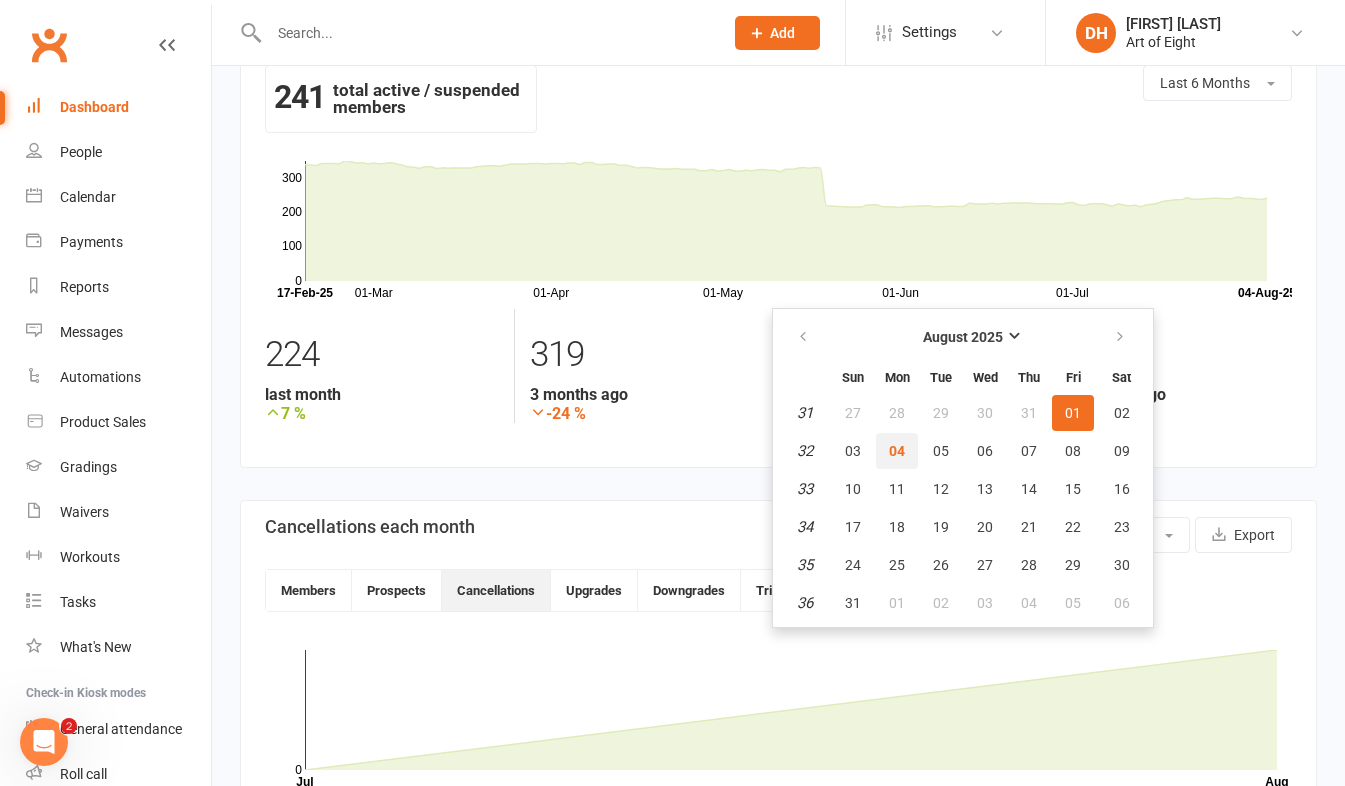click on "04" at bounding box center (897, 451) 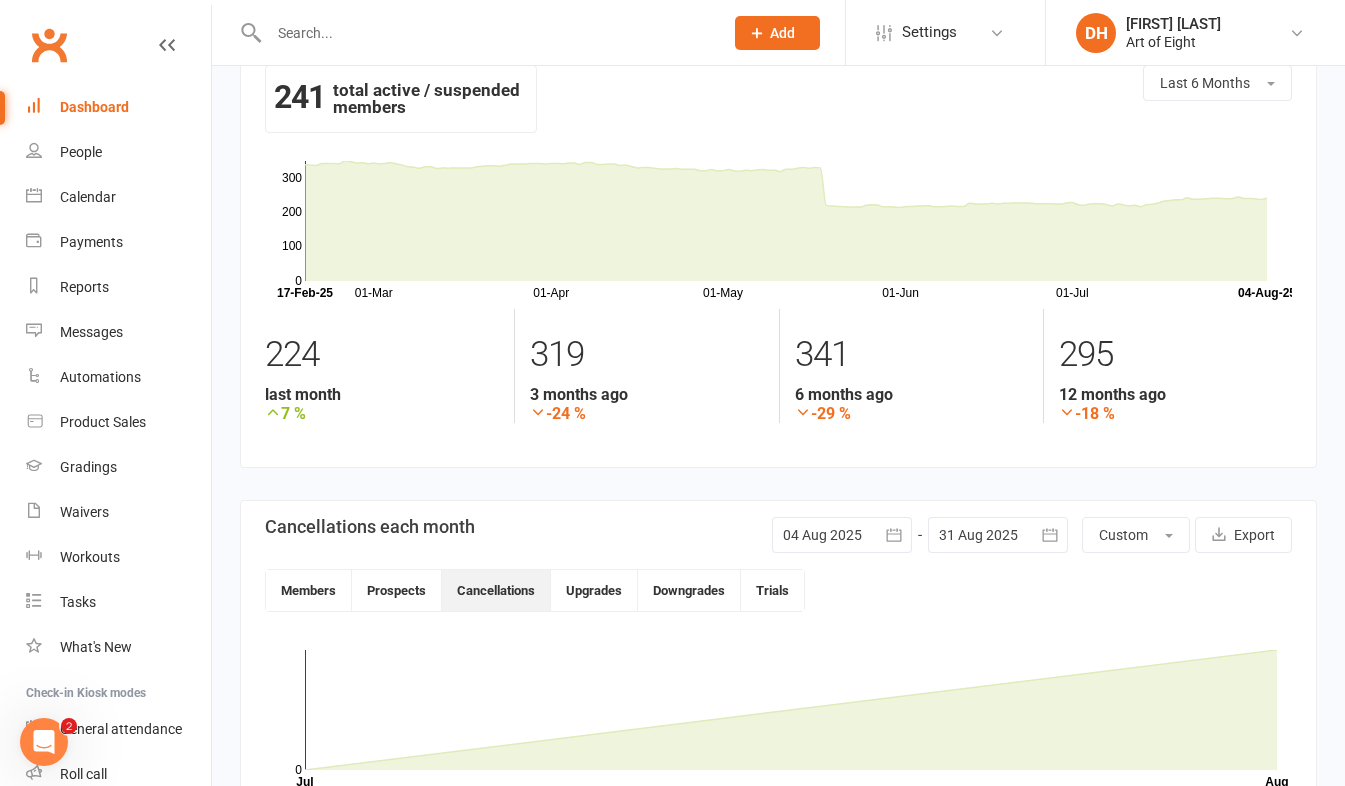 click 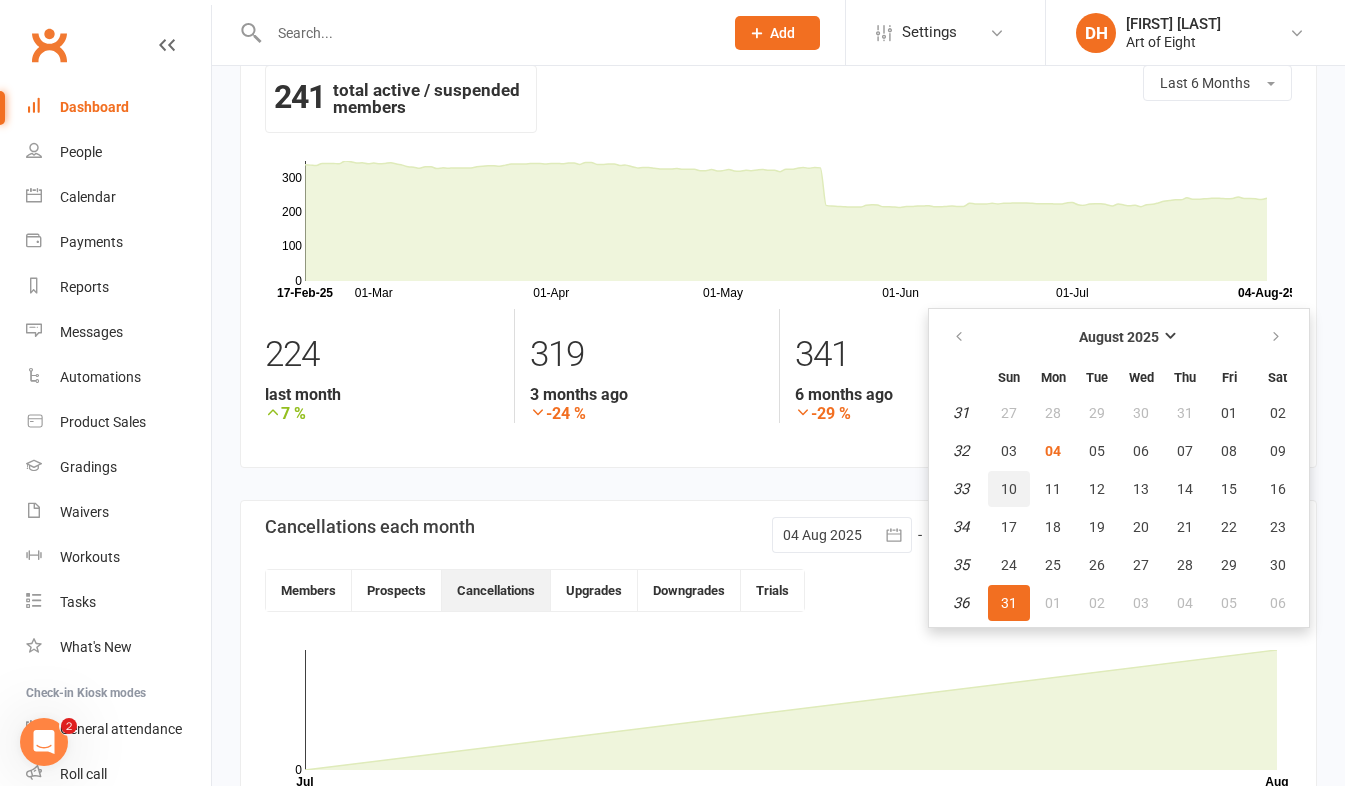 click on "10" at bounding box center (1009, 489) 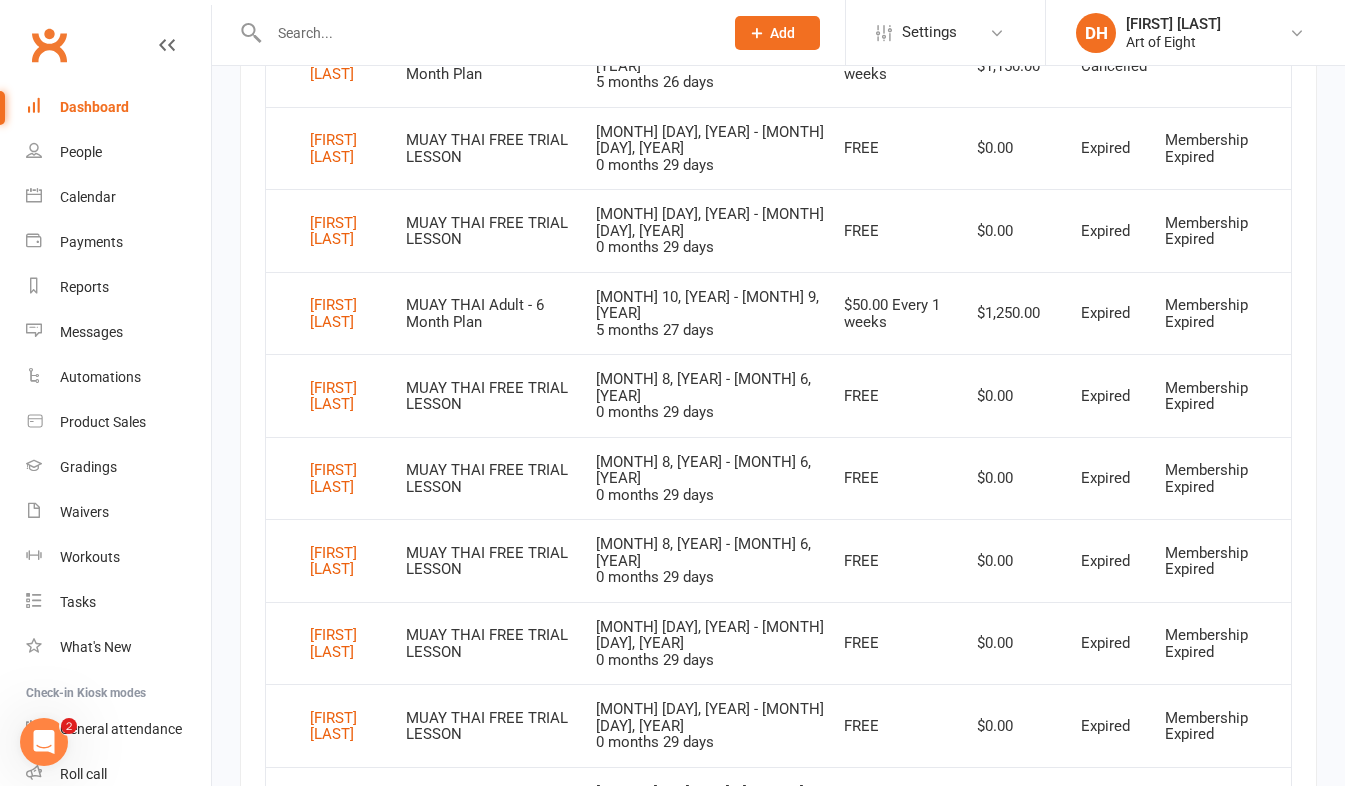 scroll, scrollTop: 1246, scrollLeft: 0, axis: vertical 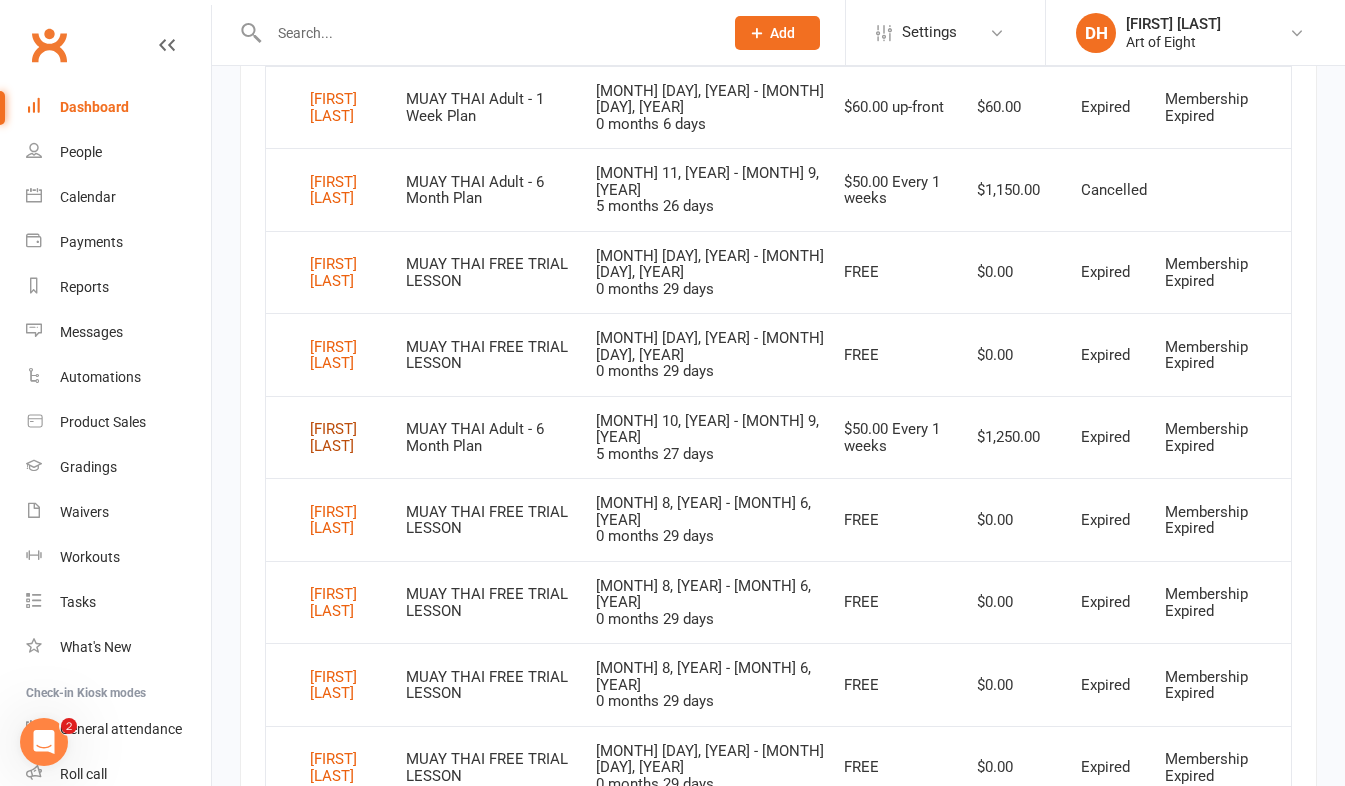 click on "[FIRST] [LAST]" at bounding box center [349, 437] 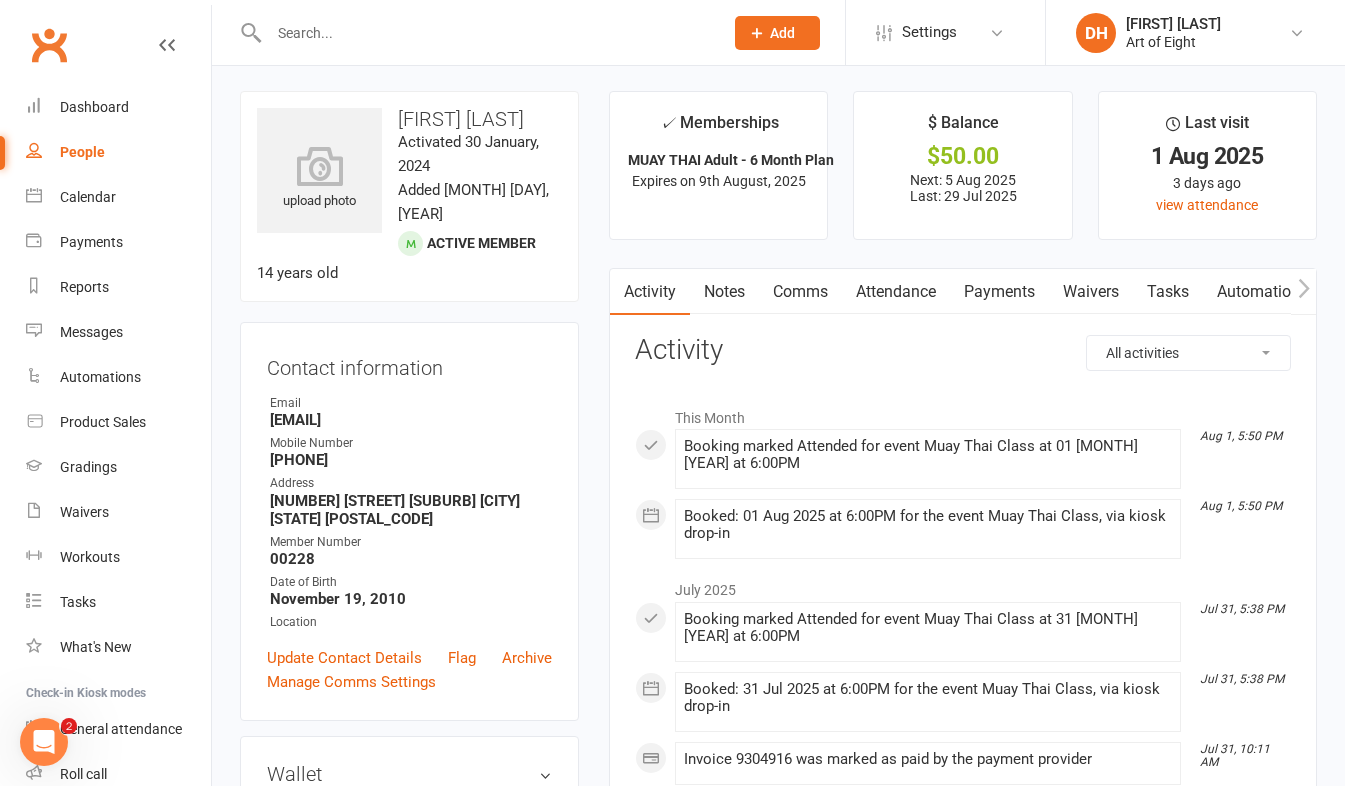 scroll, scrollTop: 0, scrollLeft: 0, axis: both 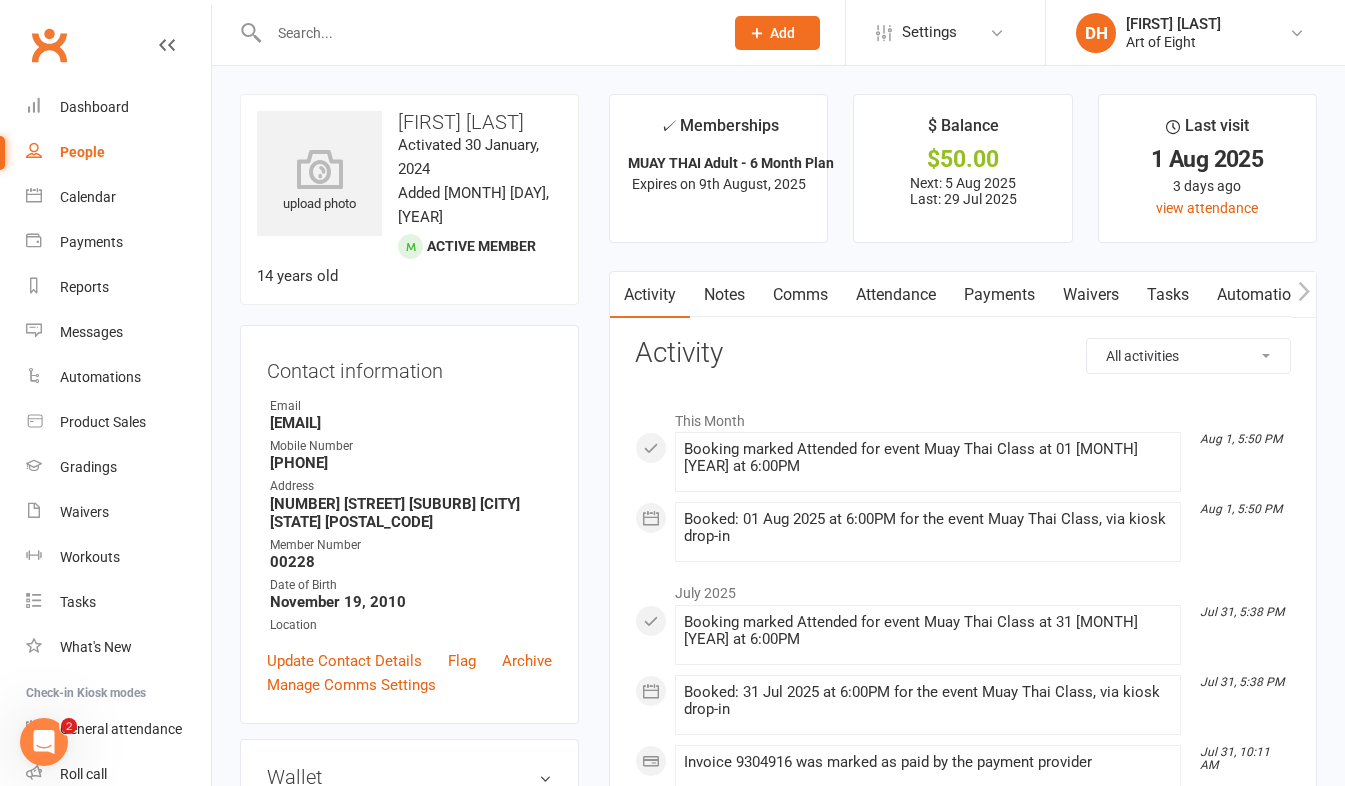 click on "Payments" at bounding box center [999, 295] 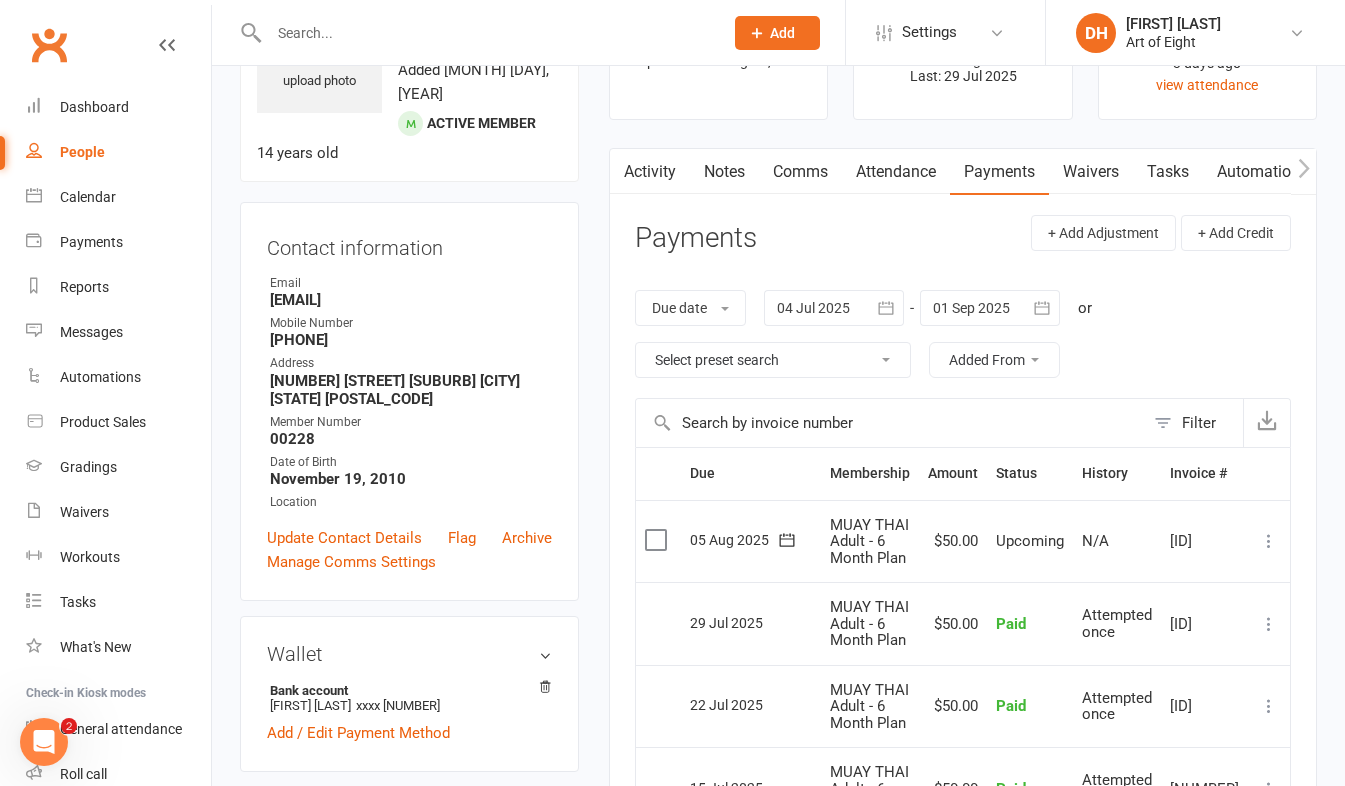 scroll, scrollTop: 200, scrollLeft: 0, axis: vertical 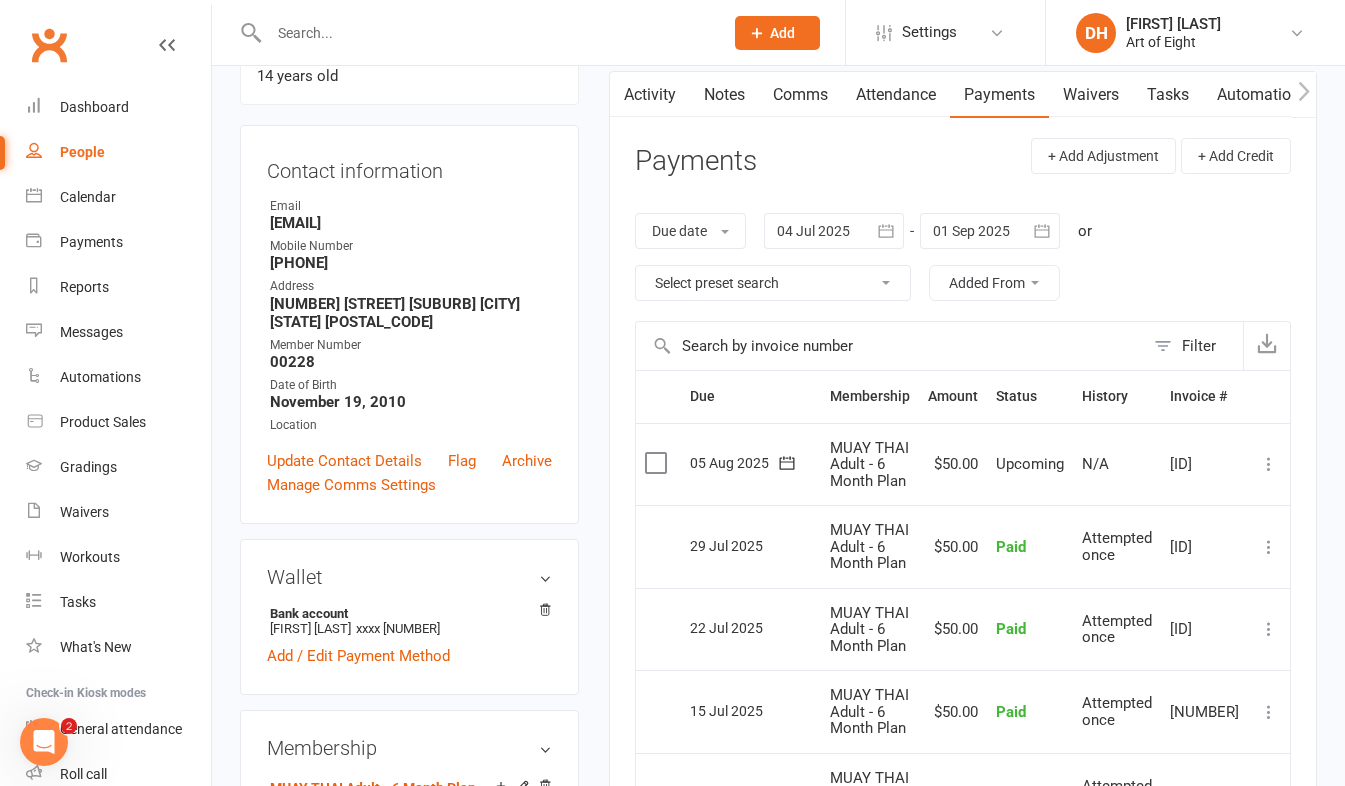 click on "29 Jul 2025" at bounding box center [751, 546] 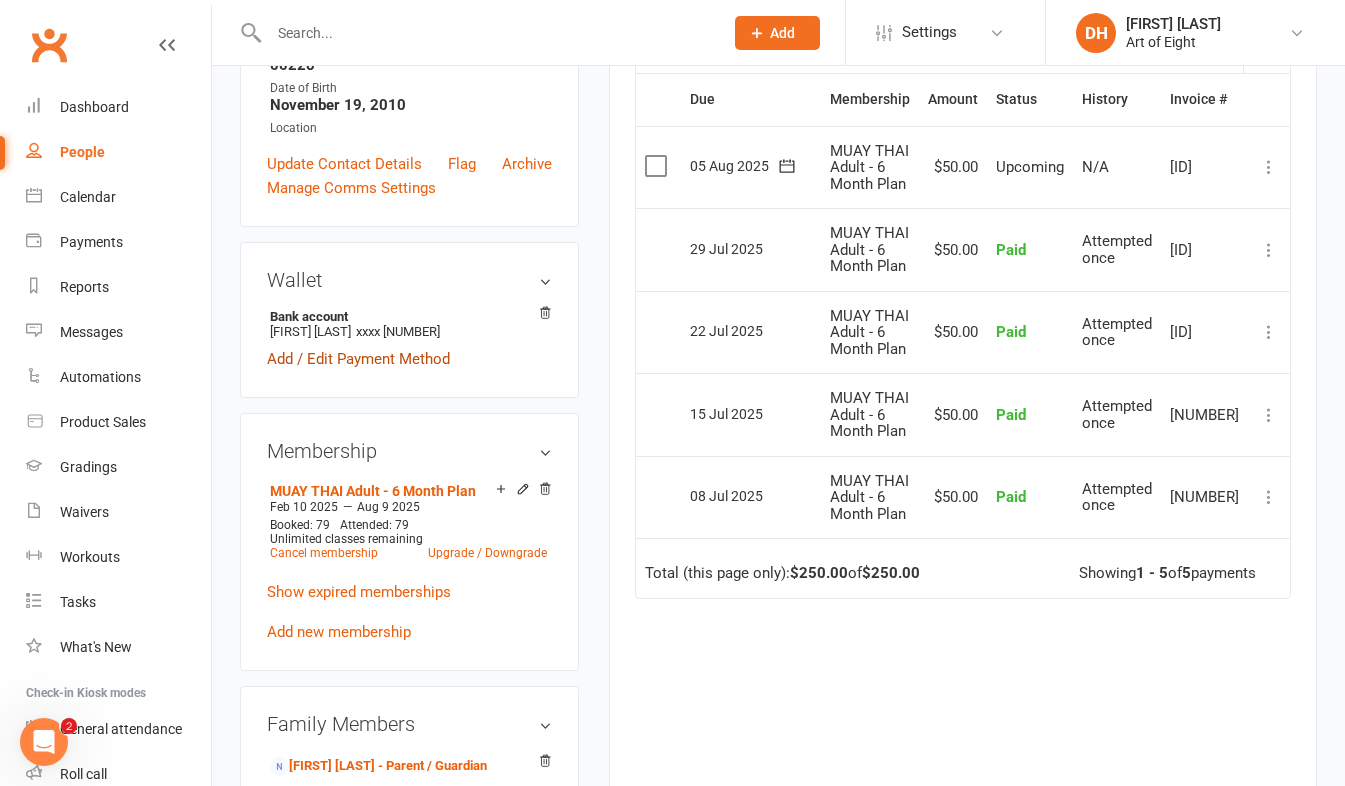scroll, scrollTop: 500, scrollLeft: 0, axis: vertical 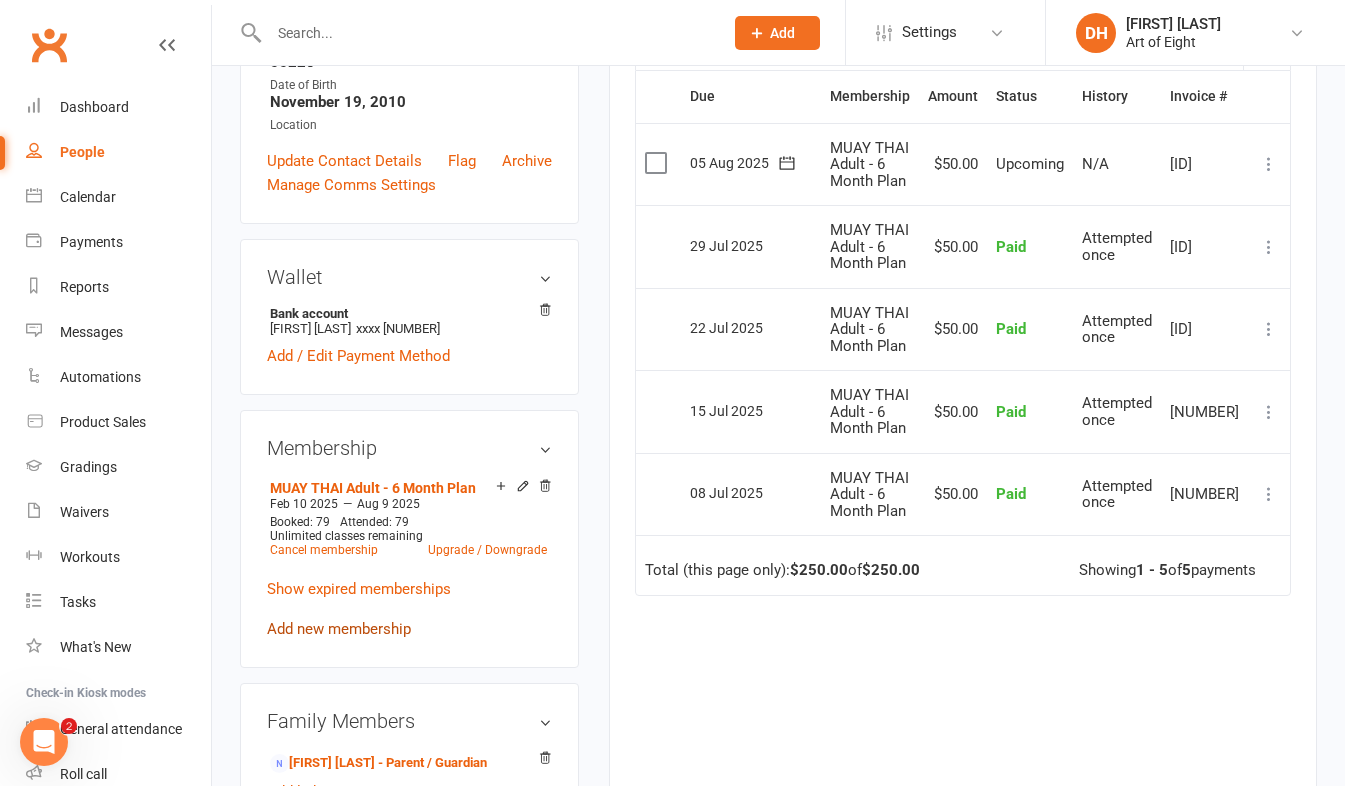 click on "Add new membership" at bounding box center [339, 629] 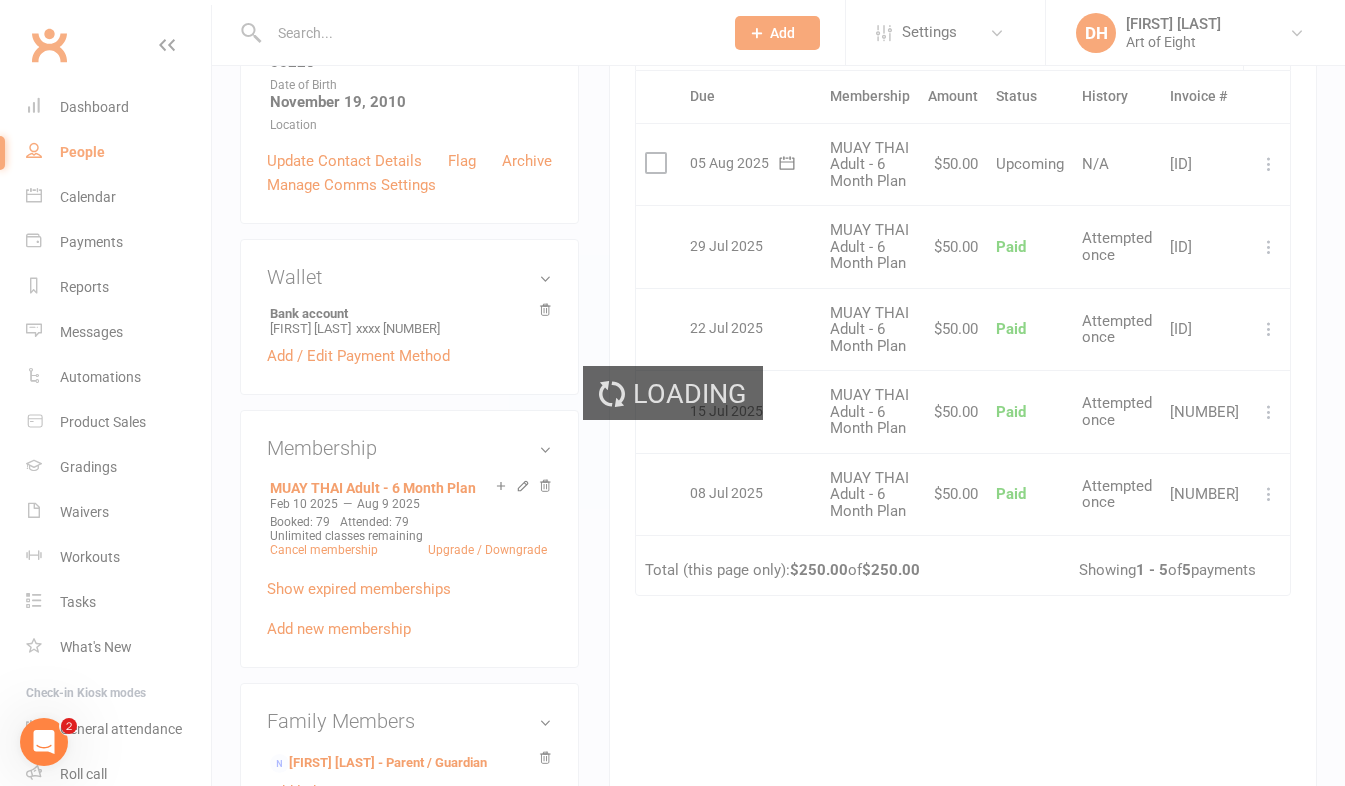 scroll, scrollTop: 0, scrollLeft: 0, axis: both 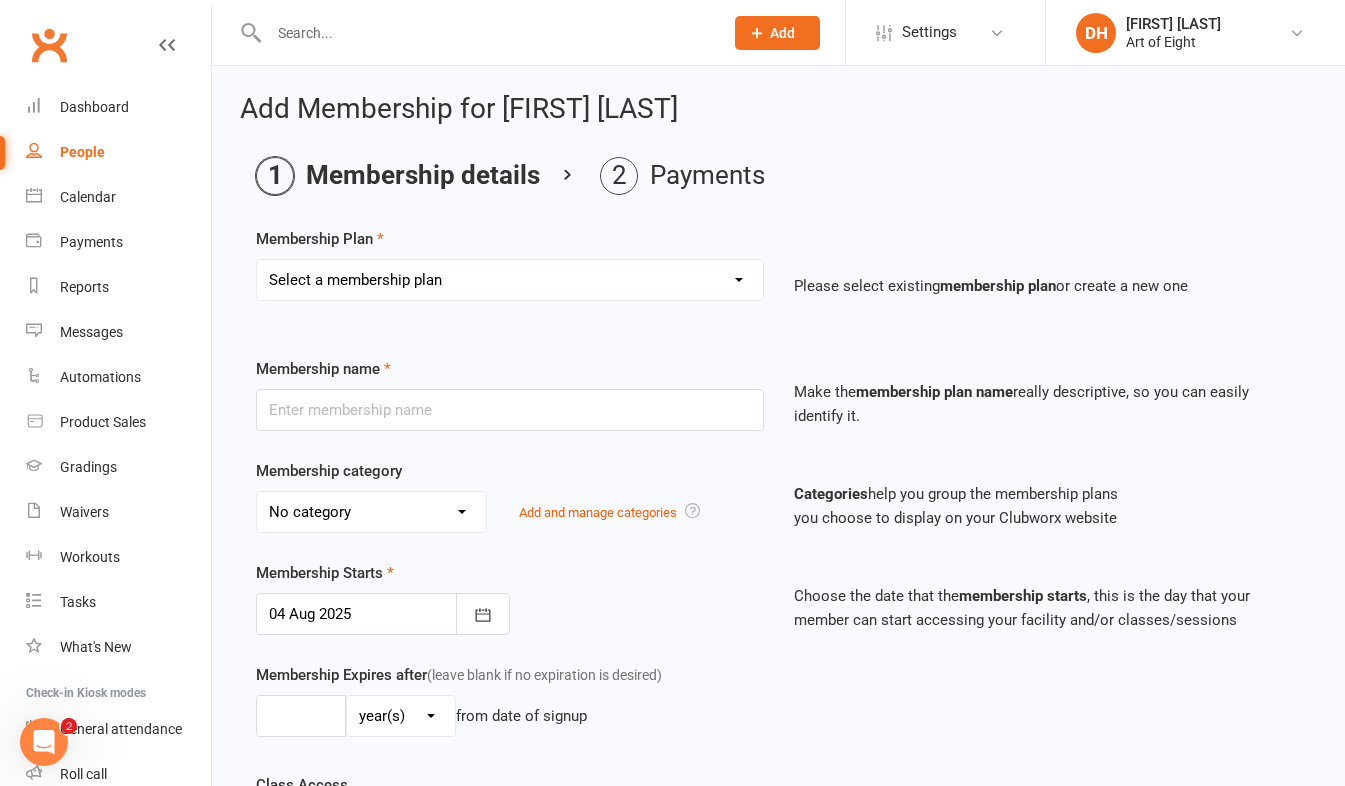 click on "Select a membership plan Create new Membership Plan MUAY THAI Adult - 12 Month Plan MUAY THAI Adult - 6 Month Plan MUAY THAI Adult - 3 Month Plan MUAY THAI Adult - 1 Week Plan MUAY THAI - 10 Pass Pack Casual MUAY THAI FREE TRIAL LESSON MUAY THAI Kids & Juniors - 12 Month Plan MUAY THAI Kids & Juniors - 6 Month Plan MUAY THAI Kids & Juniors - 3  Month Plan MUAY THAI Kids & Juniors - School Term BJJ/MMA Adult - 12 Month Plan BJJ/MMA Adult - 6 Month Plan BJJ/MMA Adult - 3 Month Plan BJJ/MMA Adult - 1 Week Plan BJJ/MMA - 10 Pass Pack BJJ/MMA CASUAL BJJ/MMA FREE TRIAL LESSON BJJ/MMA Kids & Juniors - 12  Month Plan BJJ/MMA Kids & Juniors - 6  Month Plan BJJ/MMA Kids & Juniors - 3  Month Plan BJJ/MMA Kids & Juniors - School Term PREMIUM Adult - 12 Month Plan PREMIUM Adult - 6 Month Plan PREMIUM Adult - 3 Month Plan PREMIUM Adult - 1 Week Plan PREMIUM Kids & Juniors - 12  Month Plan PREMIUM Kids & Juniors - 6  Month Plan PREMIUM Kids & Juniors - 3  Month Plan PREMIUM Kids & Juniors - School Term Staff" at bounding box center (510, 280) 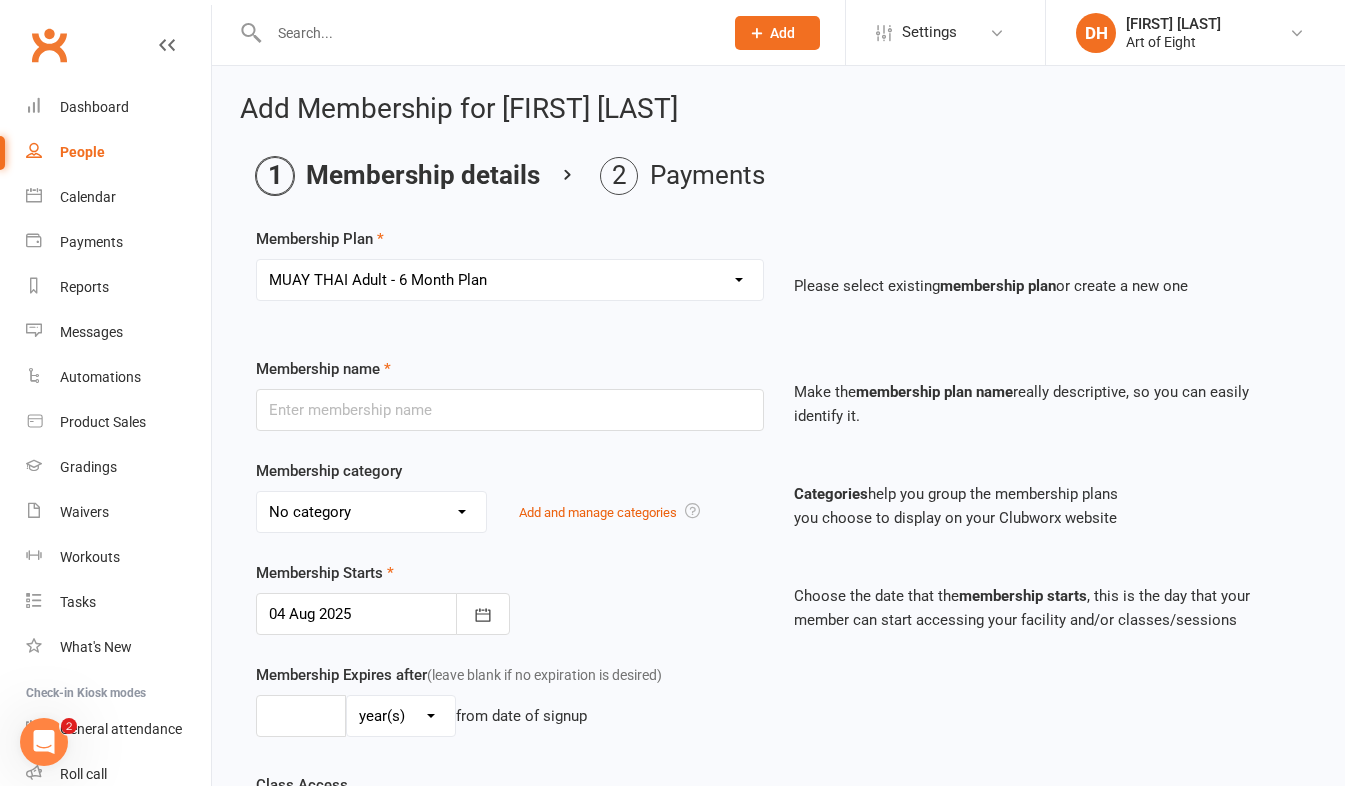 click on "Select a membership plan Create new Membership Plan MUAY THAI Adult - 12 Month Plan MUAY THAI Adult - 6 Month Plan MUAY THAI Adult - 3 Month Plan MUAY THAI Adult - 1 Week Plan MUAY THAI - 10 Pass Pack Casual MUAY THAI FREE TRIAL LESSON MUAY THAI Kids & Juniors - 12 Month Plan MUAY THAI Kids & Juniors - 6 Month Plan MUAY THAI Kids & Juniors - 3  Month Plan MUAY THAI Kids & Juniors - School Term BJJ/MMA Adult - 12 Month Plan BJJ/MMA Adult - 6 Month Plan BJJ/MMA Adult - 3 Month Plan BJJ/MMA Adult - 1 Week Plan BJJ/MMA - 10 Pass Pack BJJ/MMA CASUAL BJJ/MMA FREE TRIAL LESSON BJJ/MMA Kids & Juniors - 12  Month Plan BJJ/MMA Kids & Juniors - 6  Month Plan BJJ/MMA Kids & Juniors - 3  Month Plan BJJ/MMA Kids & Juniors - School Term PREMIUM Adult - 12 Month Plan PREMIUM Adult - 6 Month Plan PREMIUM Adult - 3 Month Plan PREMIUM Adult - 1 Week Plan PREMIUM Kids & Juniors - 12  Month Plan PREMIUM Kids & Juniors - 6  Month Plan PREMIUM Kids & Juniors - 3  Month Plan PREMIUM Kids & Juniors - School Term Staff" at bounding box center (510, 280) 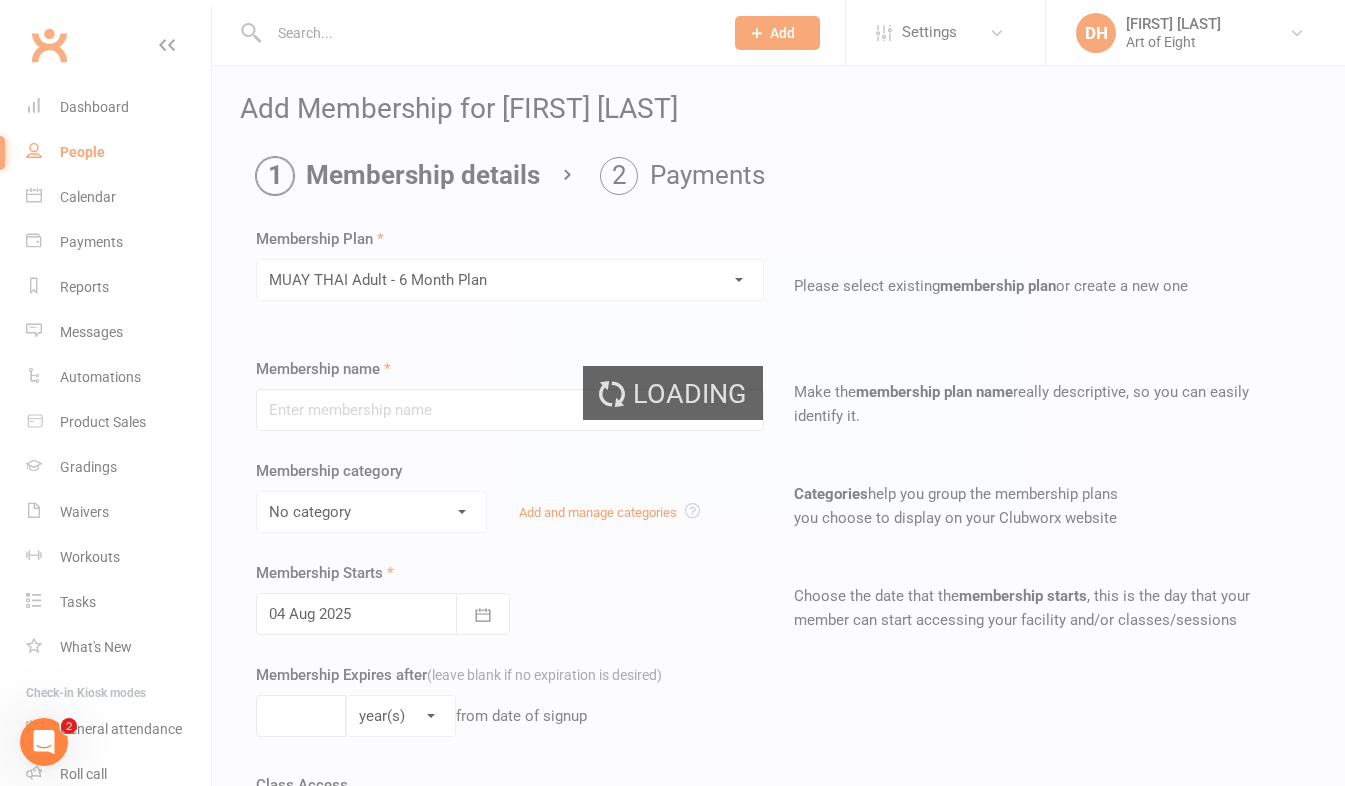 type on "MUAY THAI Adult - 6 Month Plan" 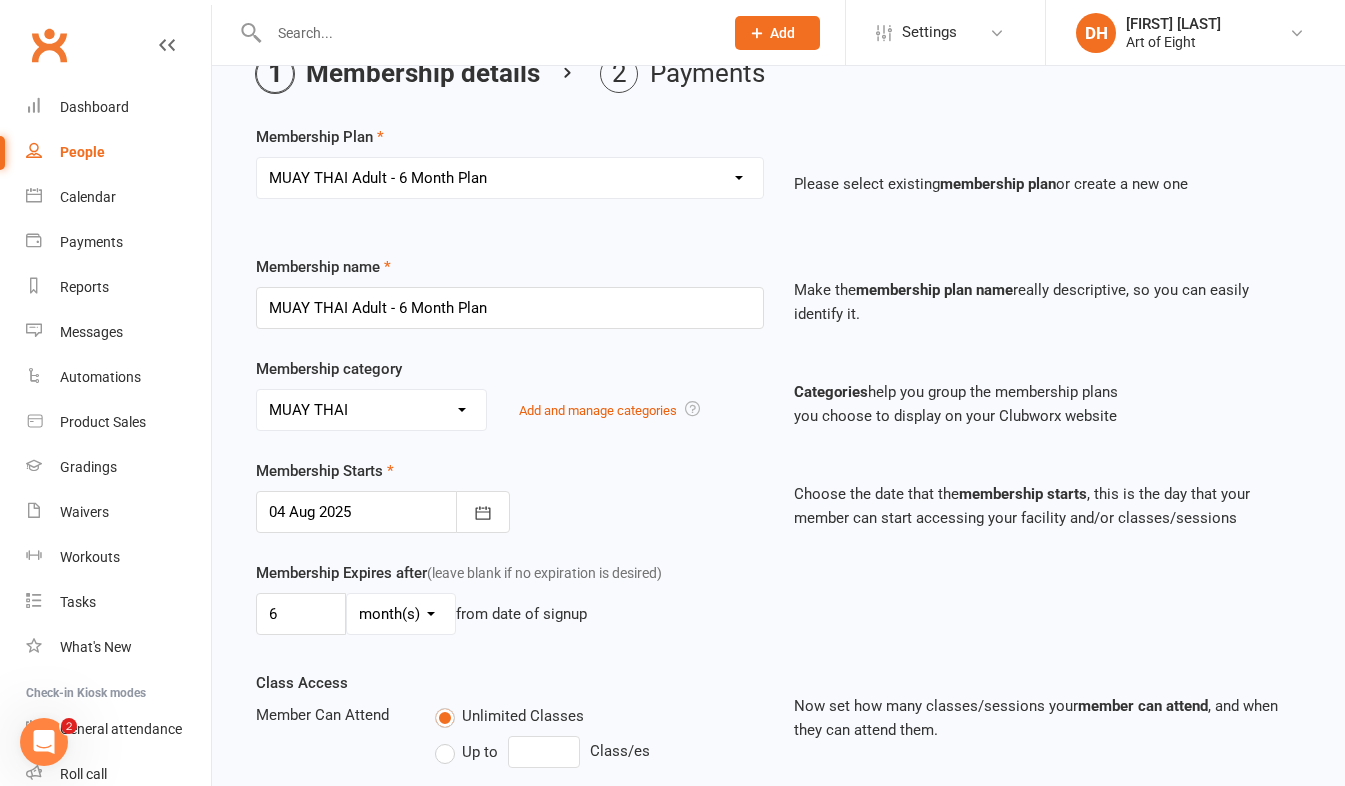 scroll, scrollTop: 200, scrollLeft: 0, axis: vertical 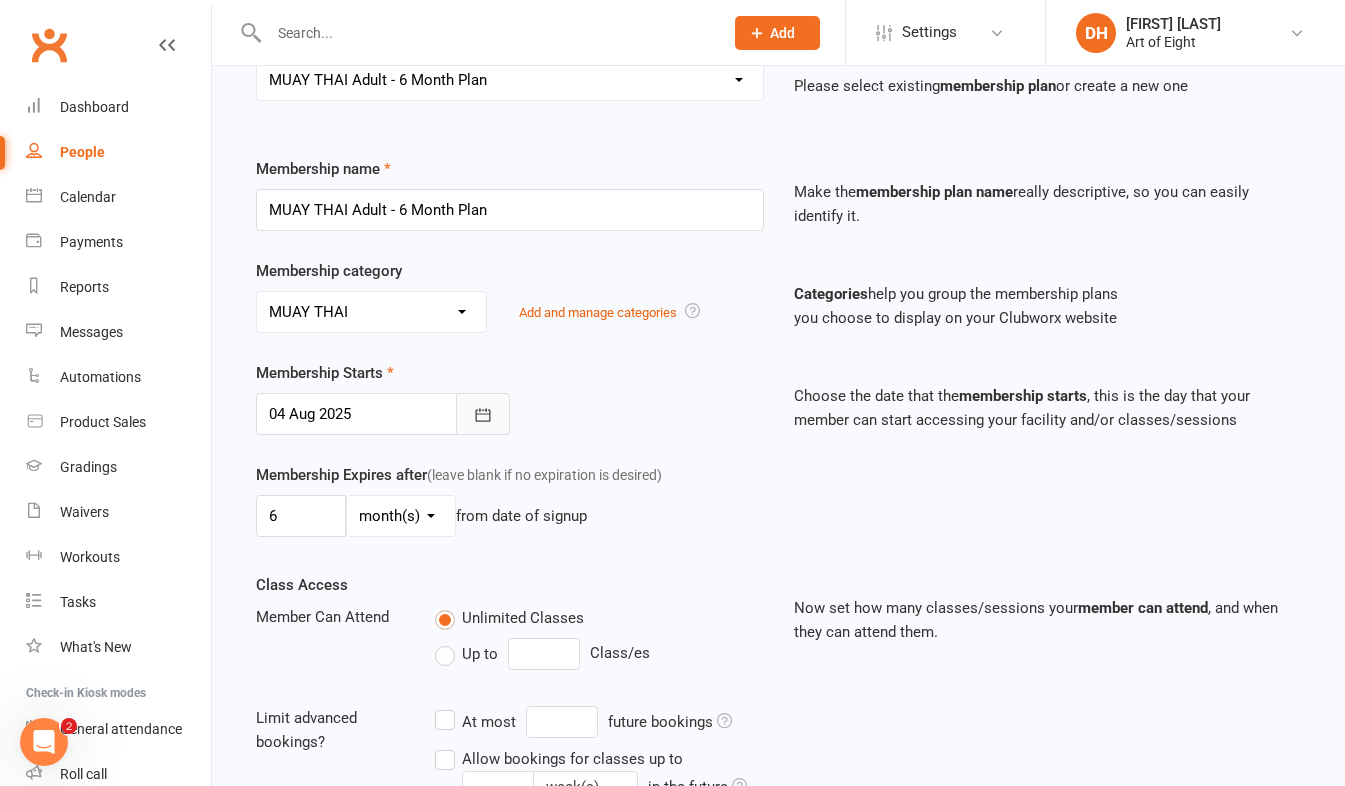 click at bounding box center (483, 414) 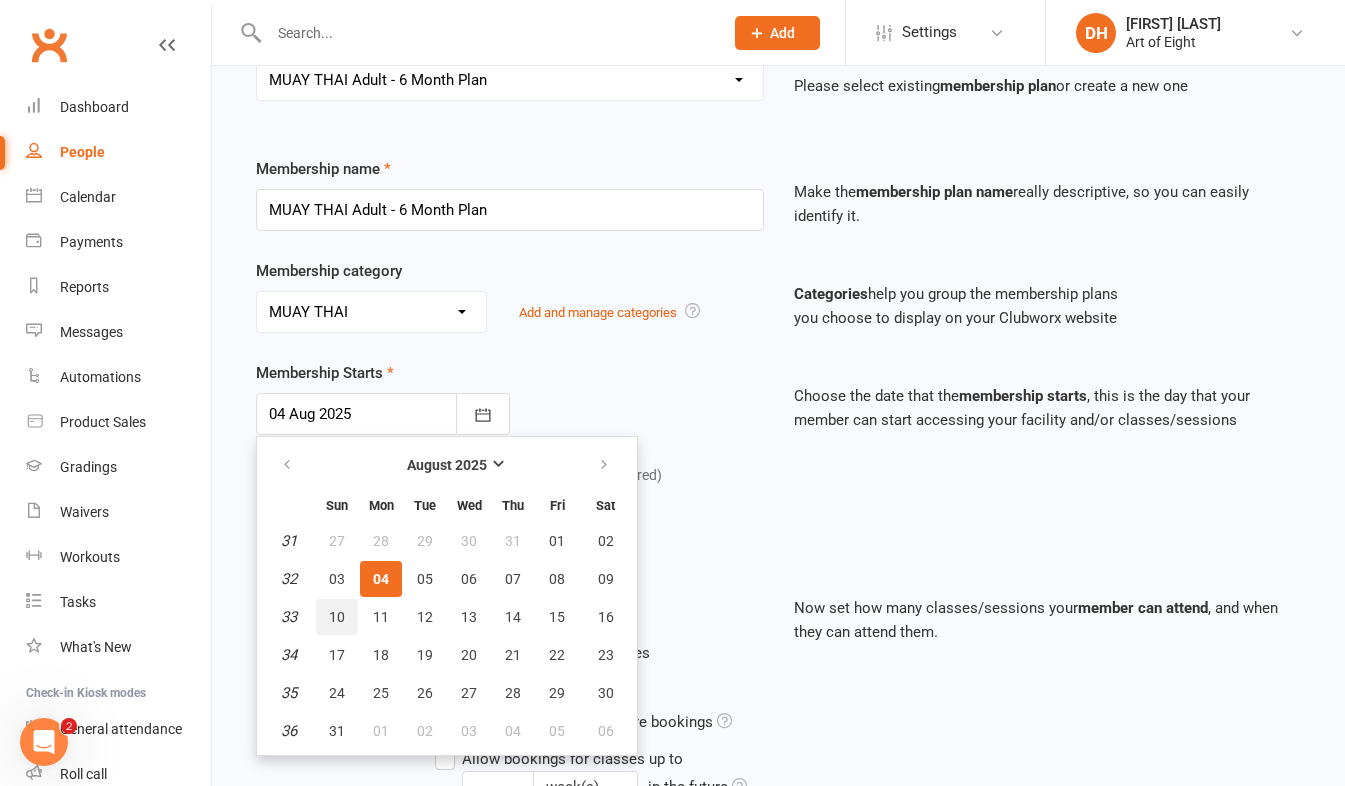 click on "10" at bounding box center [337, 617] 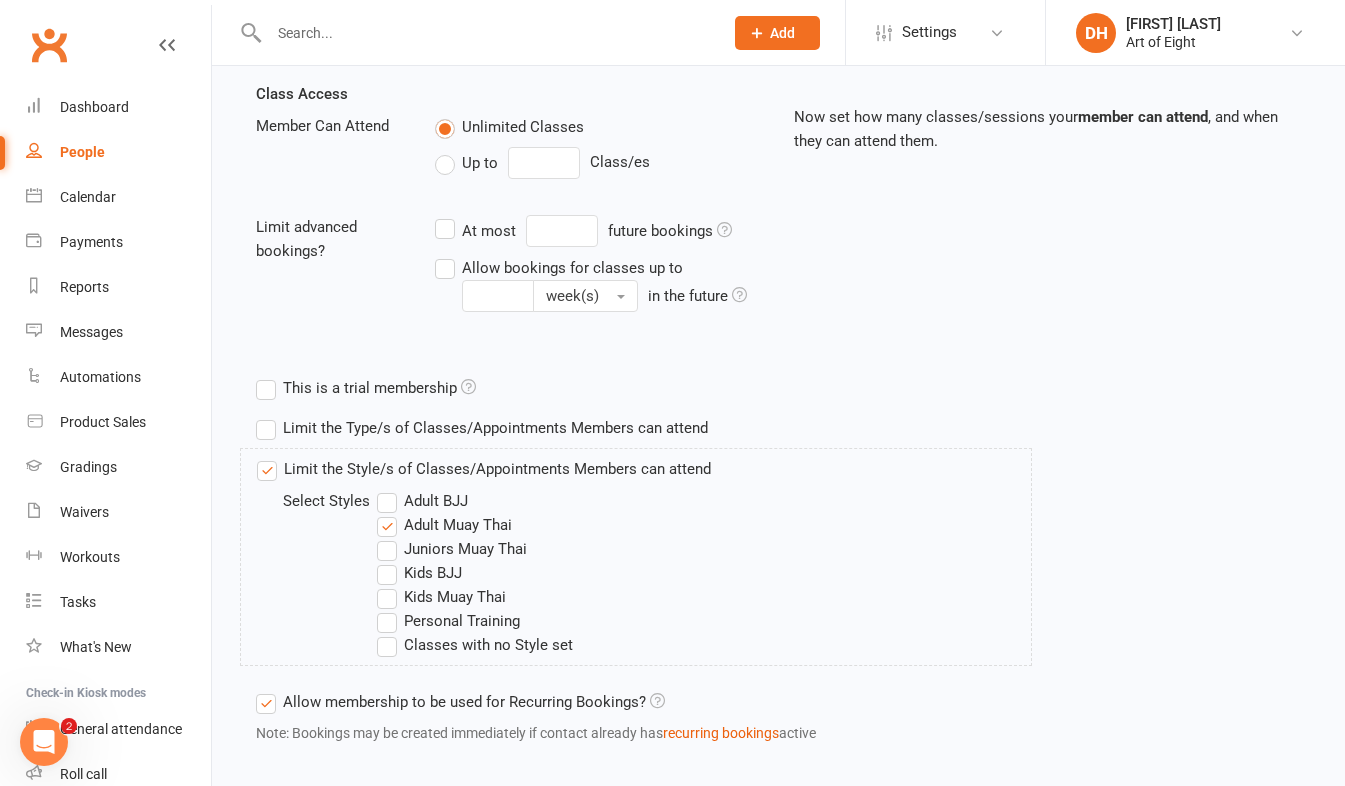 scroll, scrollTop: 796, scrollLeft: 0, axis: vertical 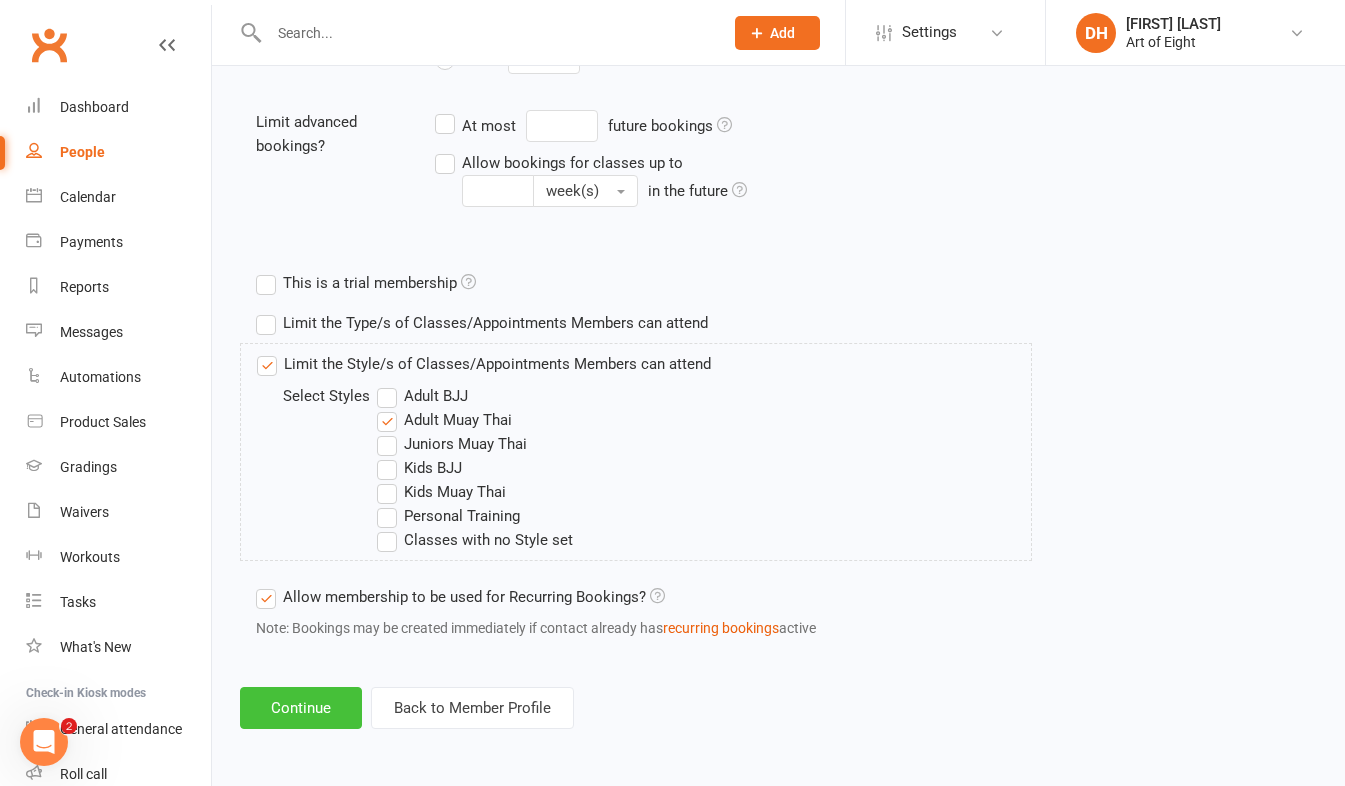 click on "Continue" at bounding box center [301, 708] 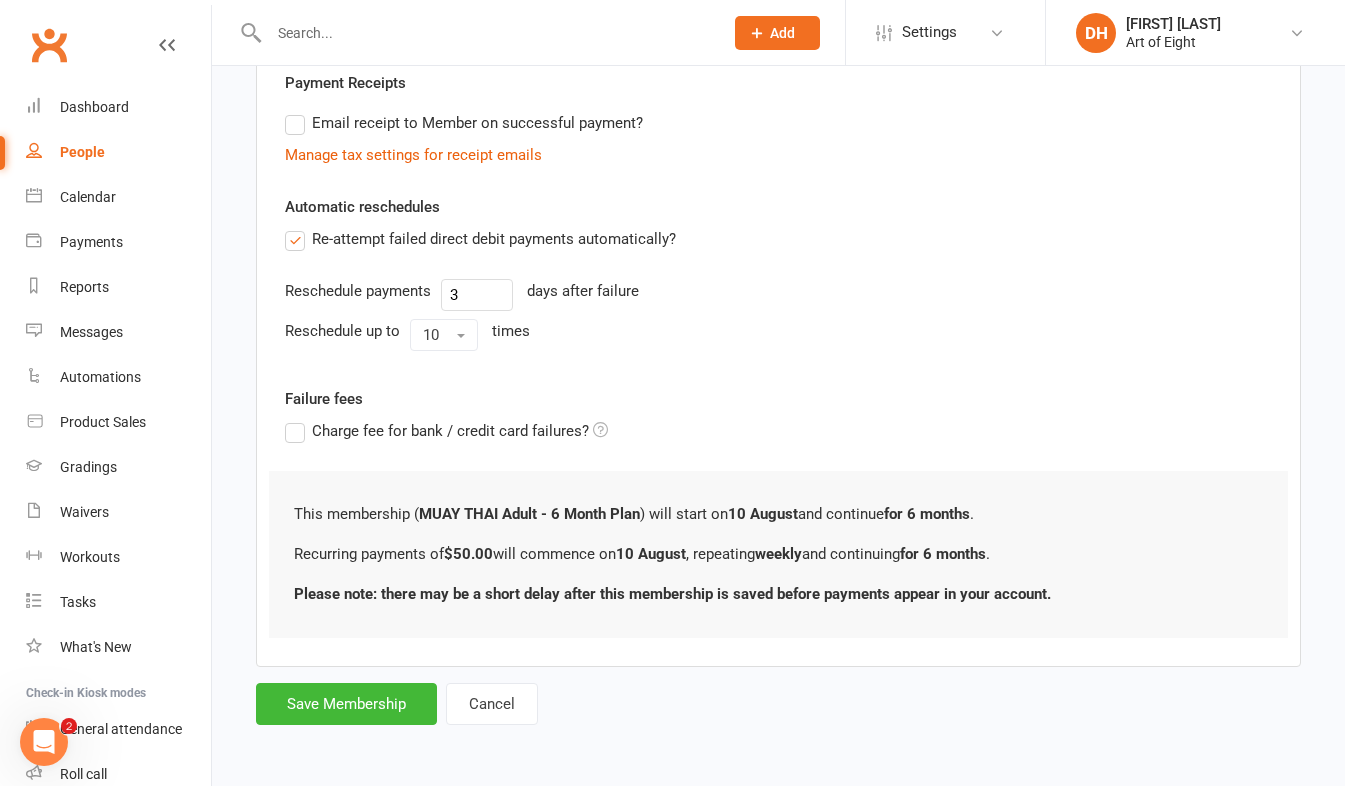 scroll, scrollTop: 0, scrollLeft: 0, axis: both 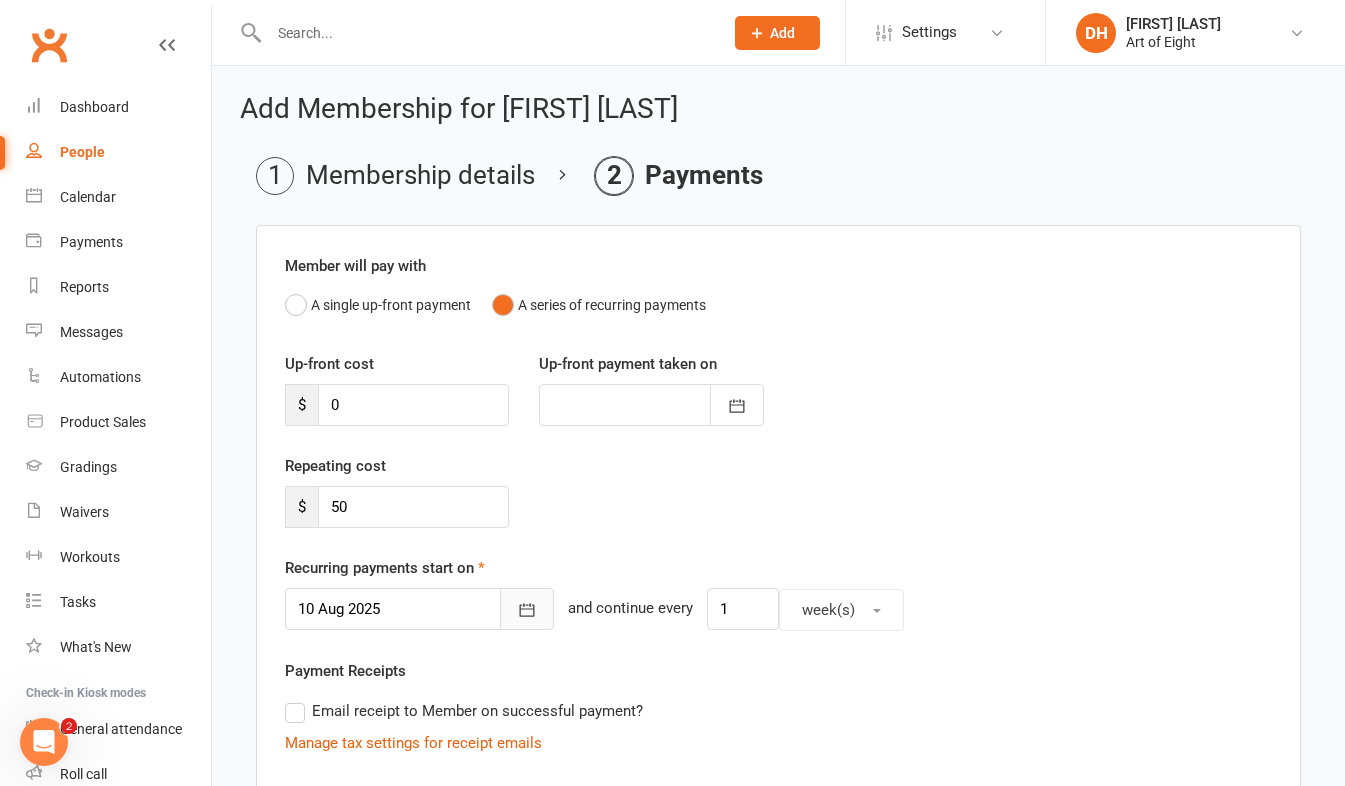 click 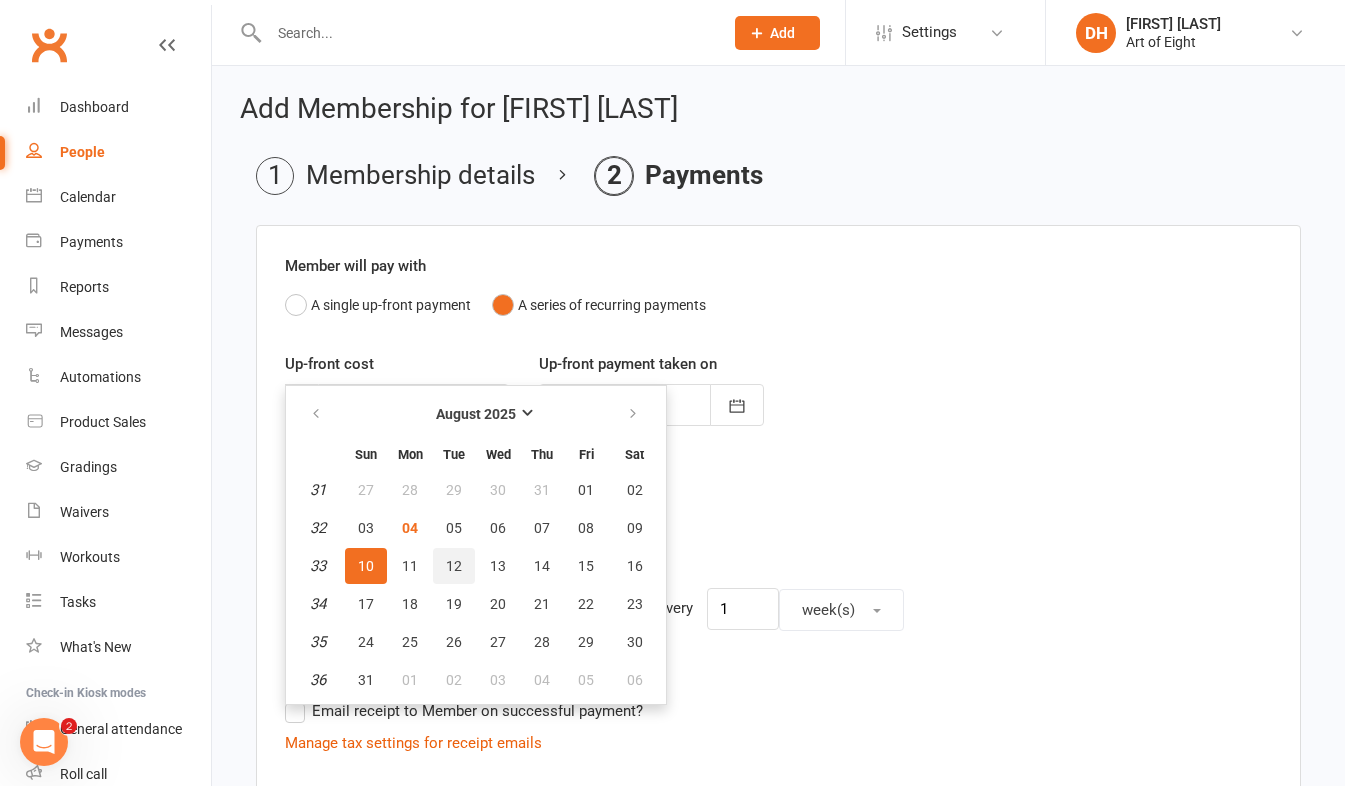 click on "12" at bounding box center (454, 566) 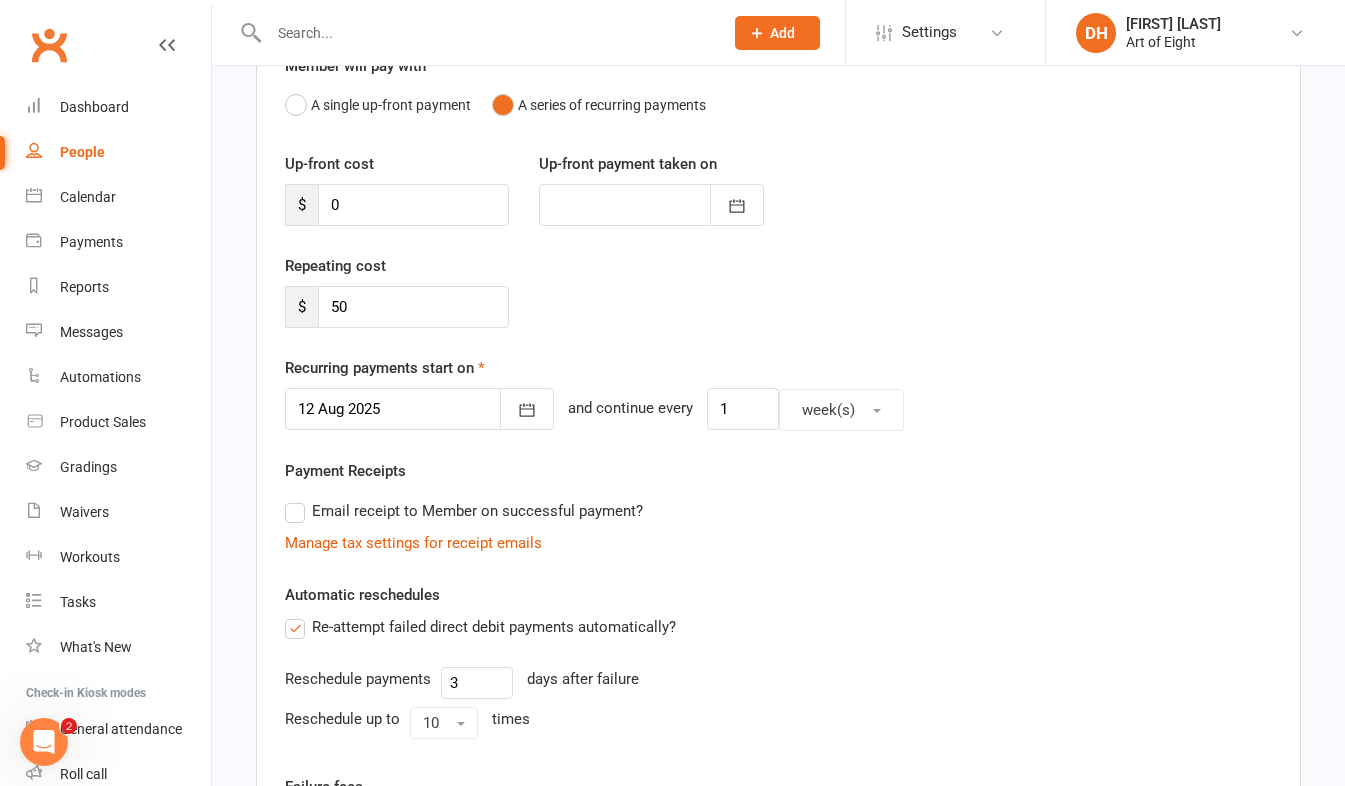 scroll, scrollTop: 588, scrollLeft: 0, axis: vertical 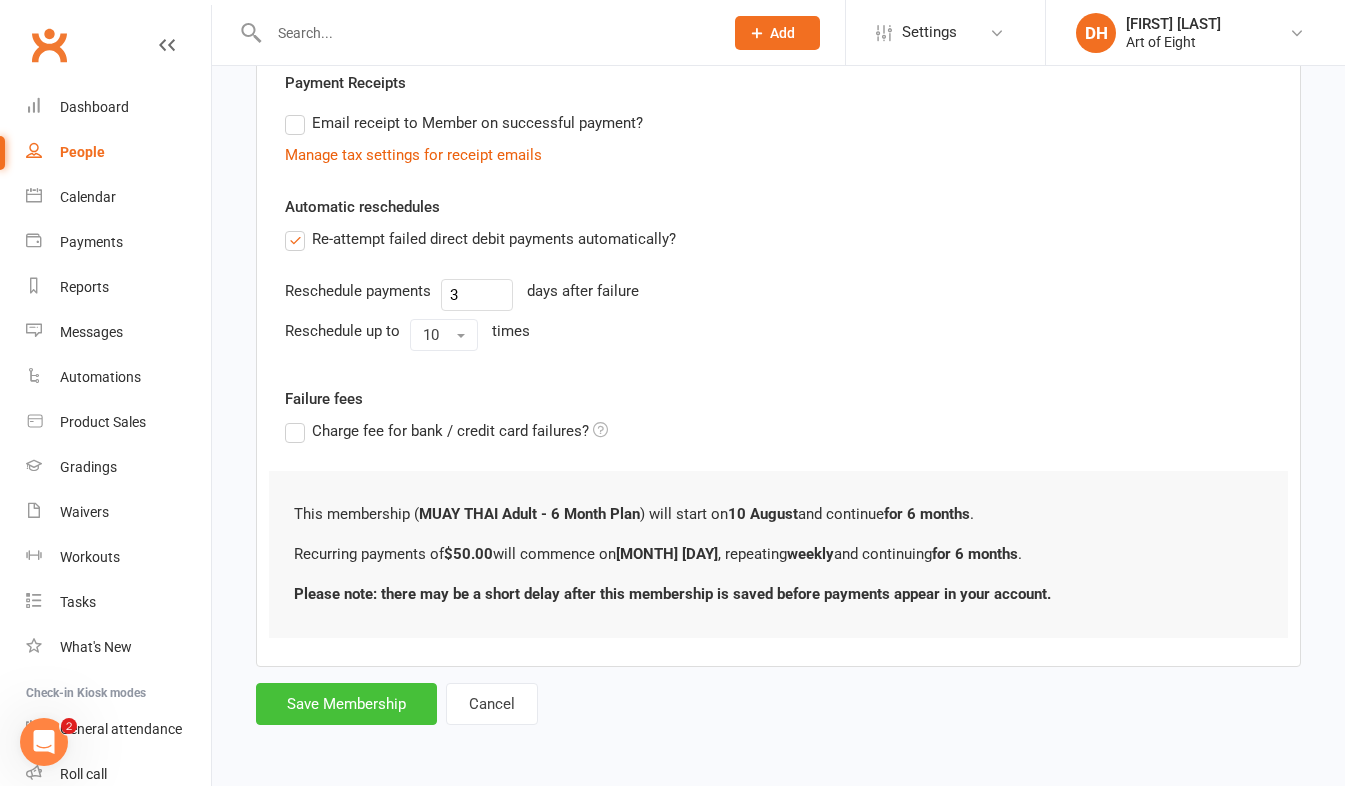 click on "Save Membership" at bounding box center (346, 704) 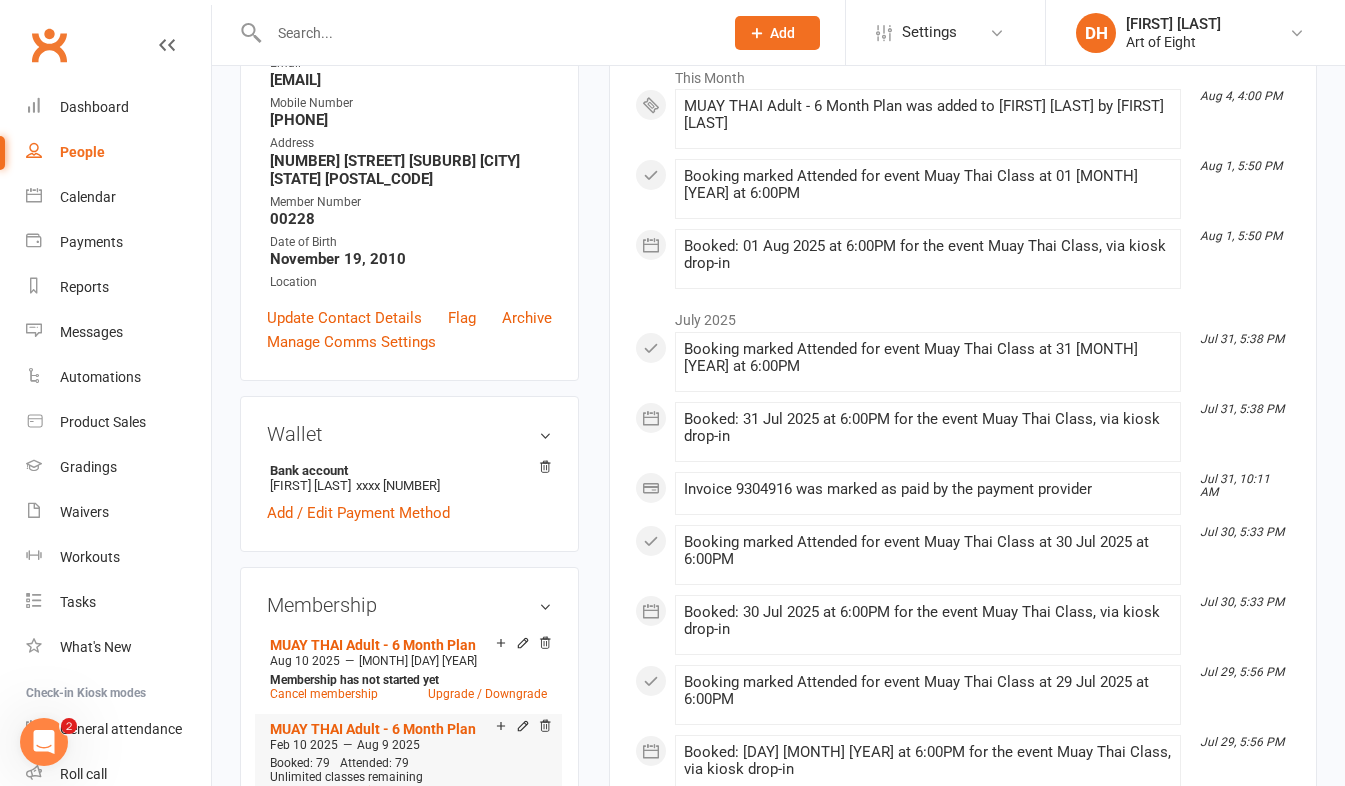 scroll, scrollTop: 0, scrollLeft: 0, axis: both 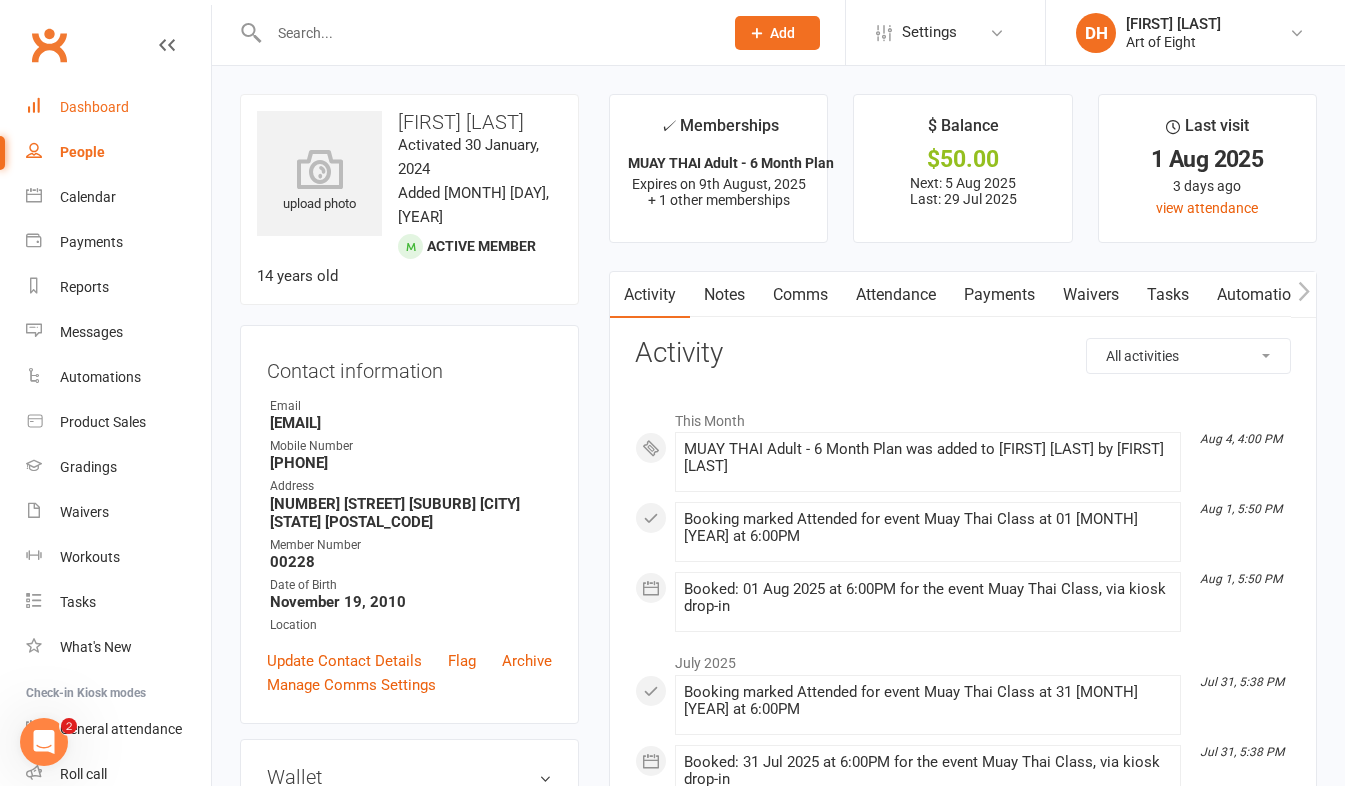 click on "Dashboard" at bounding box center (94, 107) 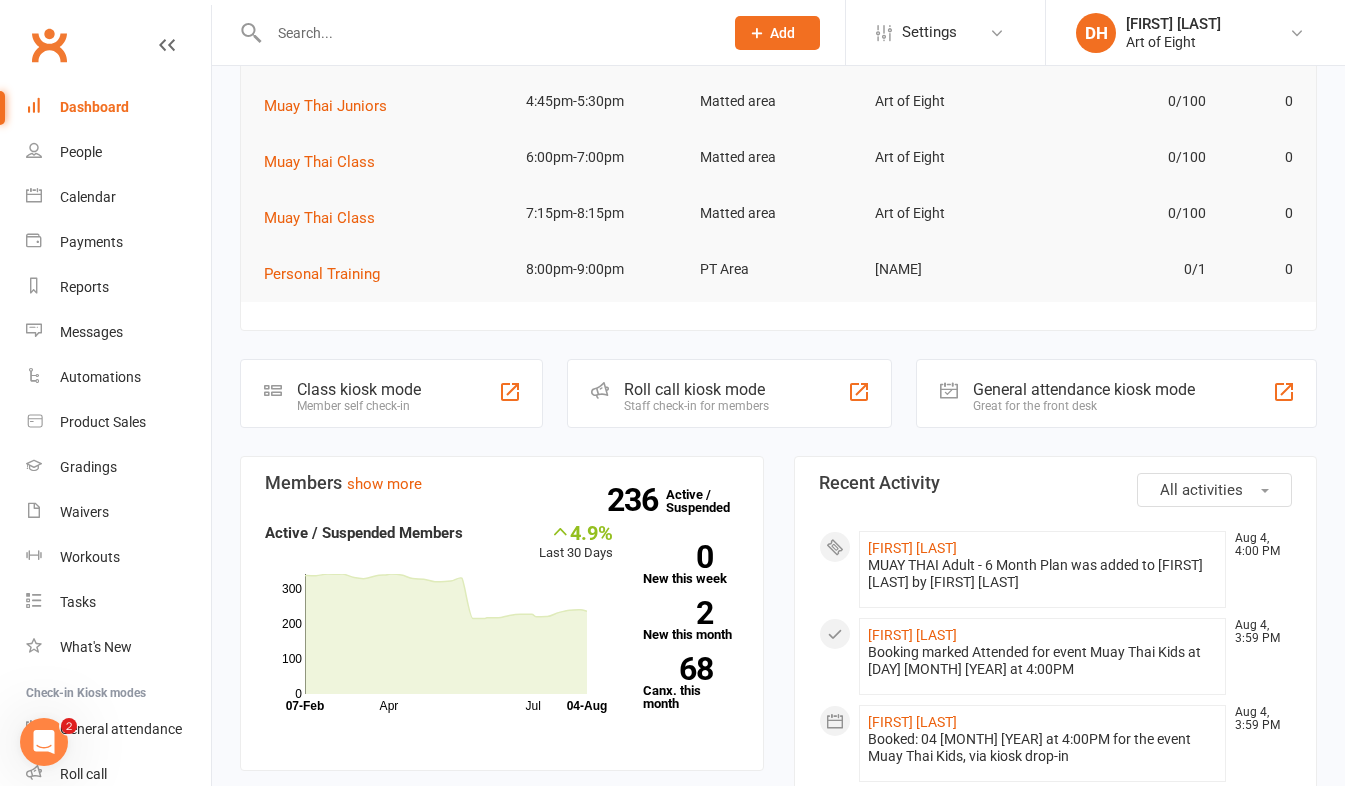 scroll, scrollTop: 400, scrollLeft: 0, axis: vertical 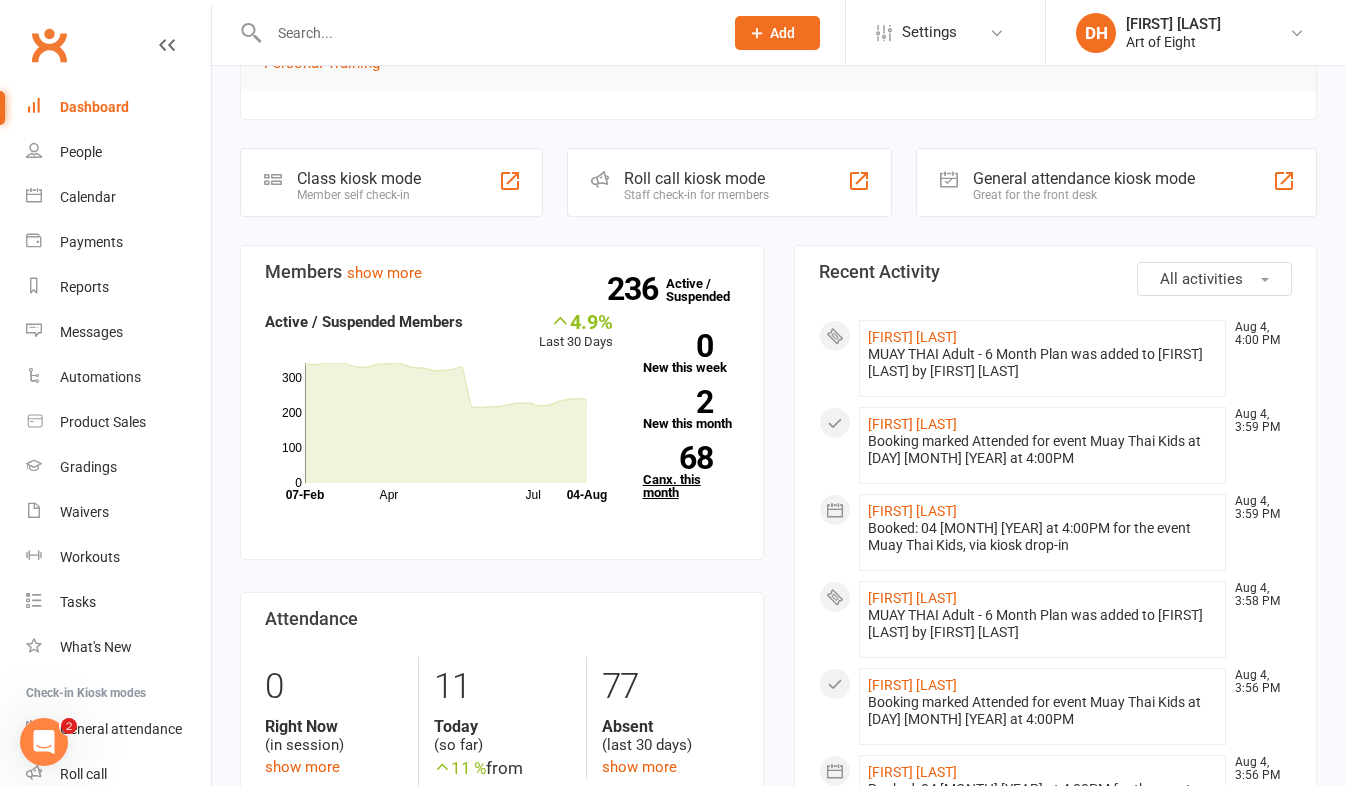 click on "68 Canx. this month" at bounding box center (691, 472) 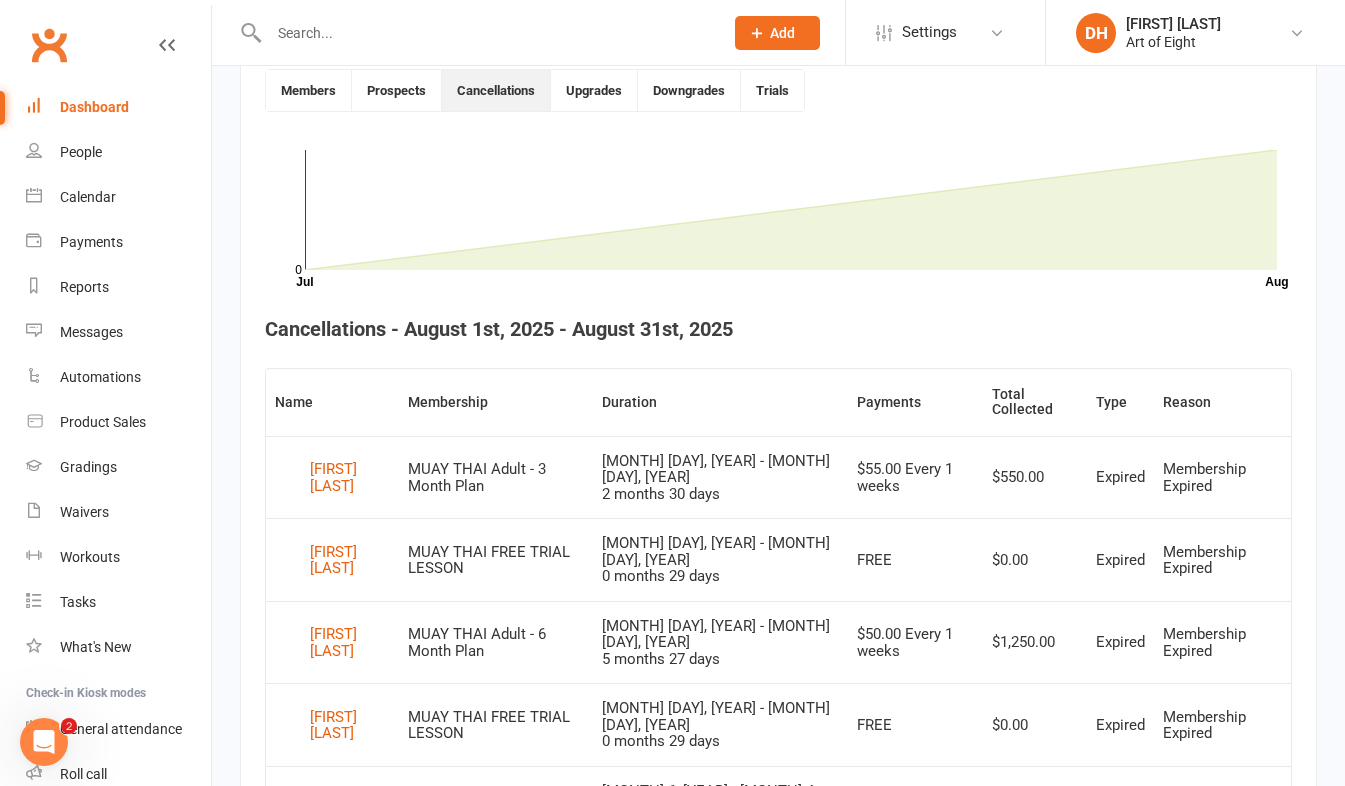 scroll, scrollTop: 346, scrollLeft: 0, axis: vertical 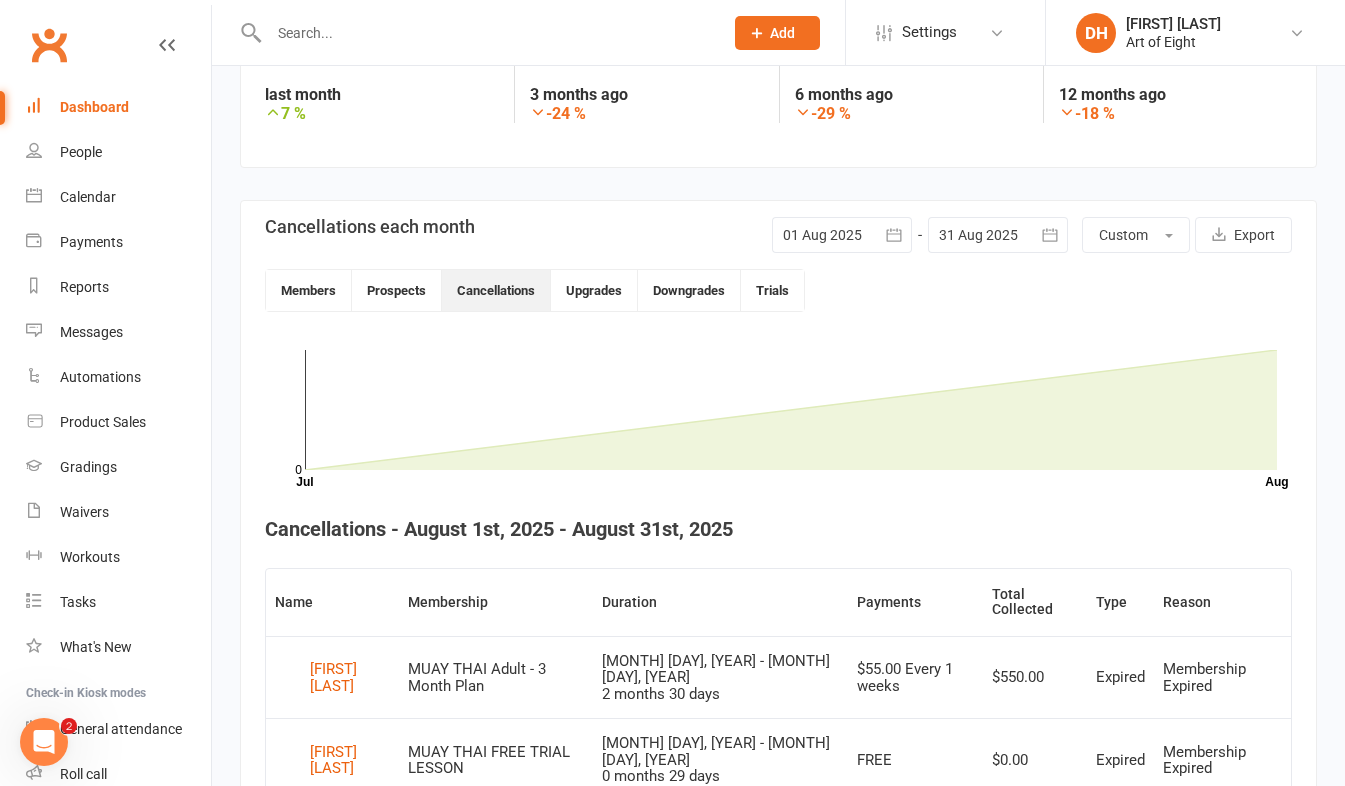 click 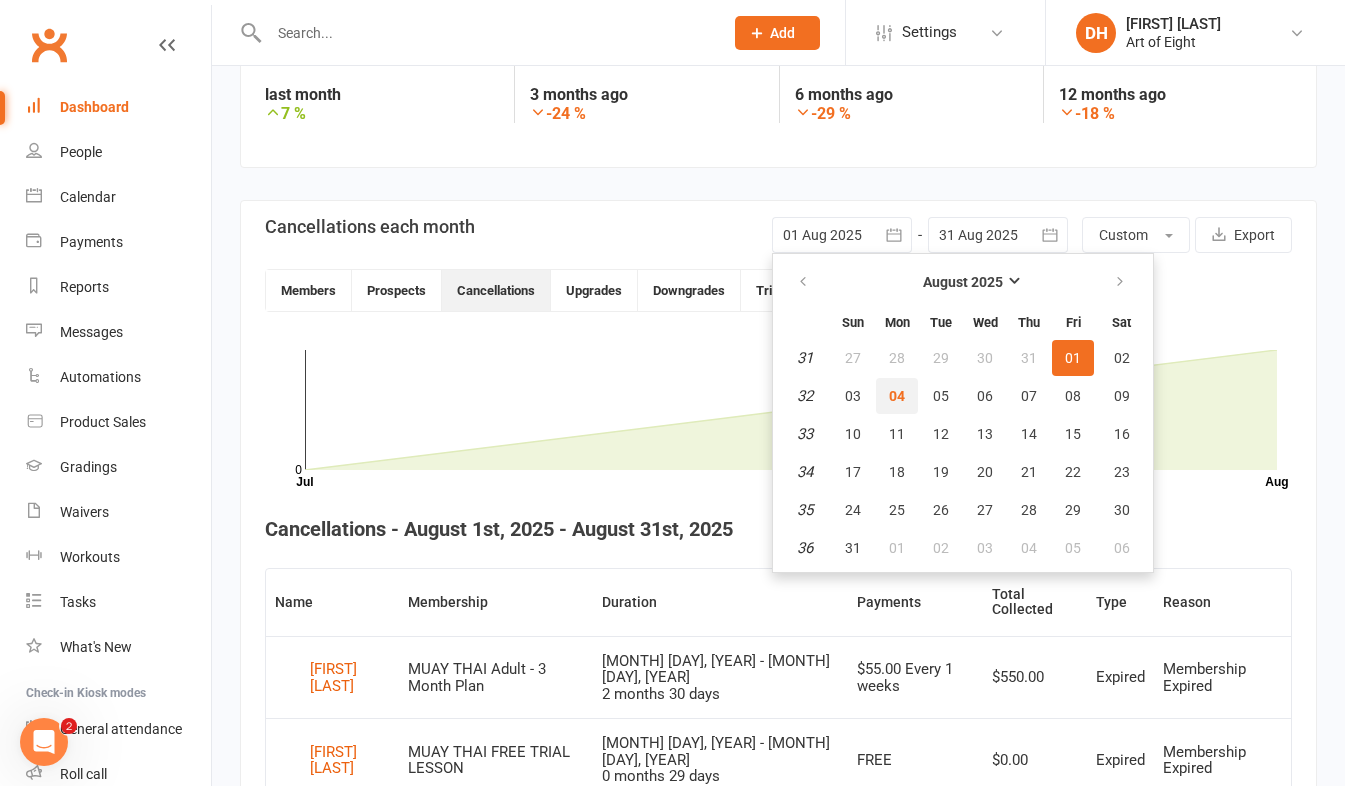 click on "04" at bounding box center [897, 396] 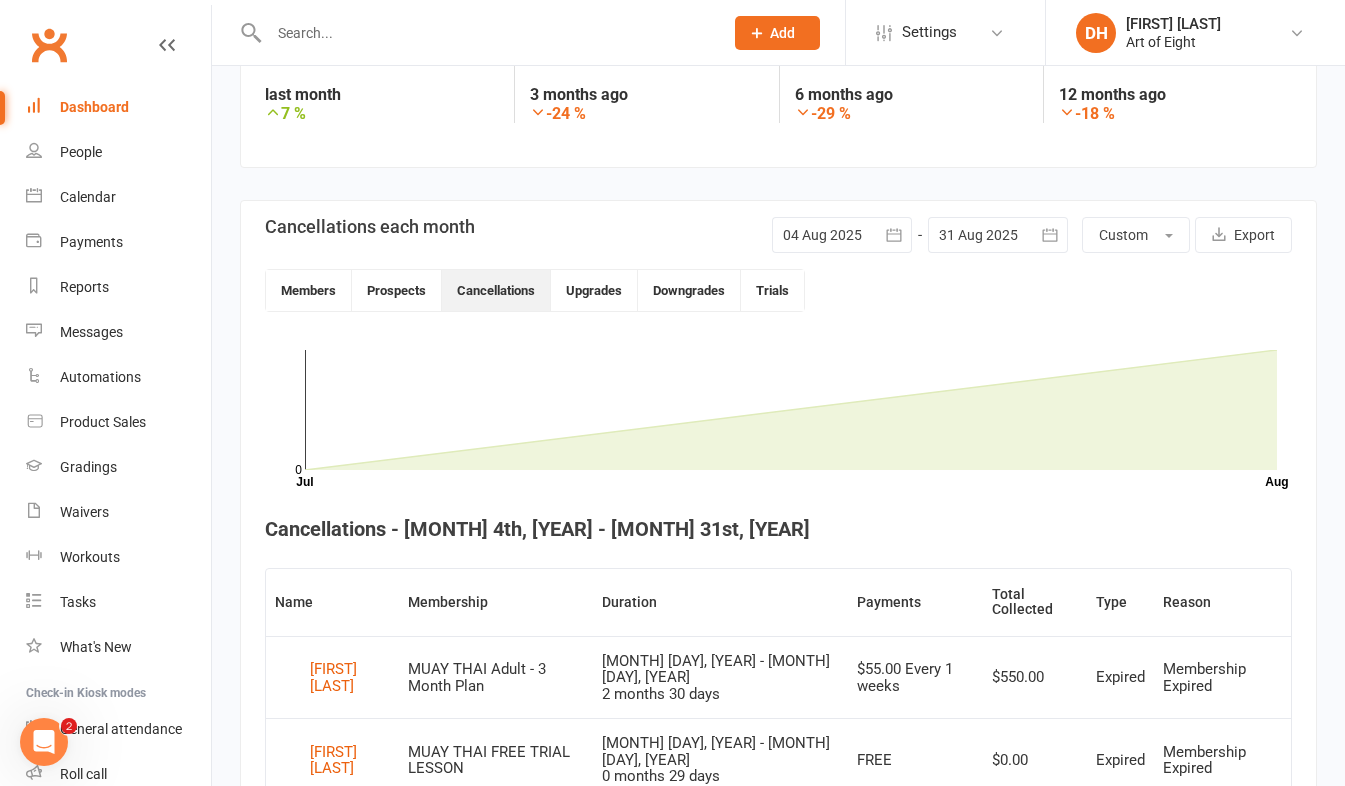 click 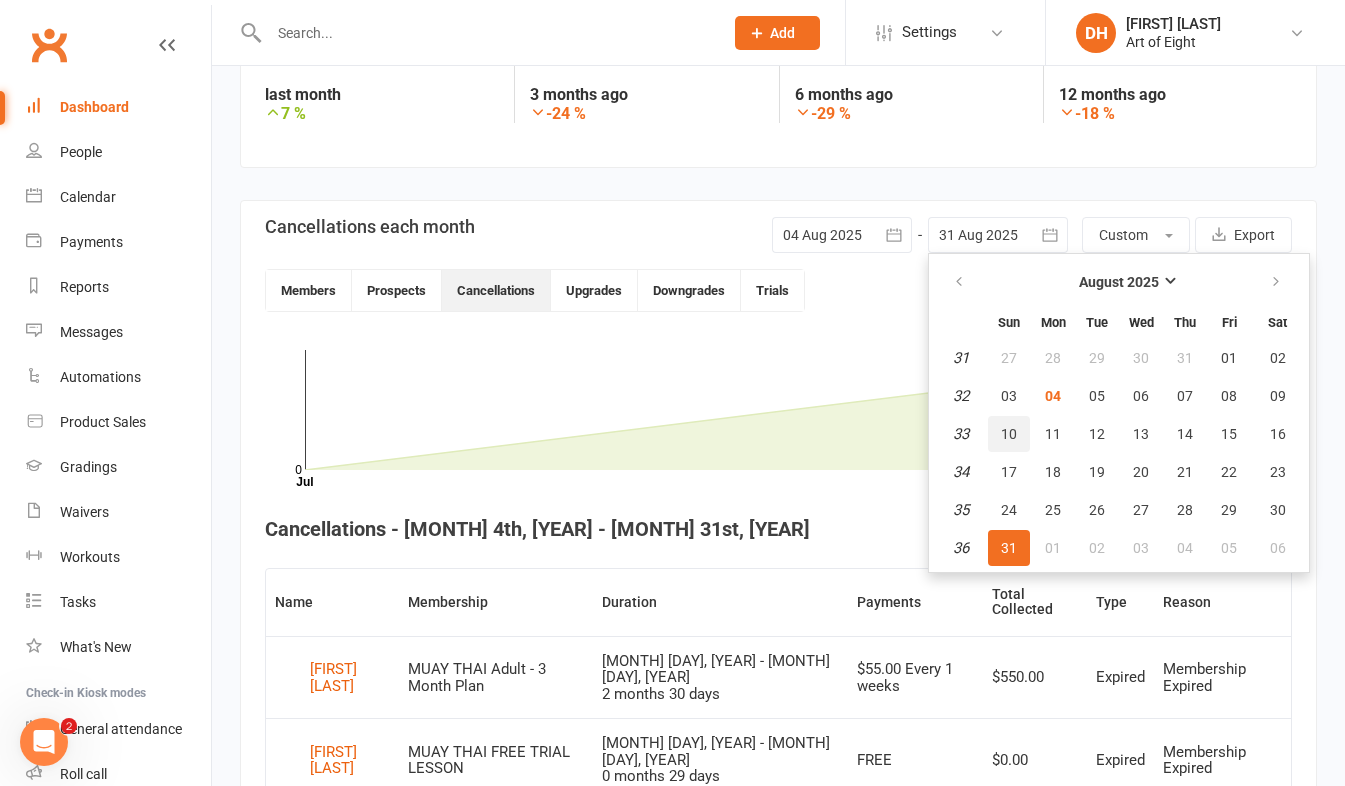 click on "10" at bounding box center [1009, 434] 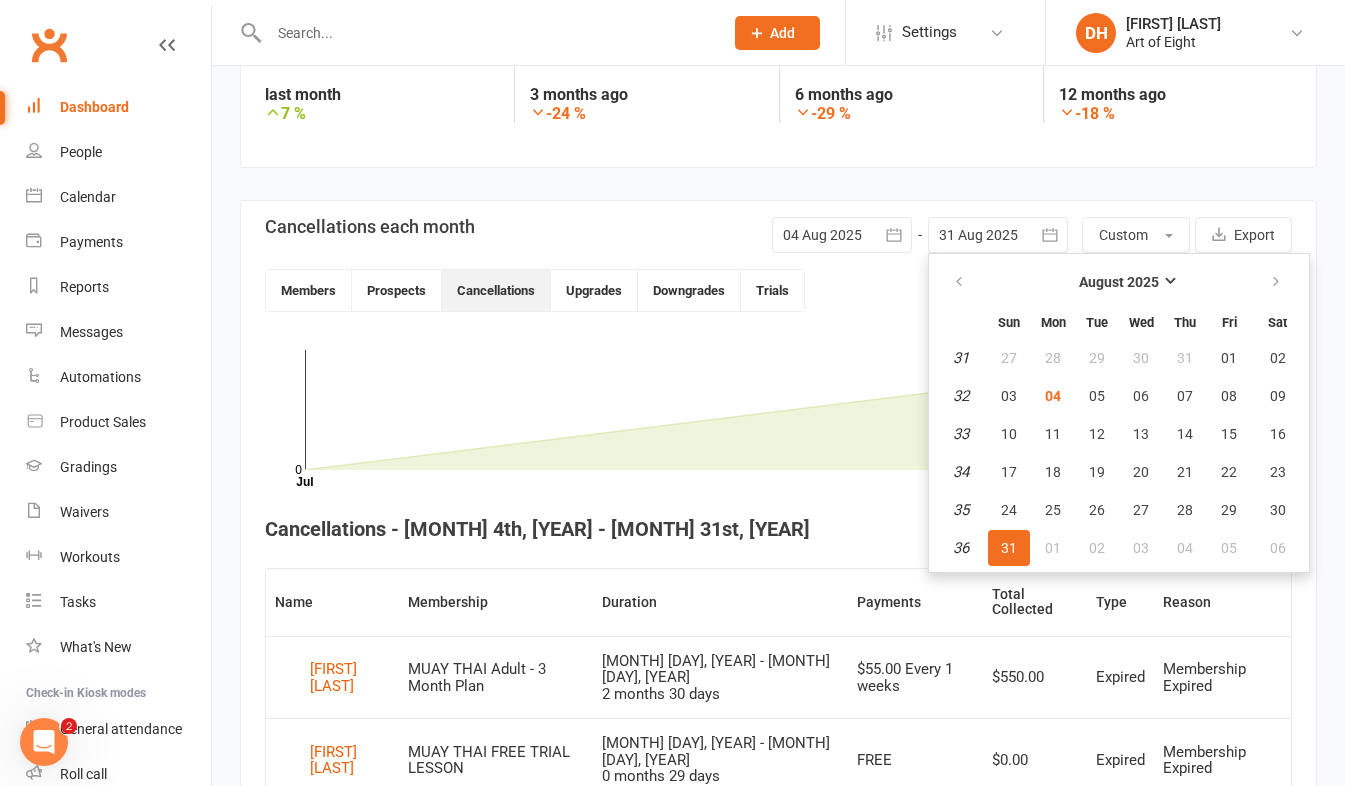 type on "10 Aug 2025" 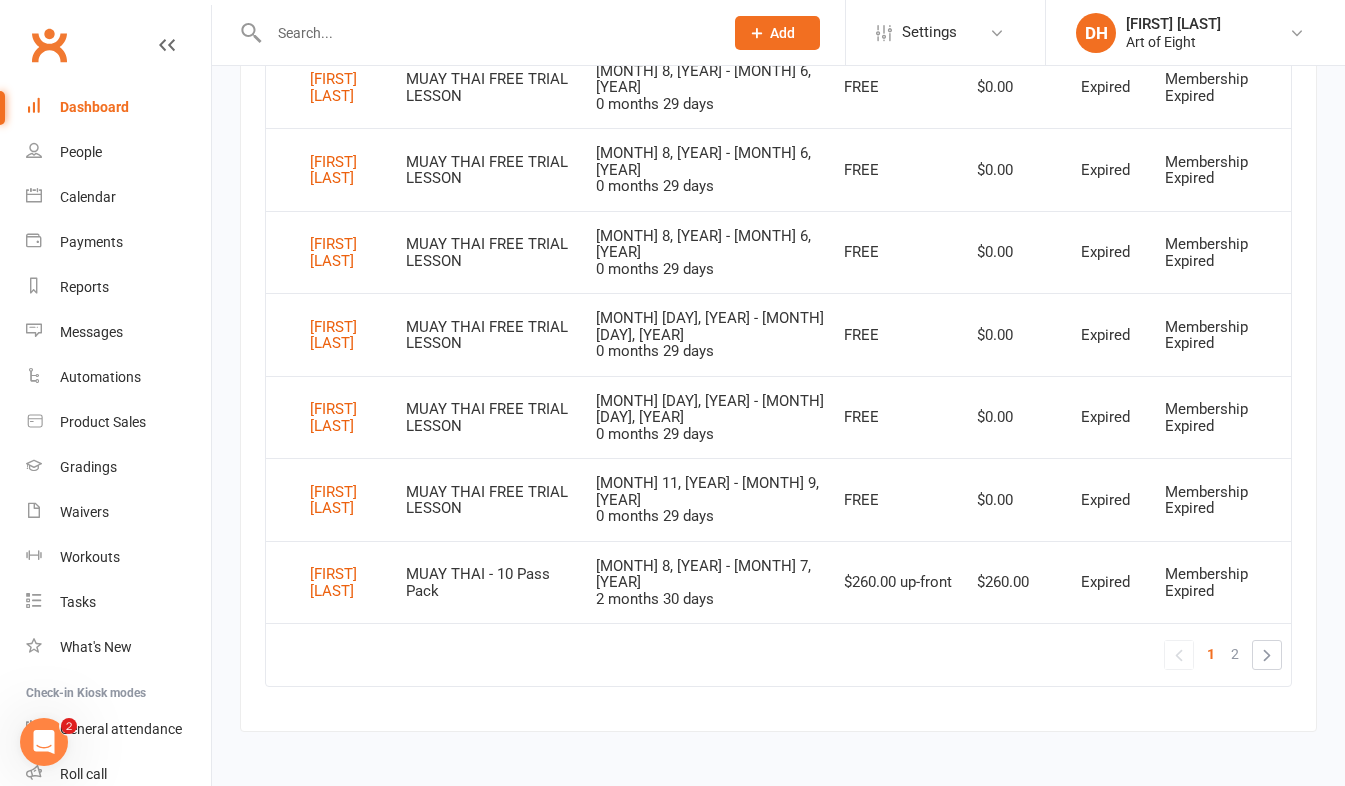 scroll, scrollTop: 1603, scrollLeft: 0, axis: vertical 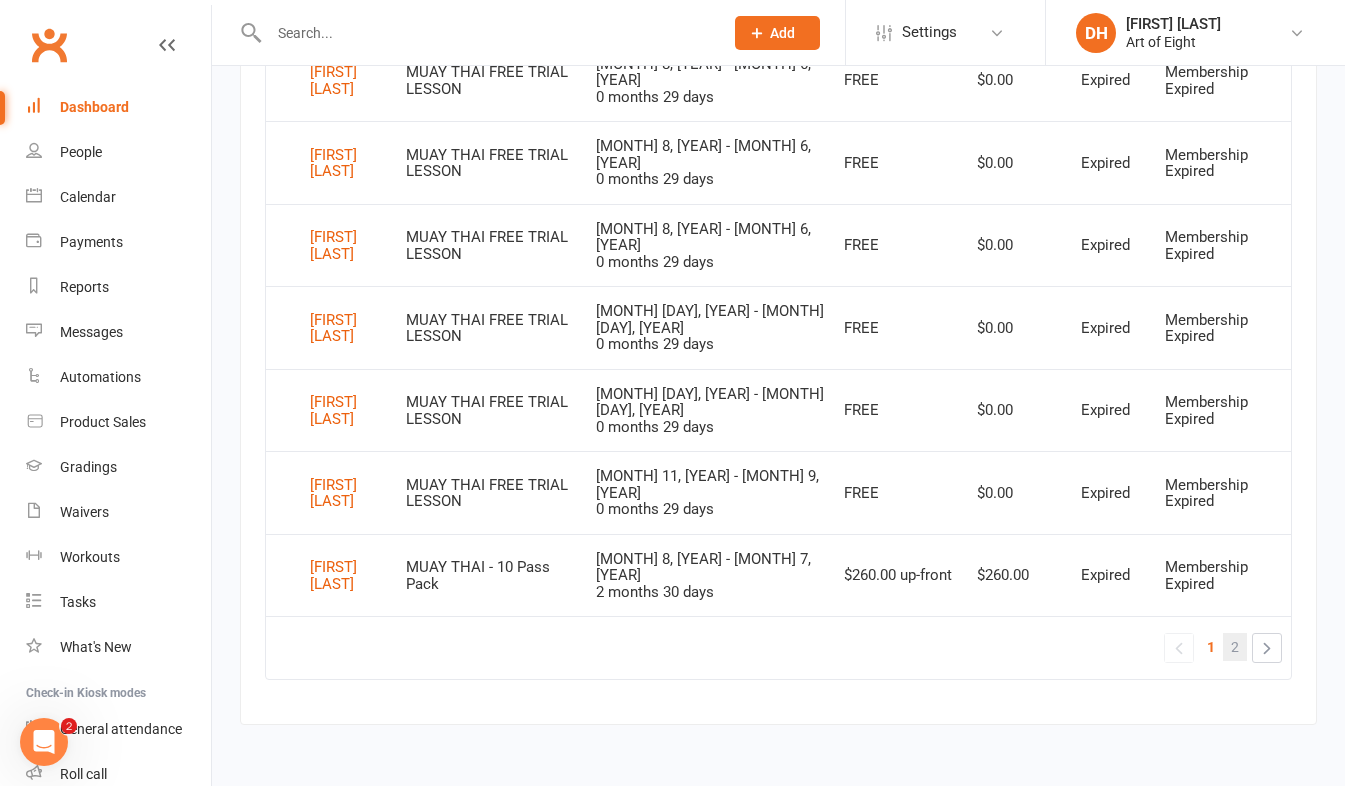 click on "2" at bounding box center [1235, 647] 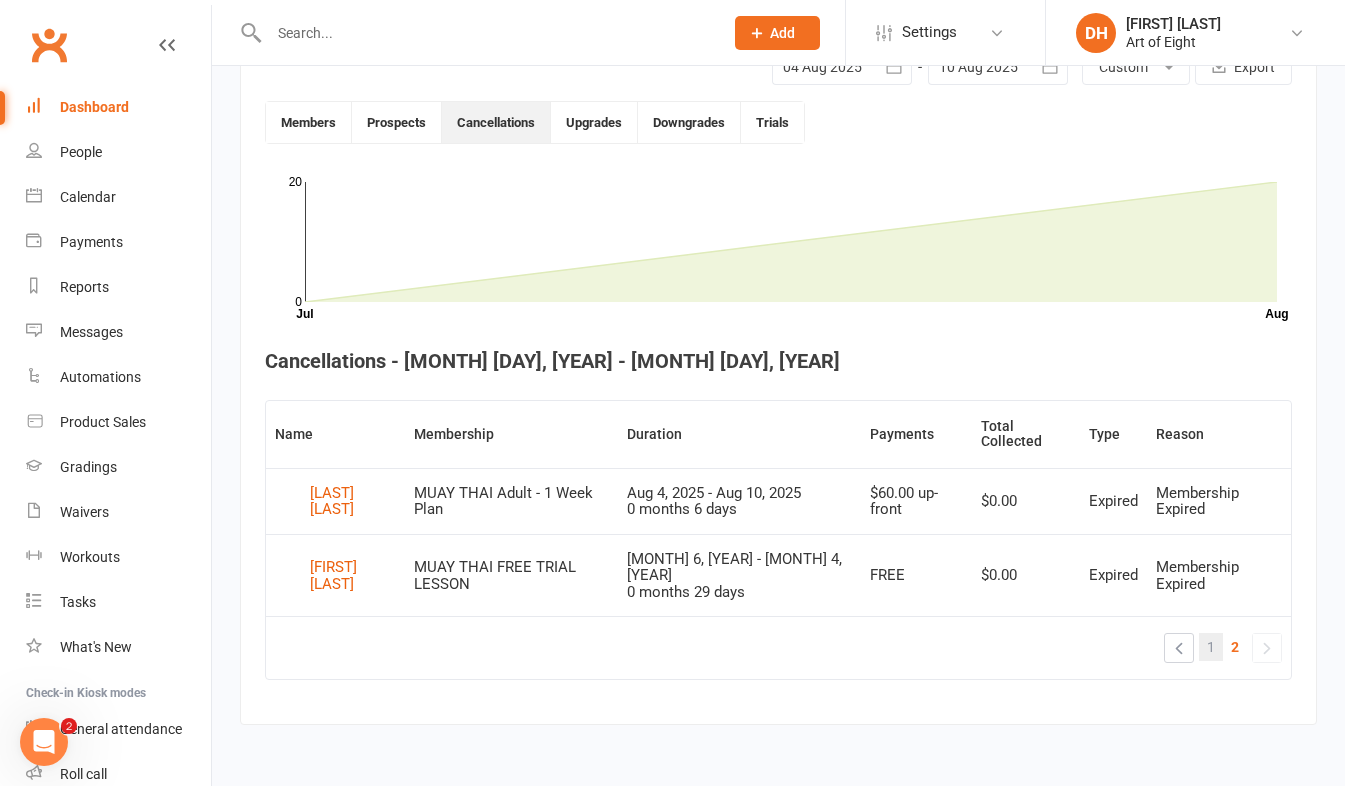 click on "1" at bounding box center (1211, 647) 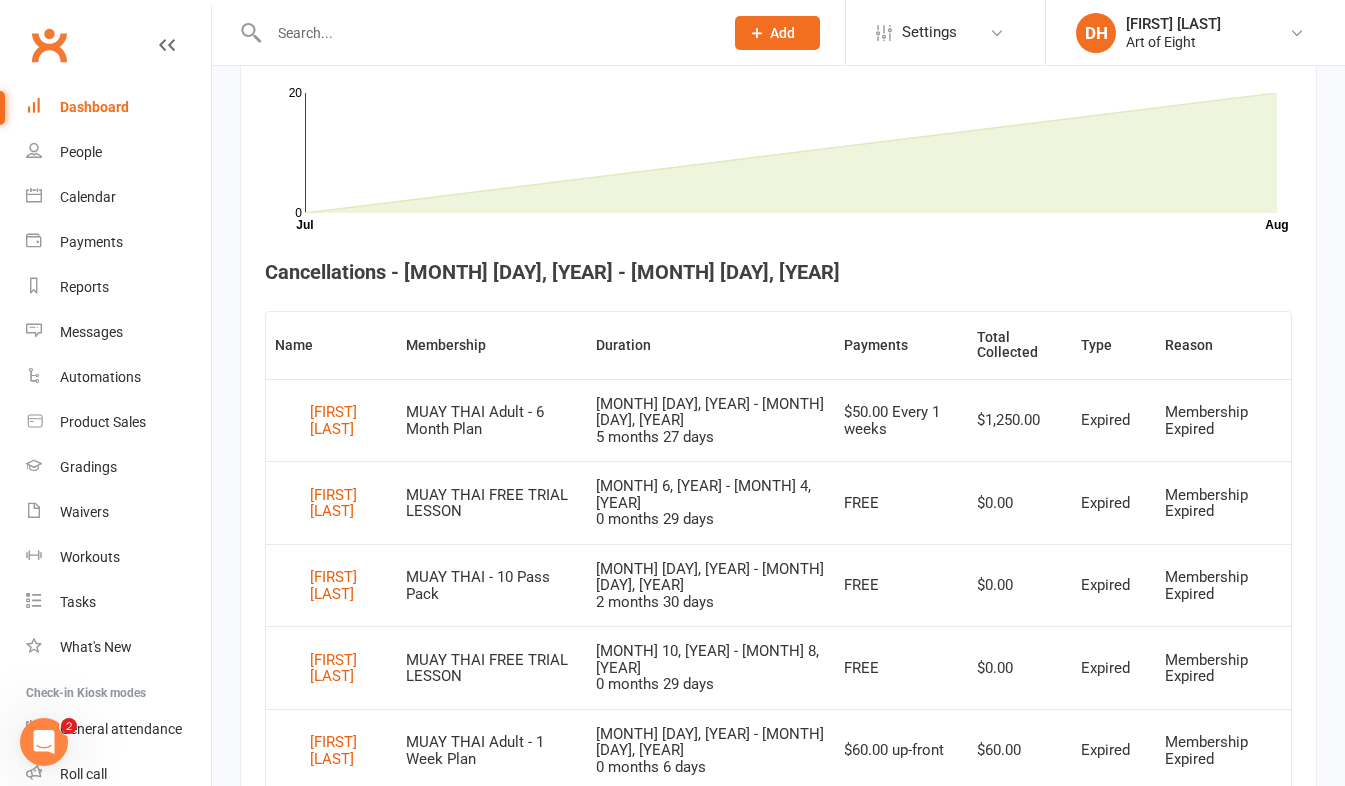 scroll, scrollTop: 314, scrollLeft: 0, axis: vertical 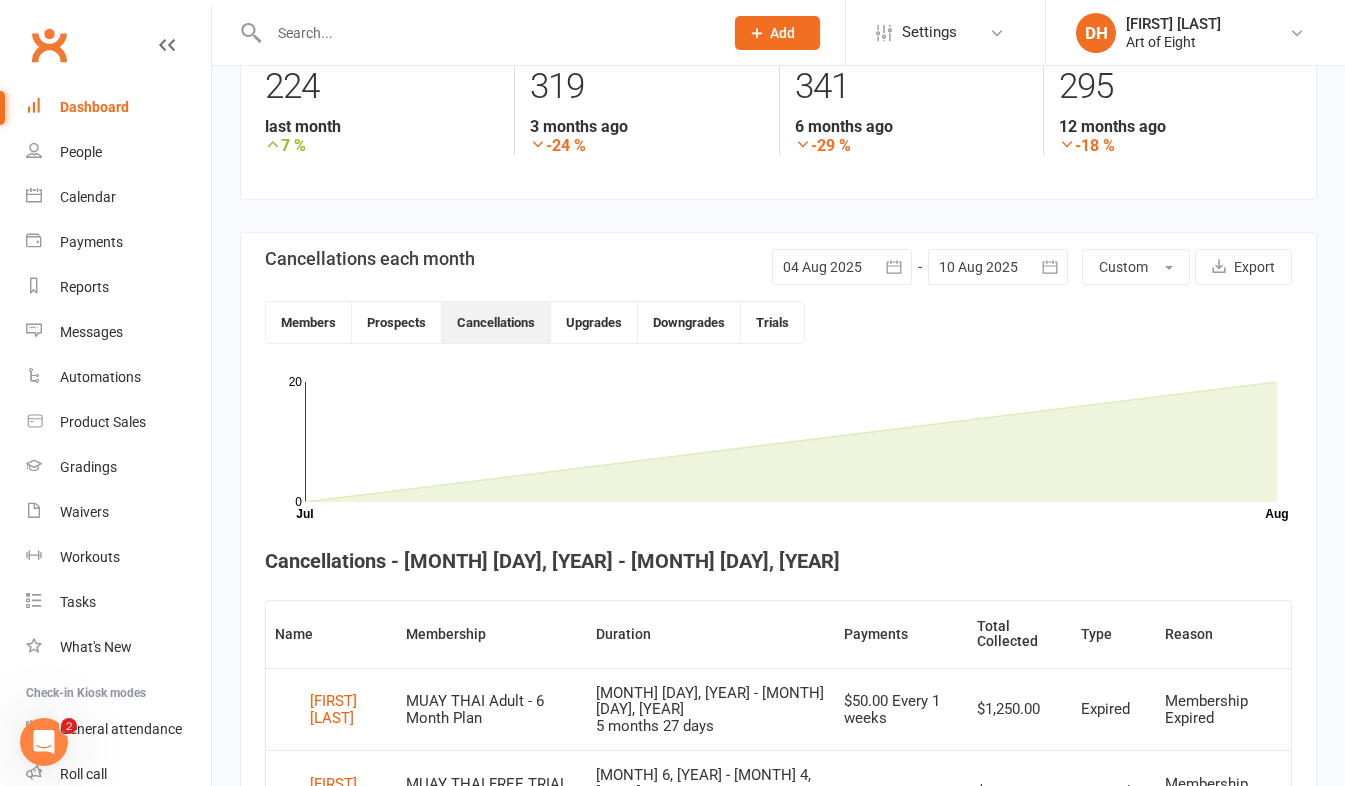 click on "Dashboard" at bounding box center [94, 107] 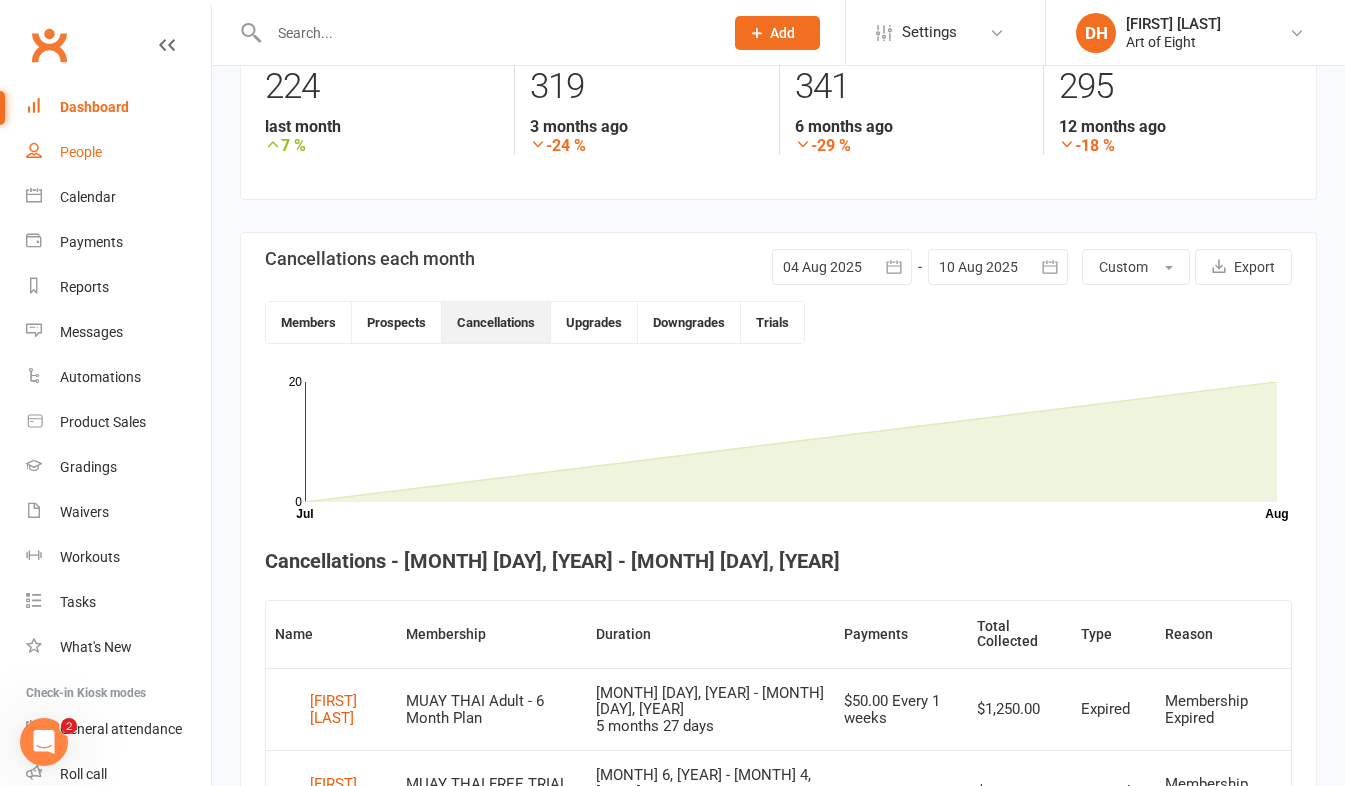 scroll, scrollTop: 0, scrollLeft: 0, axis: both 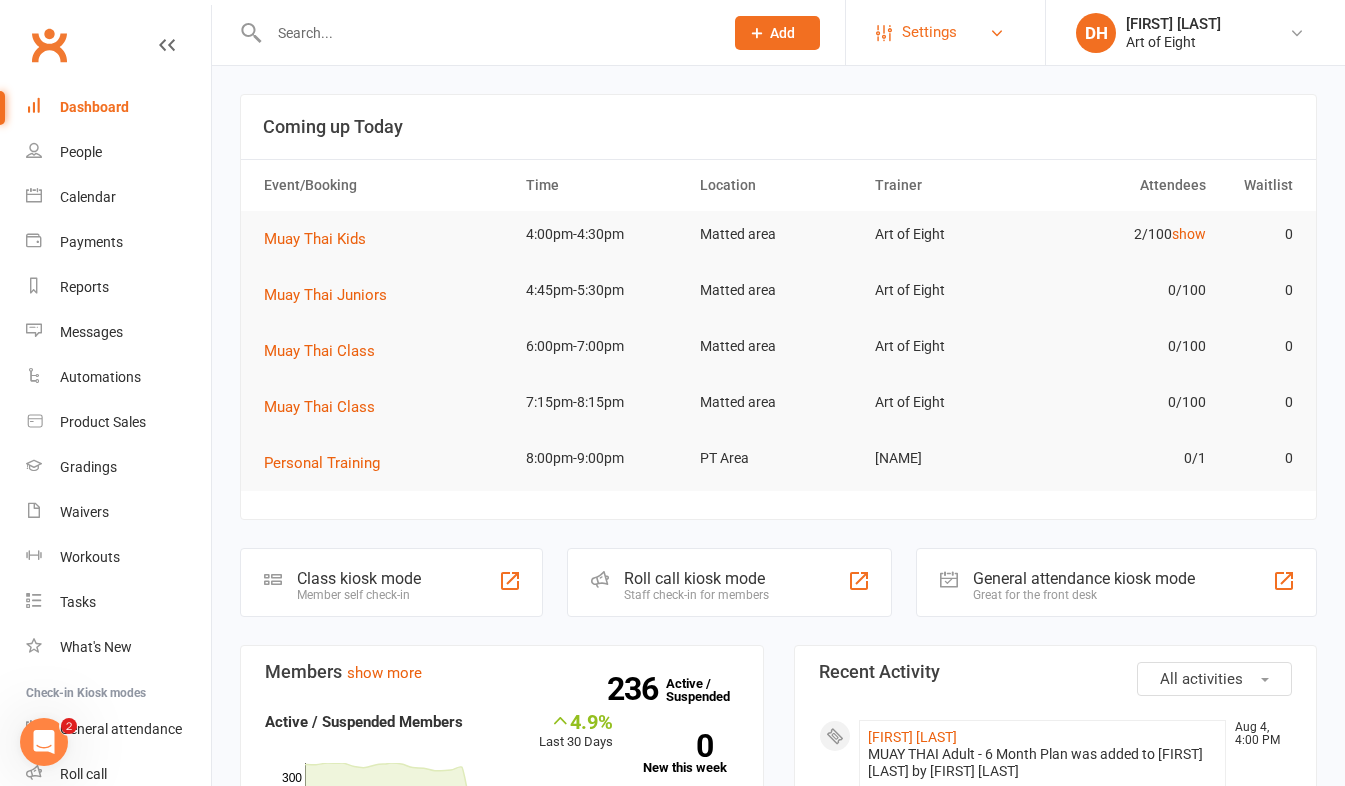 click on "Settings" at bounding box center [945, 32] 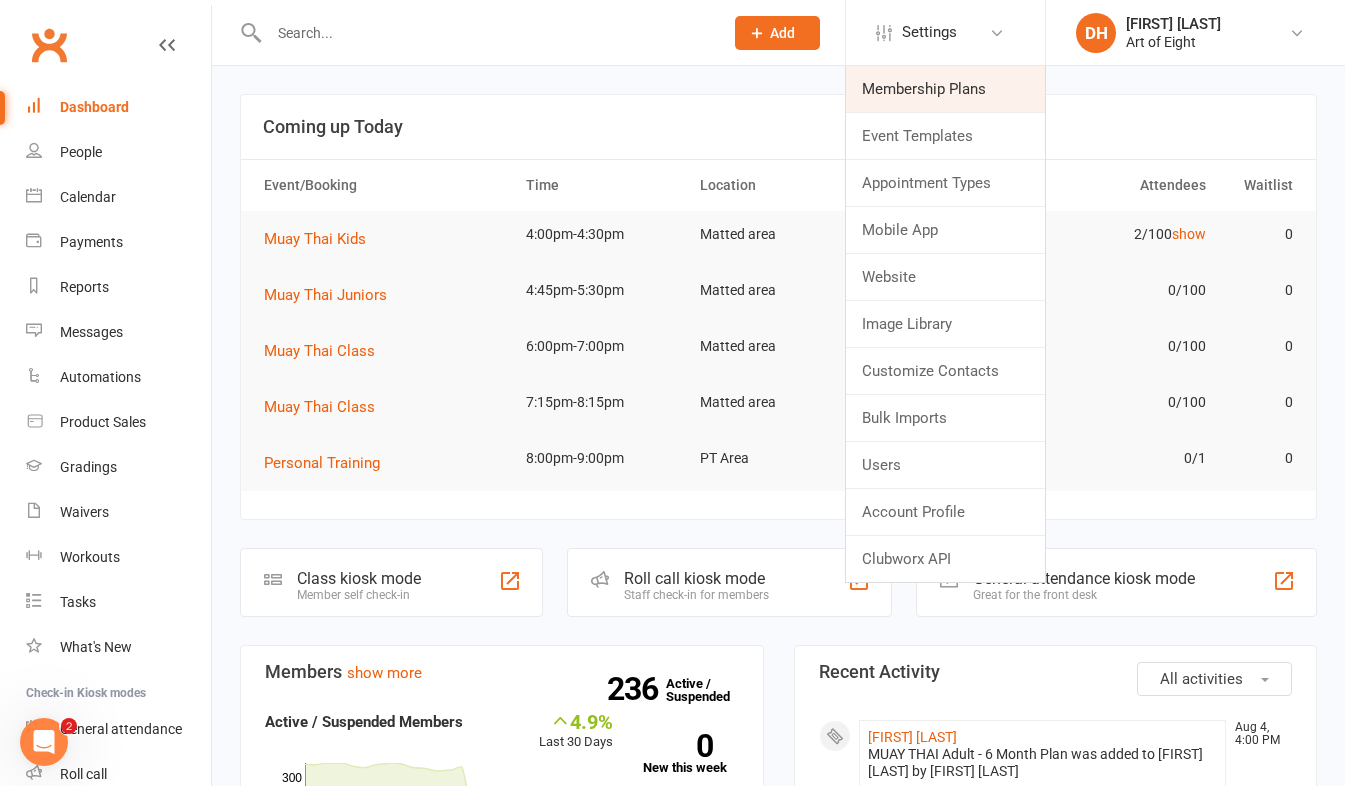 click on "Membership Plans" at bounding box center (945, 89) 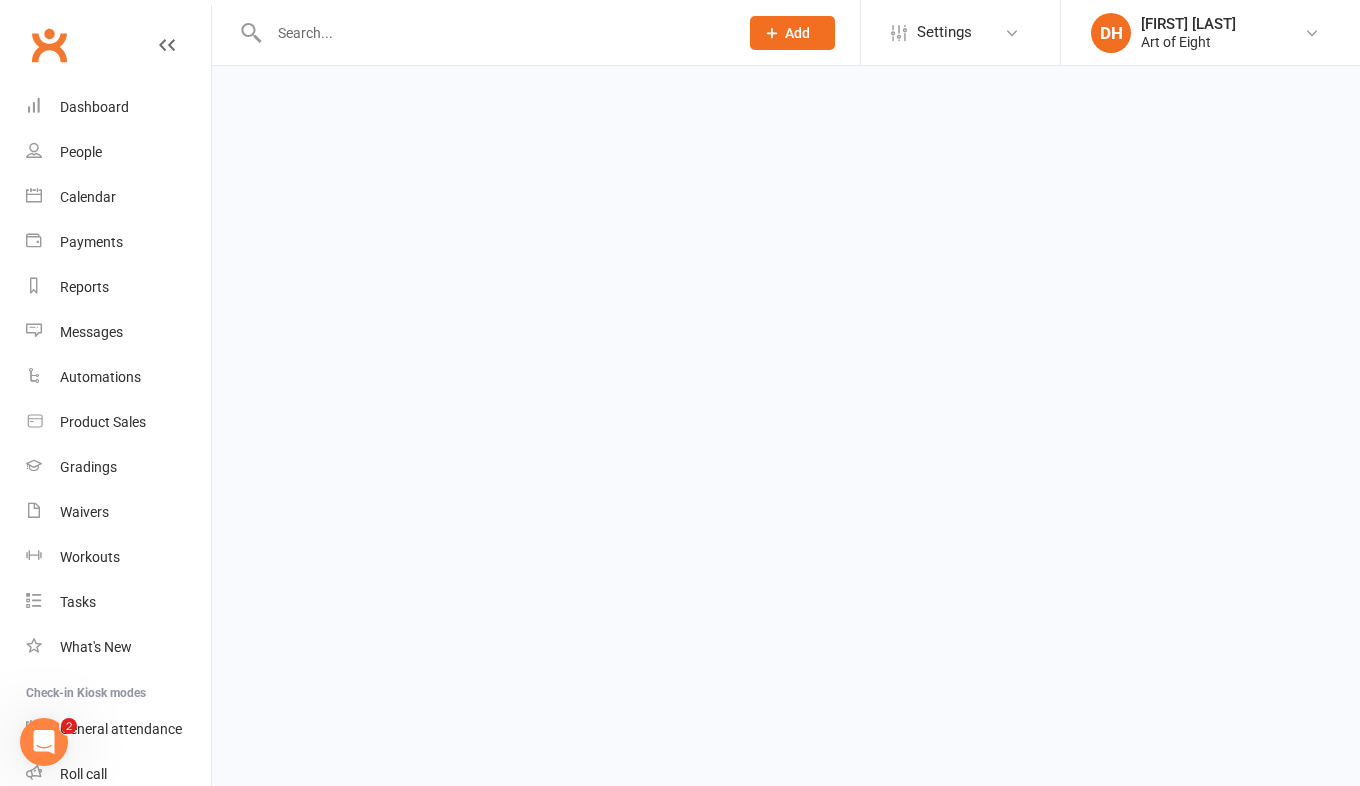 select on "[ID]" 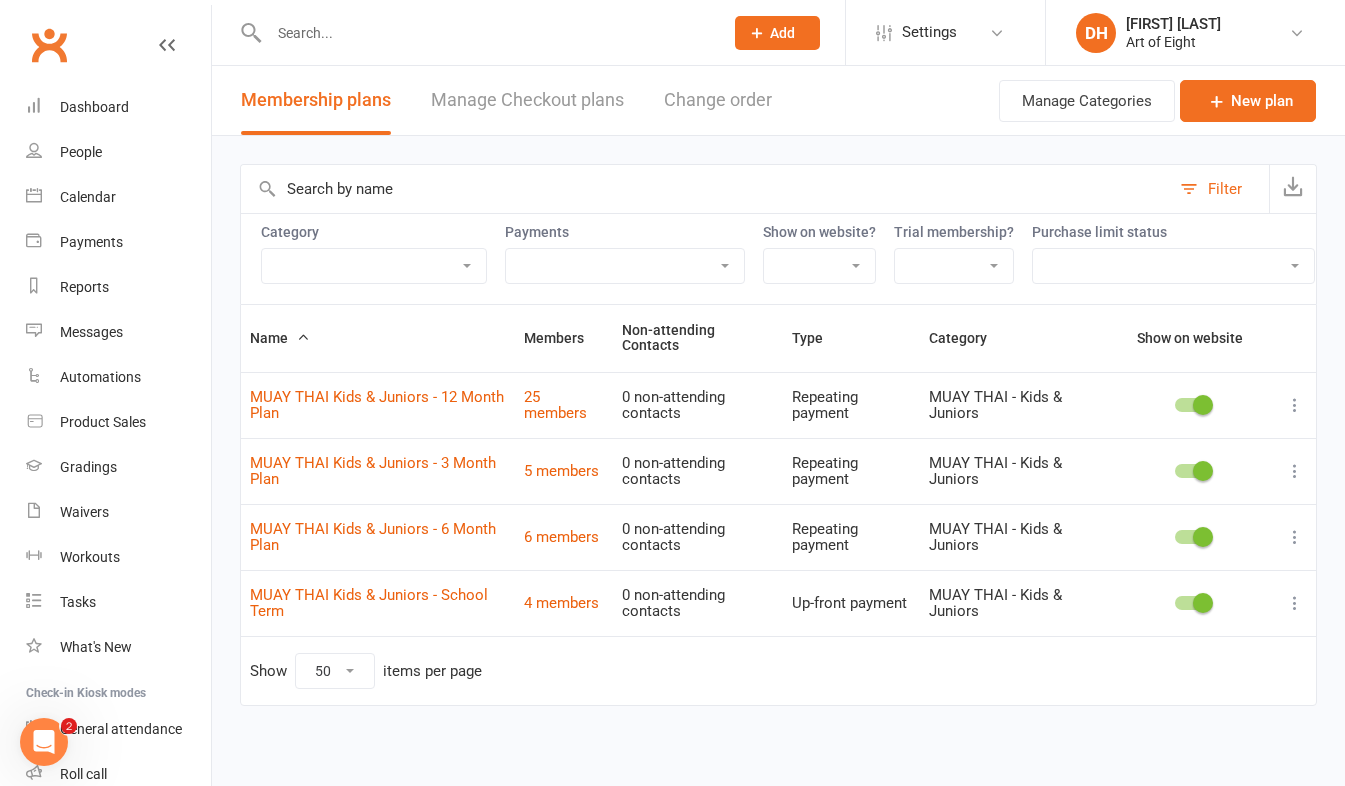 click on "BJJ/MMA BJJ/MMA - Kids & Juniors MUAY THAI MUAY THAI - Kids & Juniors Personal Training PREMIUM PREMIUM - Kids & Juniors" at bounding box center [374, 266] 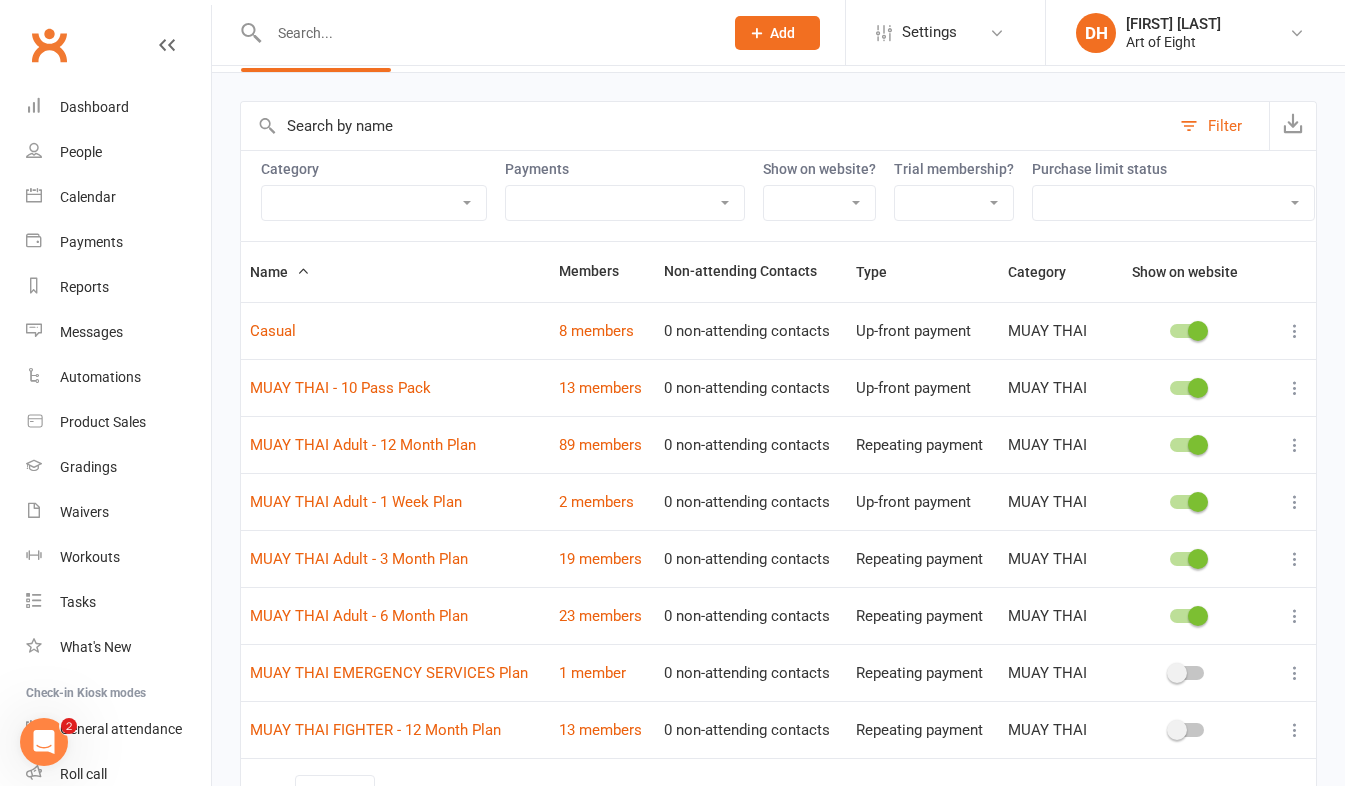 scroll, scrollTop: 100, scrollLeft: 0, axis: vertical 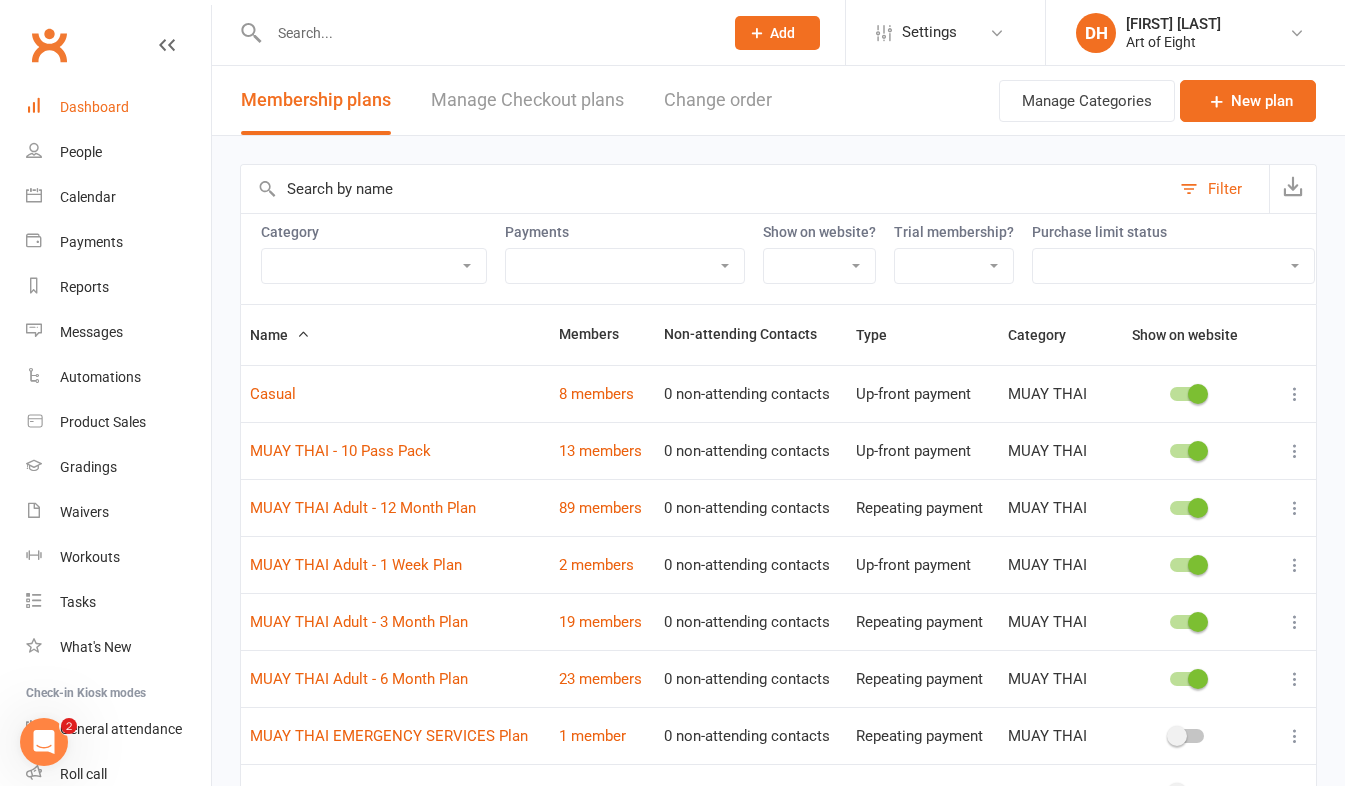 click on "Dashboard" at bounding box center [94, 107] 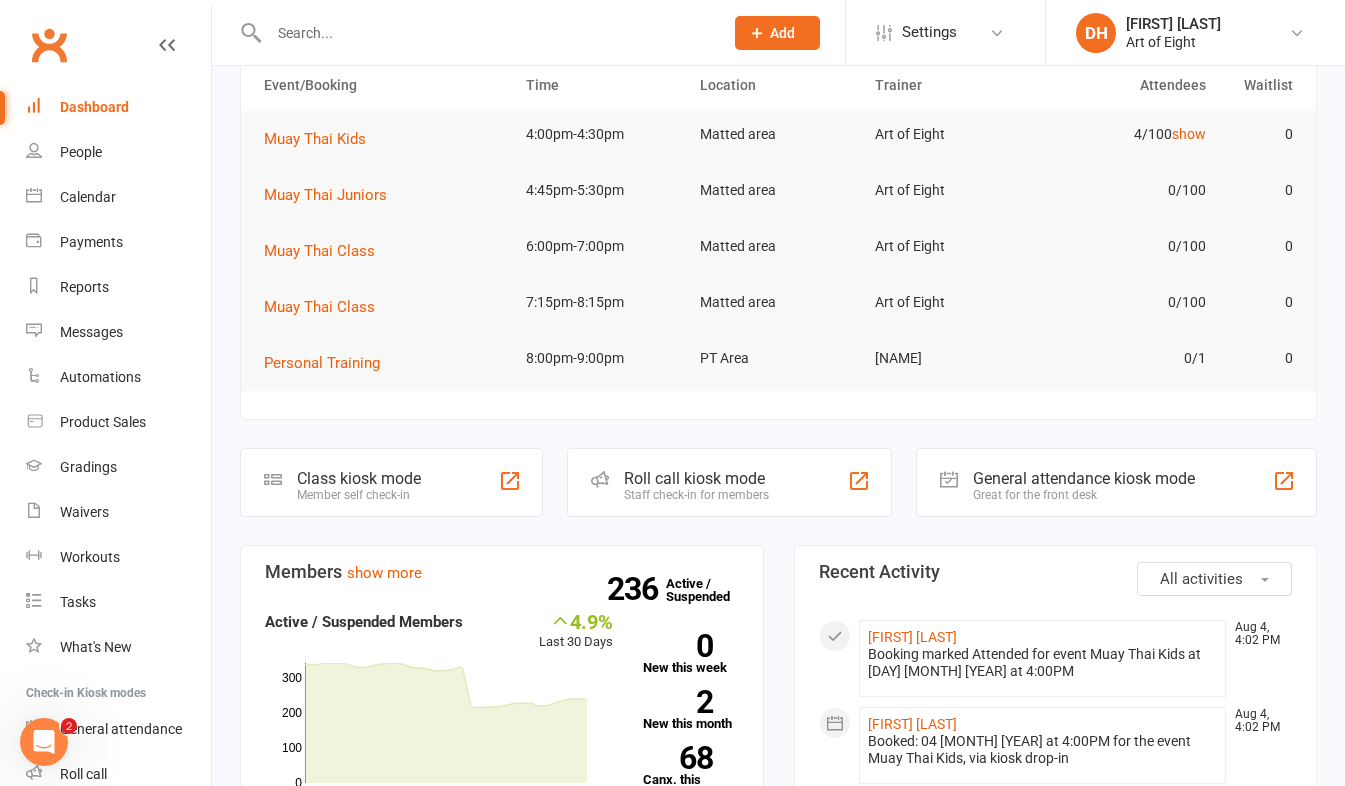 scroll, scrollTop: 200, scrollLeft: 0, axis: vertical 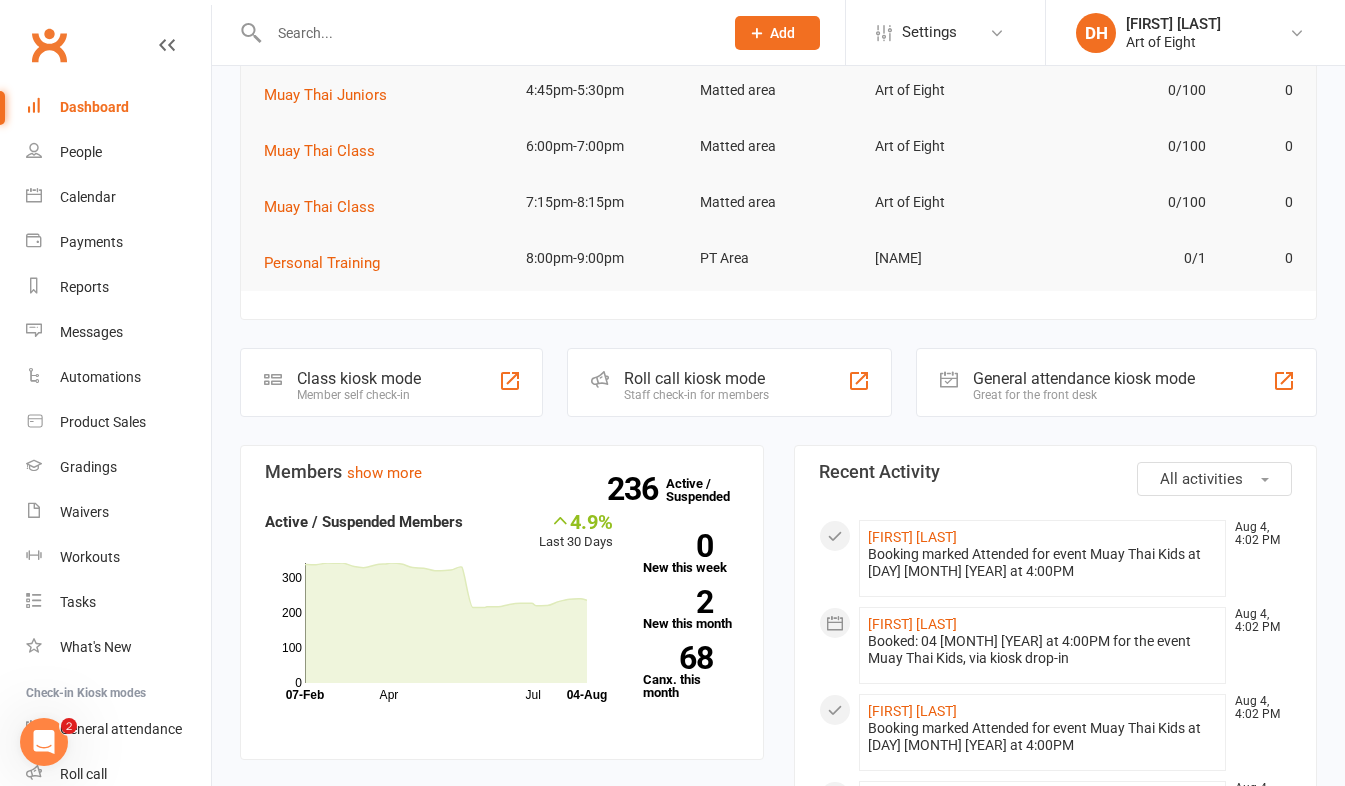 click on "Class kiosk mode" 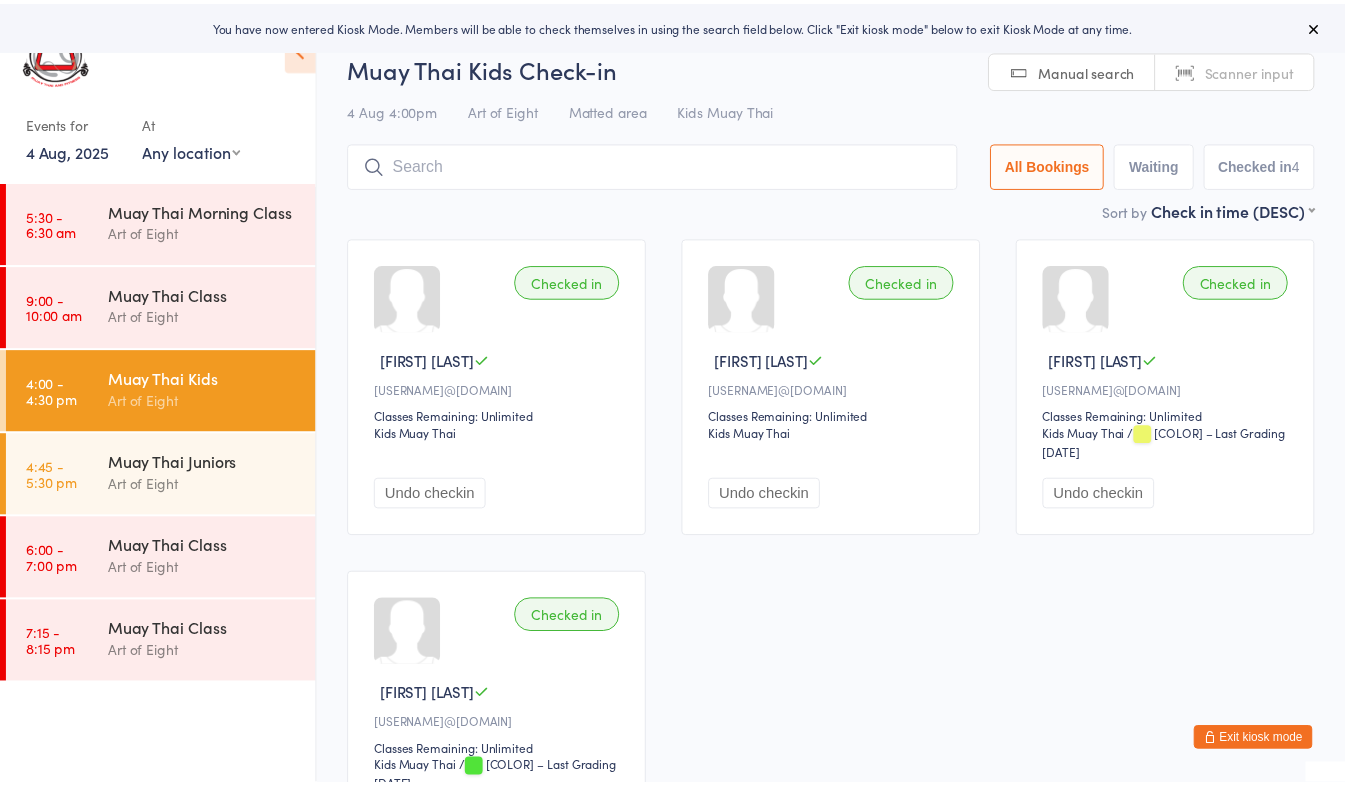 scroll, scrollTop: 0, scrollLeft: 0, axis: both 